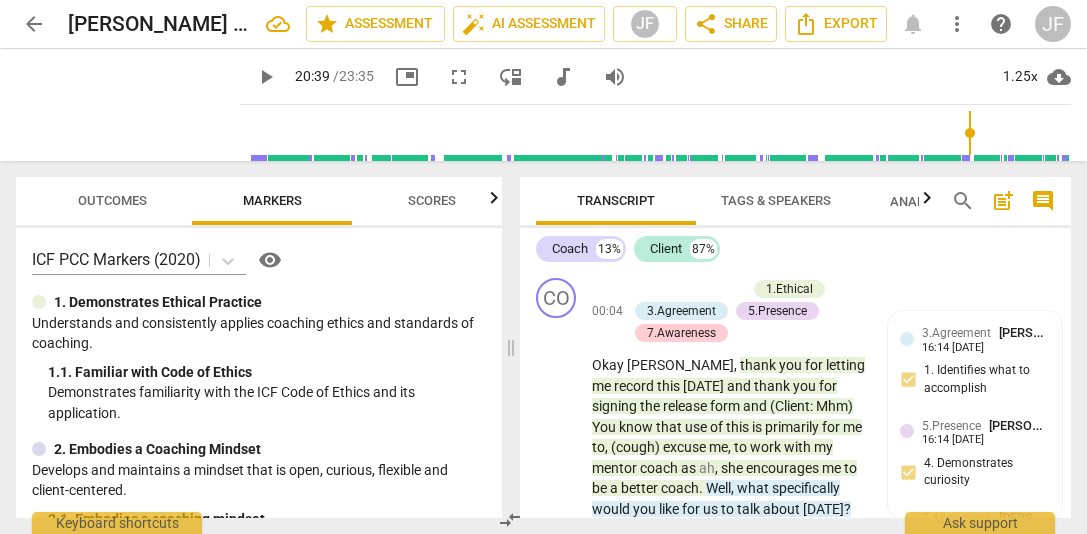 scroll, scrollTop: 0, scrollLeft: 0, axis: both 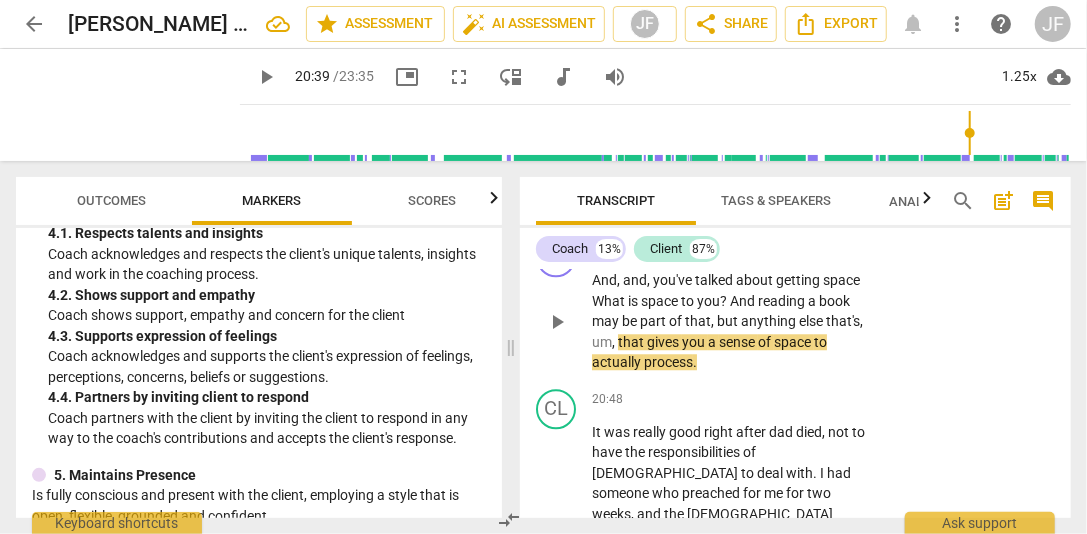 click on "And" at bounding box center [604, 280] 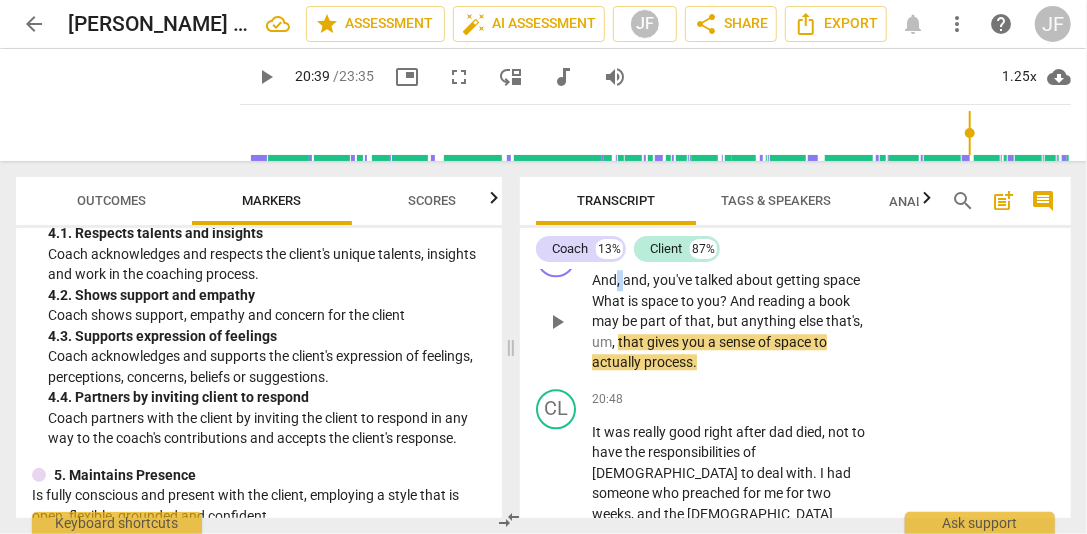click on "And" at bounding box center (604, 280) 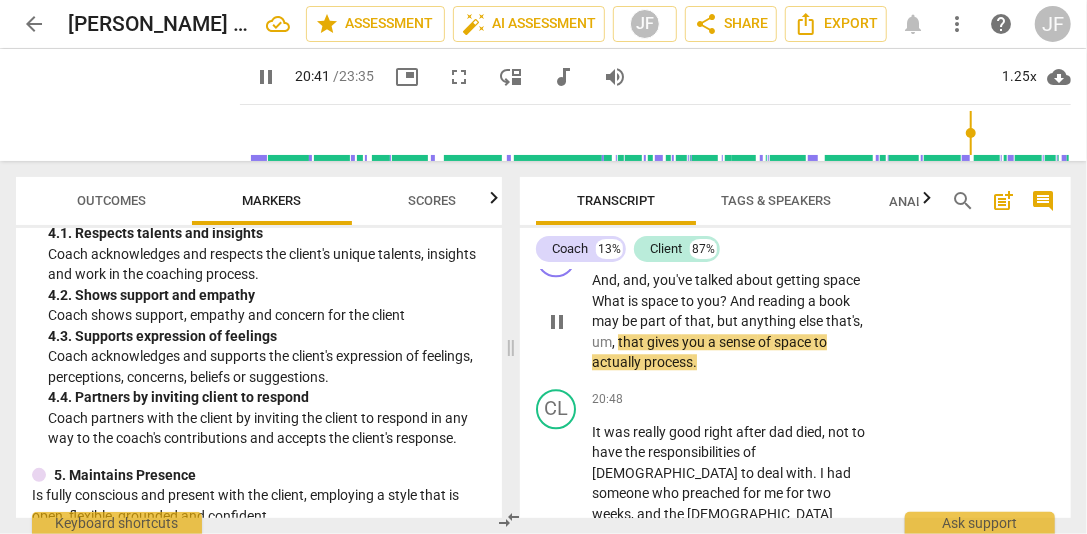 click on "pause" at bounding box center [557, 322] 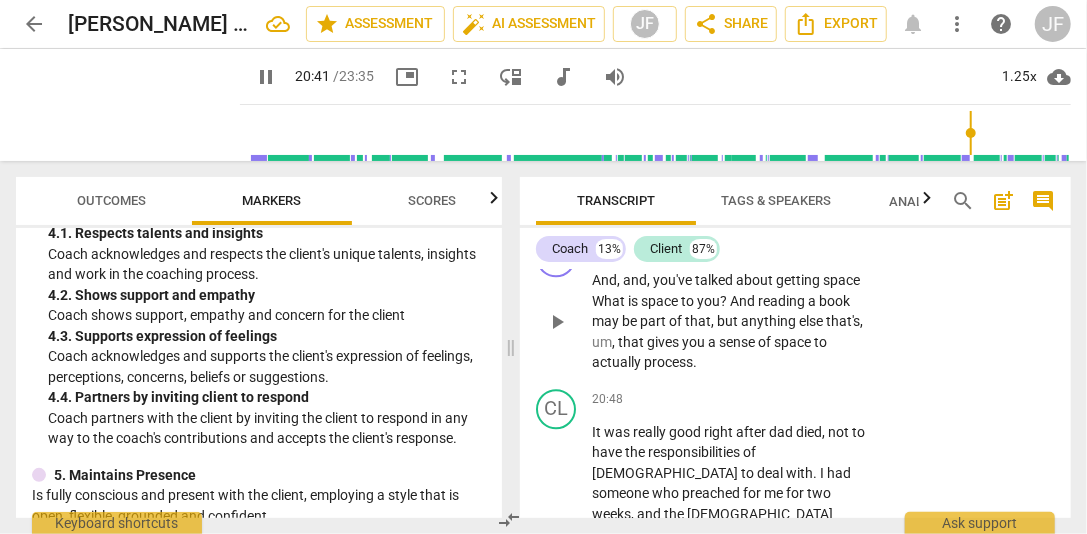 type on "1242" 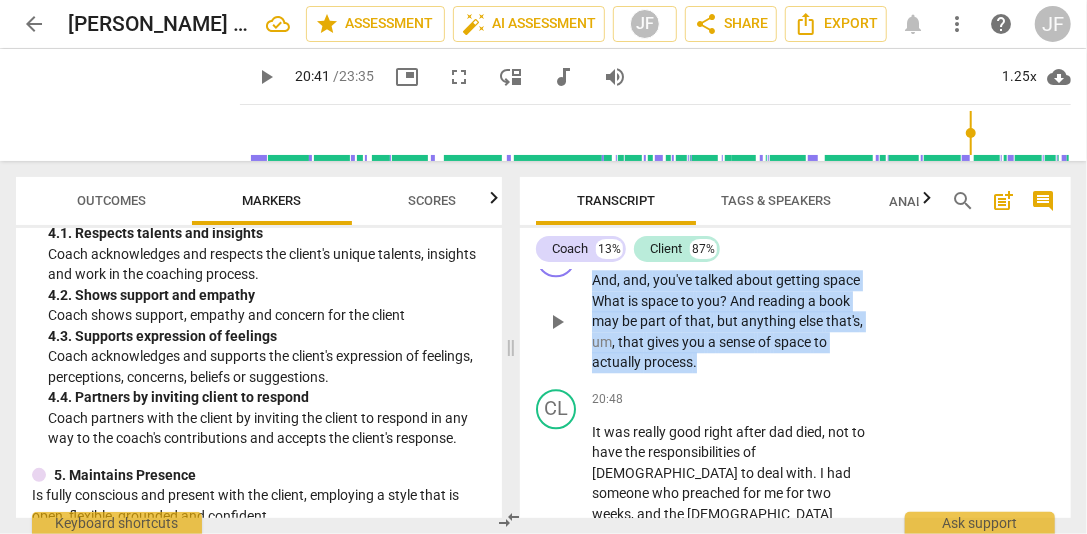 drag, startPoint x: 719, startPoint y: 401, endPoint x: 581, endPoint y: 329, distance: 155.65346 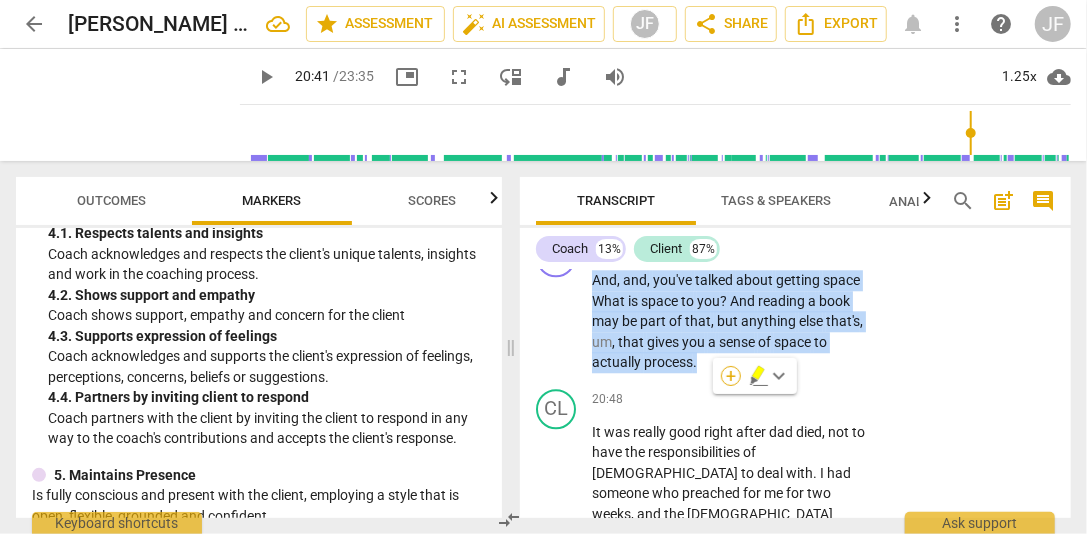 click on "+" at bounding box center [731, 376] 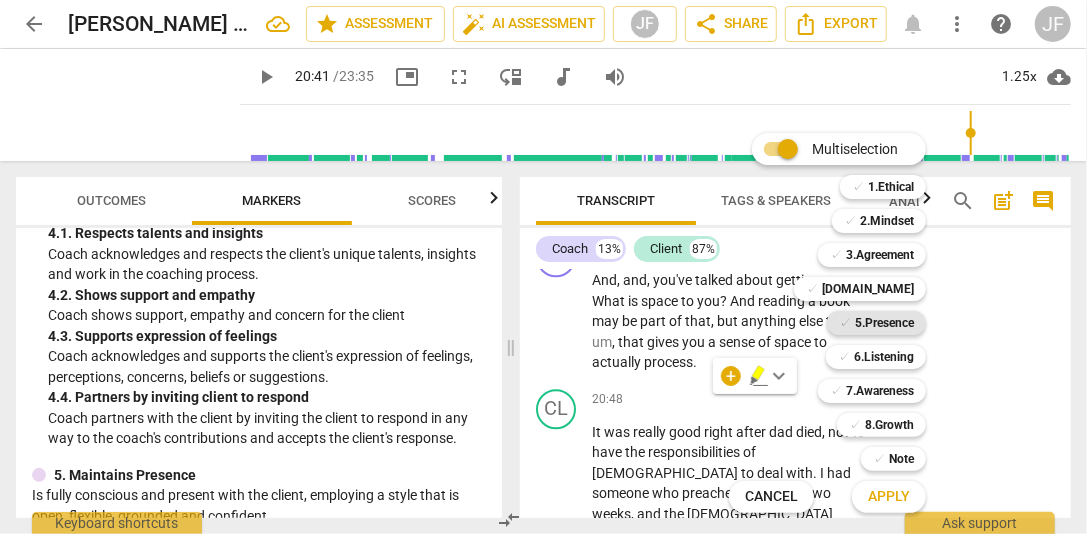 click on "5.Presence" at bounding box center [884, 323] 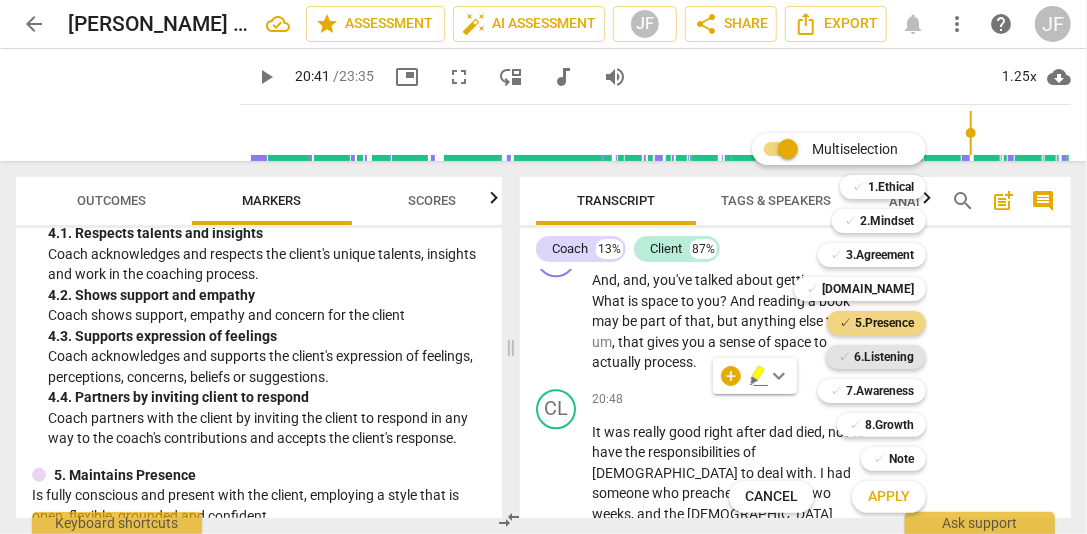 click on "6.Listening" at bounding box center [884, 357] 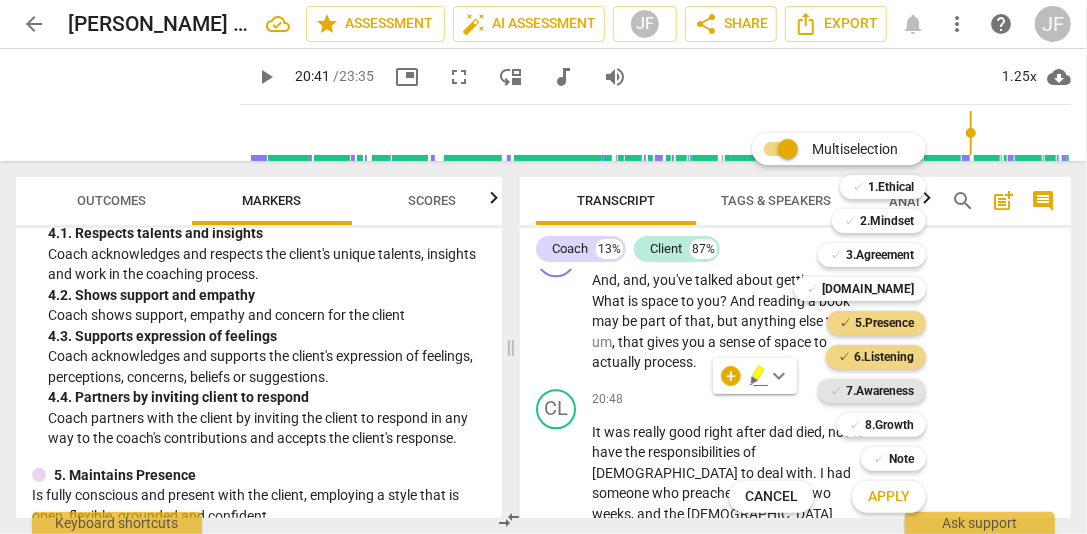 click on "7.Awareness" at bounding box center [880, 391] 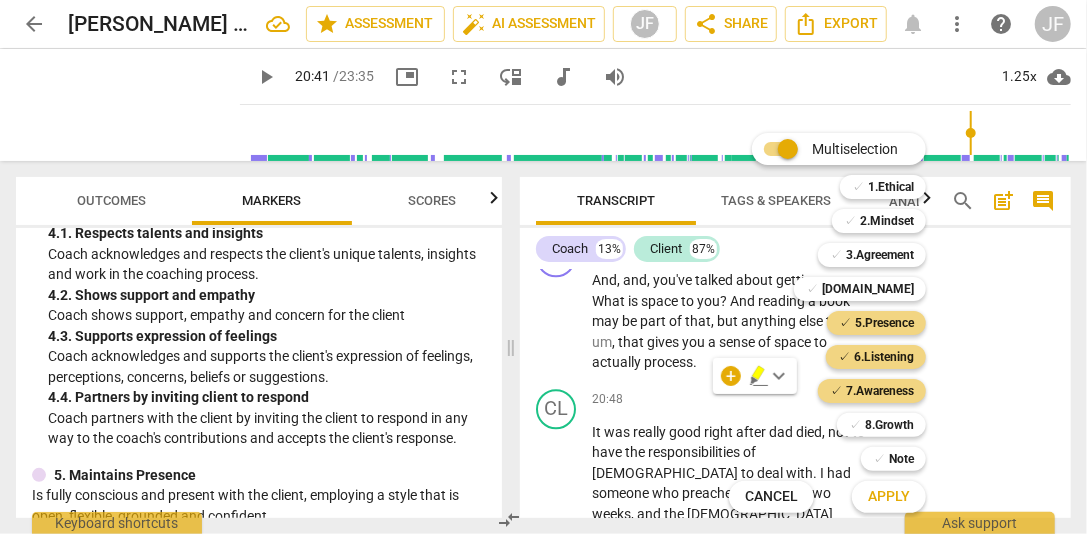 click on "Apply" at bounding box center (889, 497) 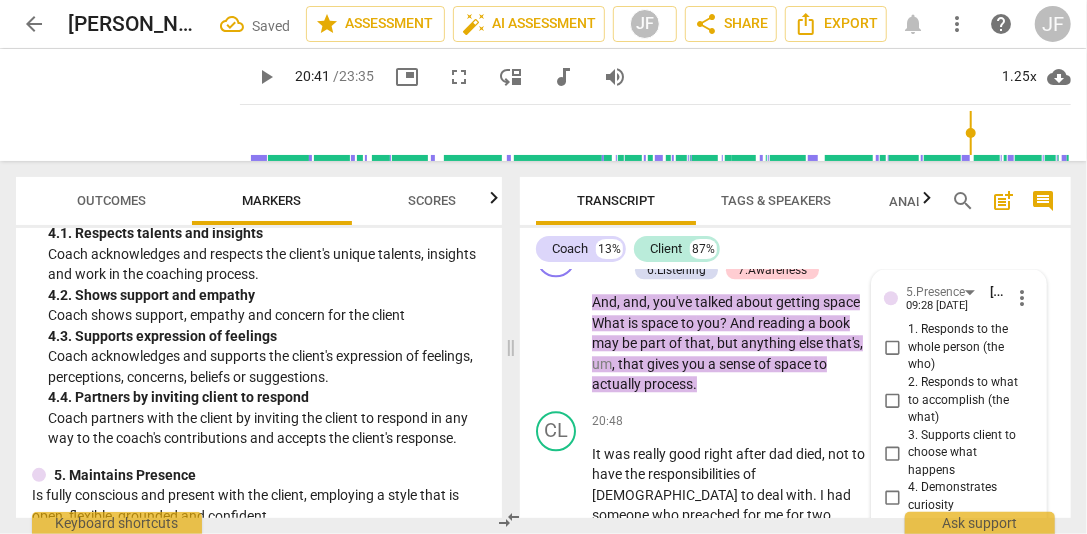 scroll, scrollTop: 9060, scrollLeft: 0, axis: vertical 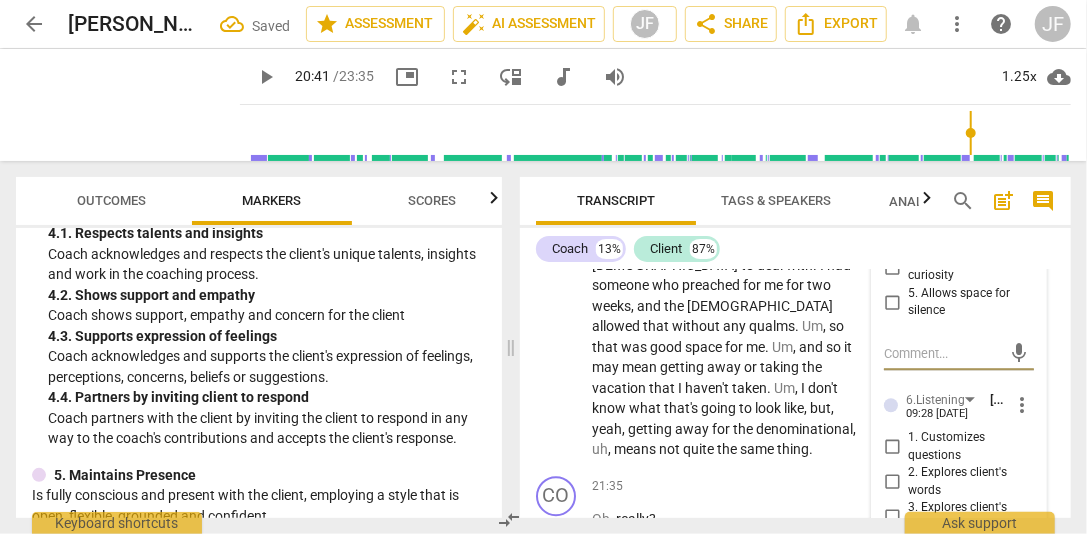 click on "4. Demonstrates curiosity" at bounding box center (892, 267) 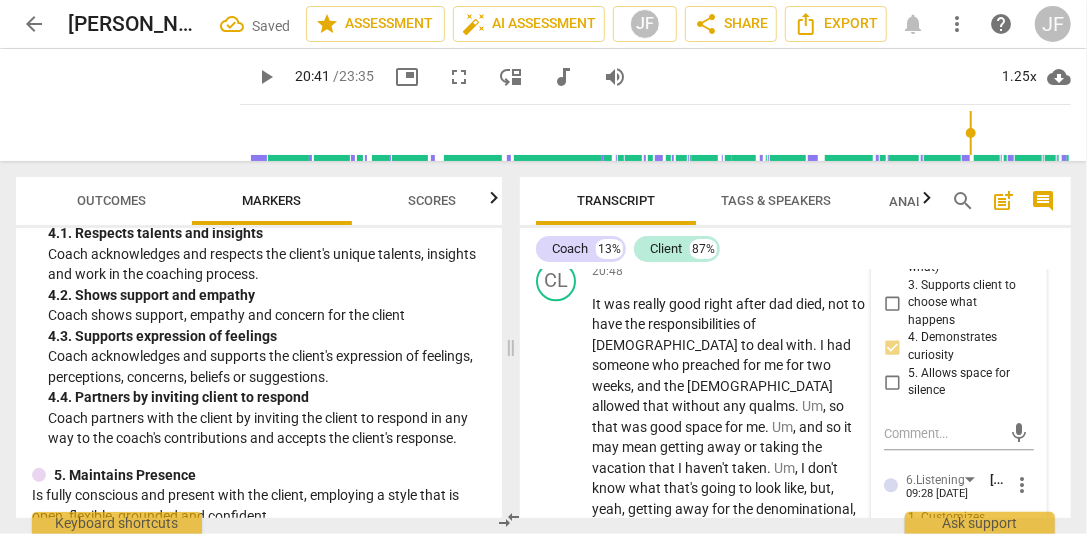 scroll, scrollTop: 8940, scrollLeft: 0, axis: vertical 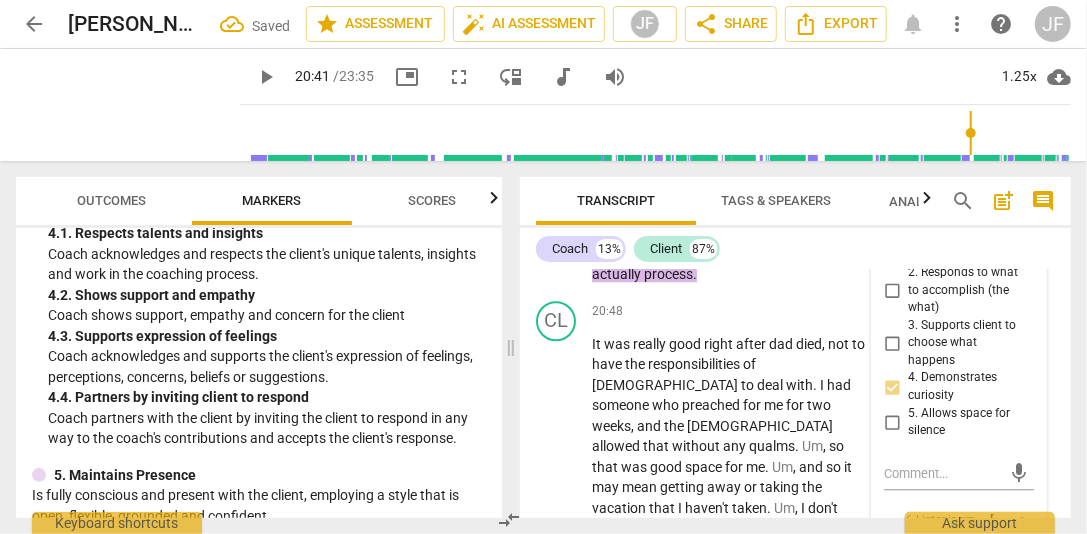 click on "1. Responds to the whole person (the who)" at bounding box center [892, 238] 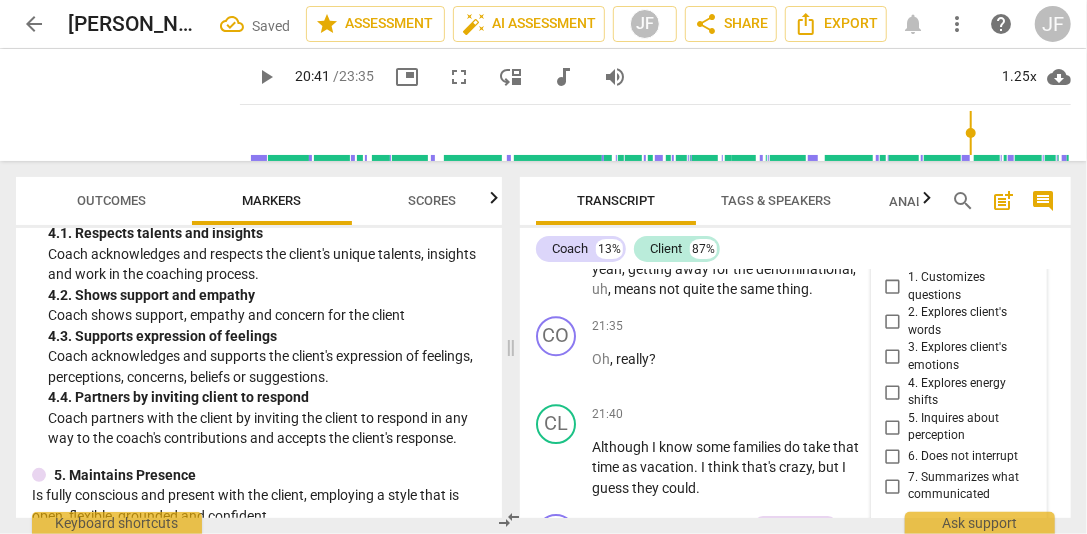 scroll, scrollTop: 9260, scrollLeft: 0, axis: vertical 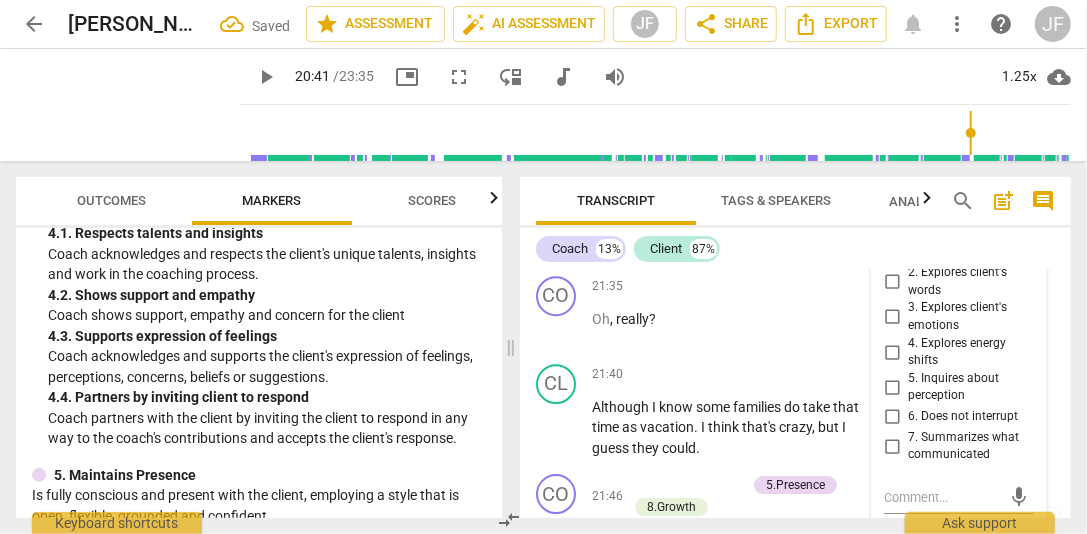 click on "2. Explores client's words" at bounding box center (892, 282) 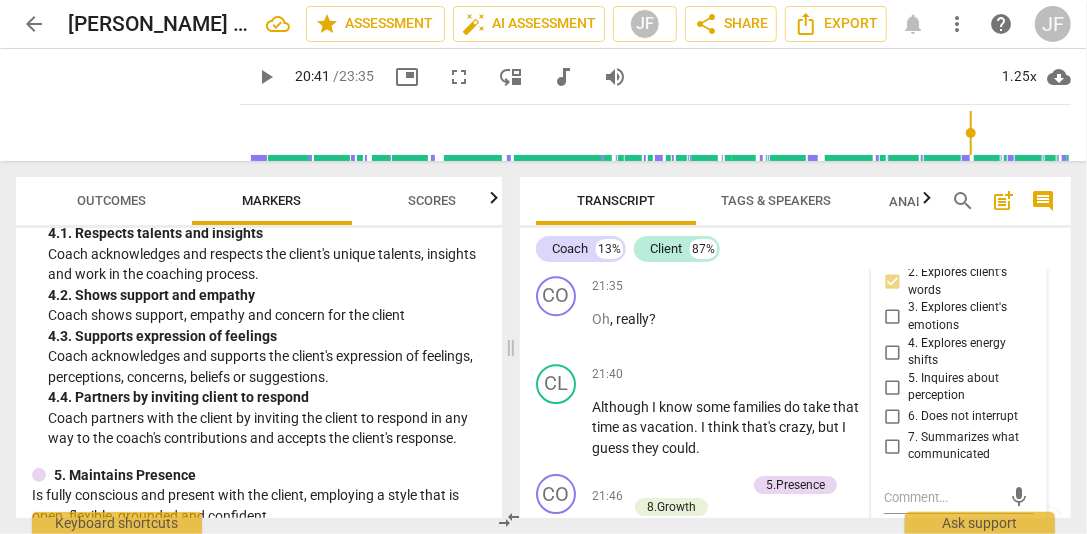 click on "7. Summarizes what communicated" at bounding box center (959, 446) 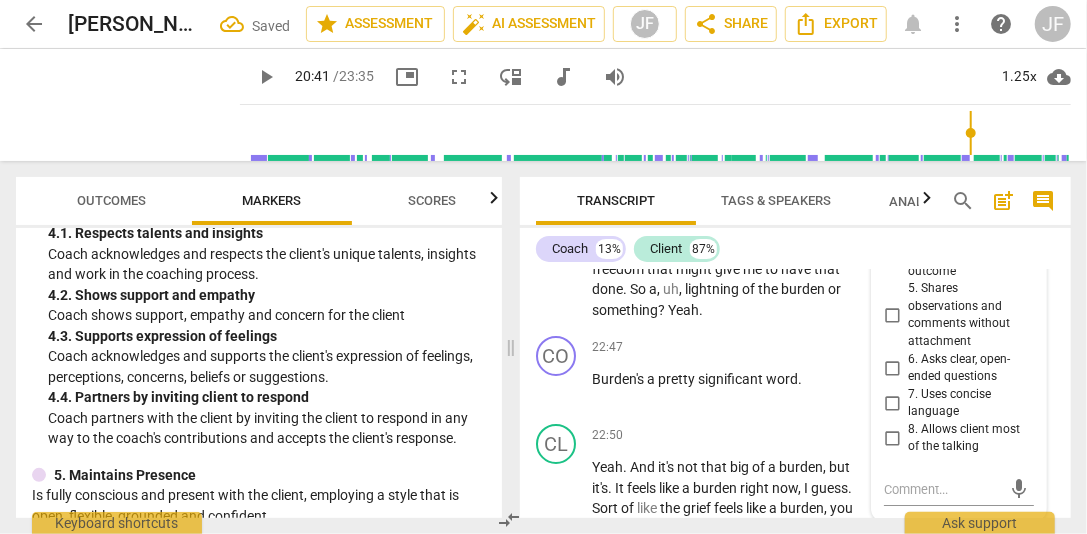 scroll, scrollTop: 9780, scrollLeft: 0, axis: vertical 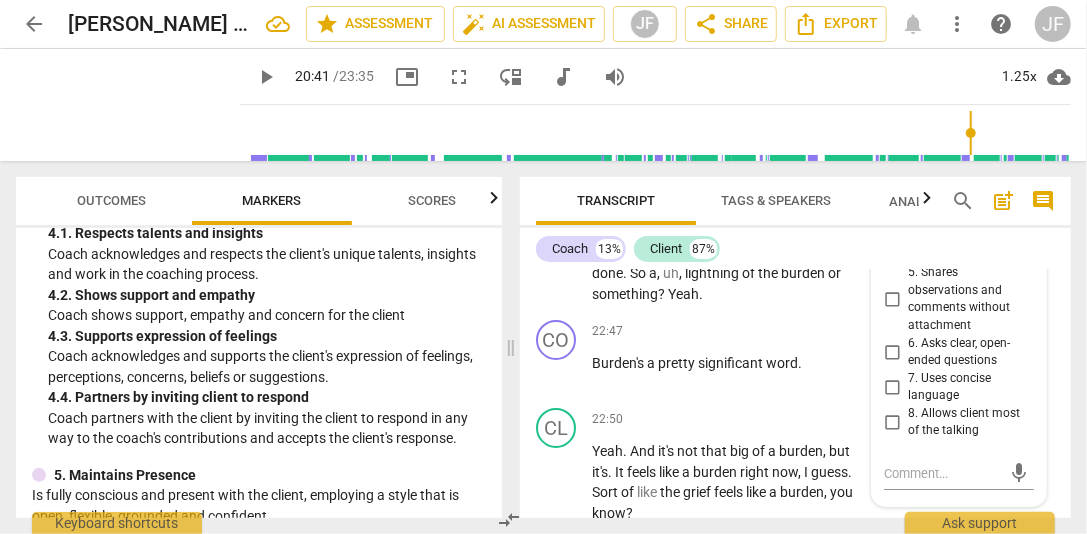 click on "6. Asks clear, open-ended questions" at bounding box center (892, 352) 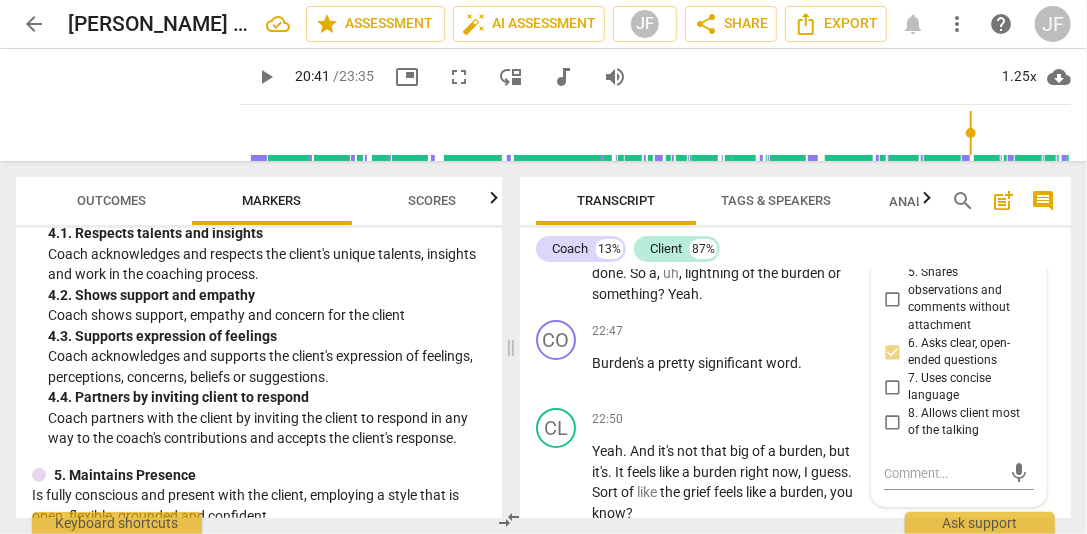 click on "7. Uses concise language" at bounding box center [892, 387] 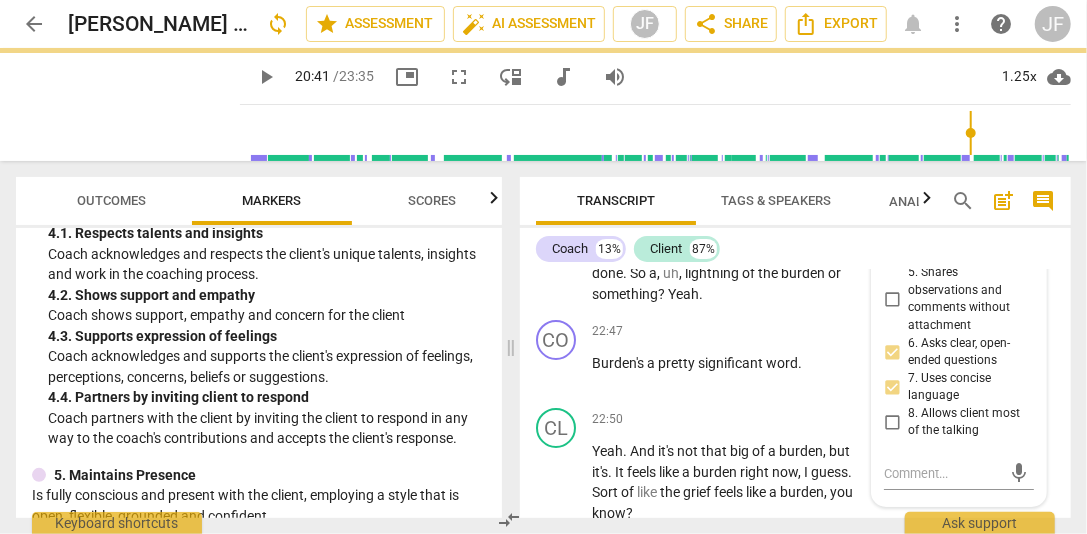 click at bounding box center [528, 197] 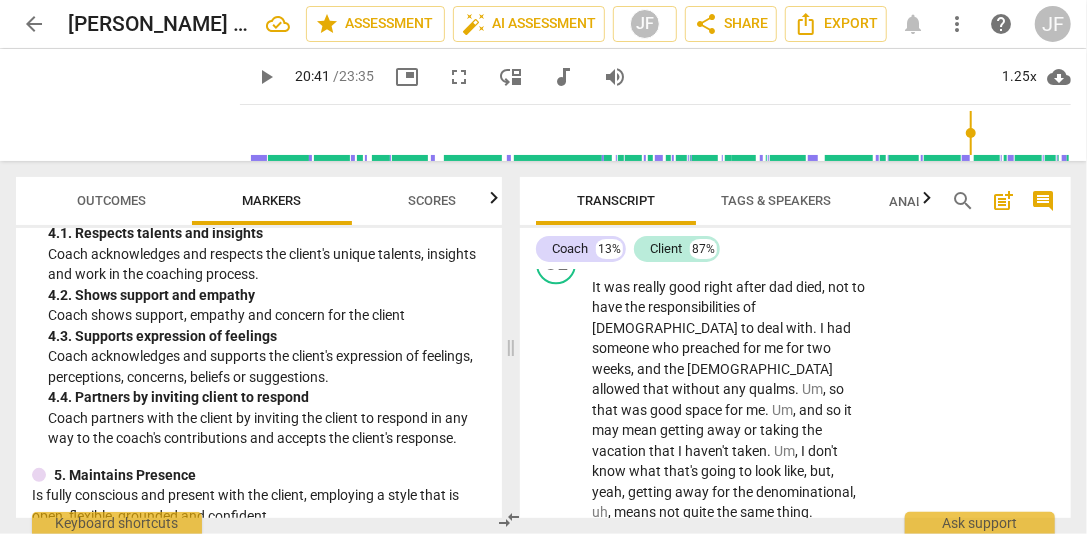 scroll, scrollTop: 9026, scrollLeft: 0, axis: vertical 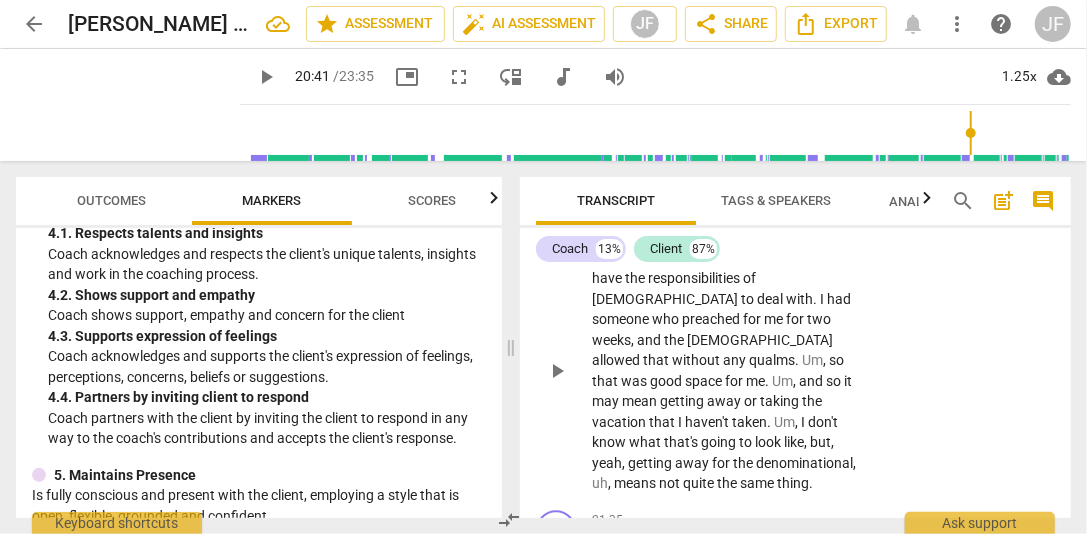 click on "play_arrow" at bounding box center [557, 371] 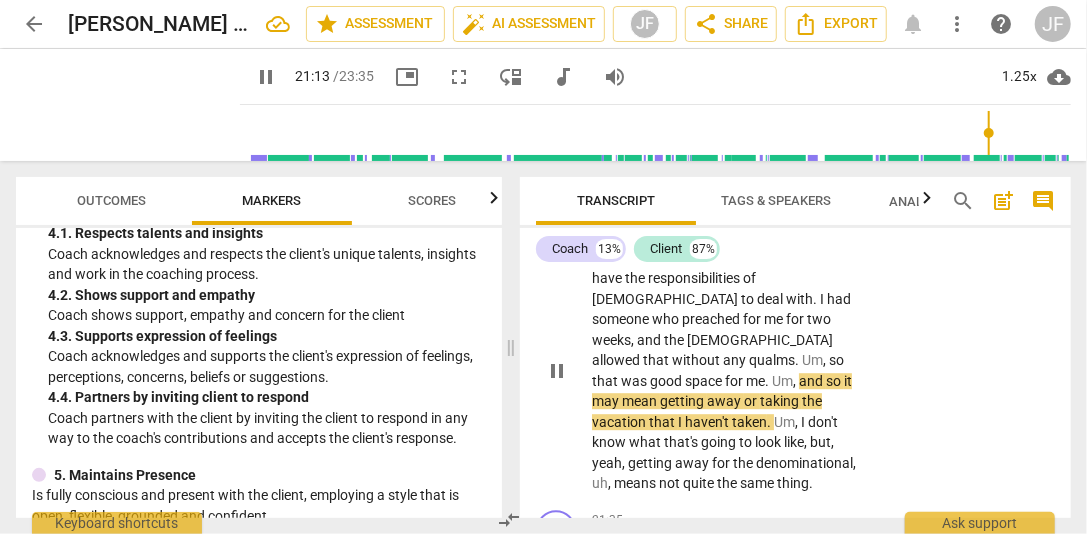 click on "It   was   really   good   right   after   dad   died ,   not   to   have   the   responsibilities   of   [DEMOGRAPHIC_DATA]   to   deal   with .   I   had   someone   who   preached   for   me   for   two   weeks ,   and   the   [DEMOGRAPHIC_DATA]   allowed   that   without   any   qualms .   Um ,   so   that   was   good   space   for   me .   Um ,   and   so   it   may   mean   getting   away   or   taking   the   vacation   that   I   haven't   taken .   Um ,   I   don't   know   what   that's   going   to   look   like ,   but ,   yeah ,   getting   away   for   the   denominational ,   uh ,   means   not   quite   the   same   thing ." at bounding box center (728, 371) 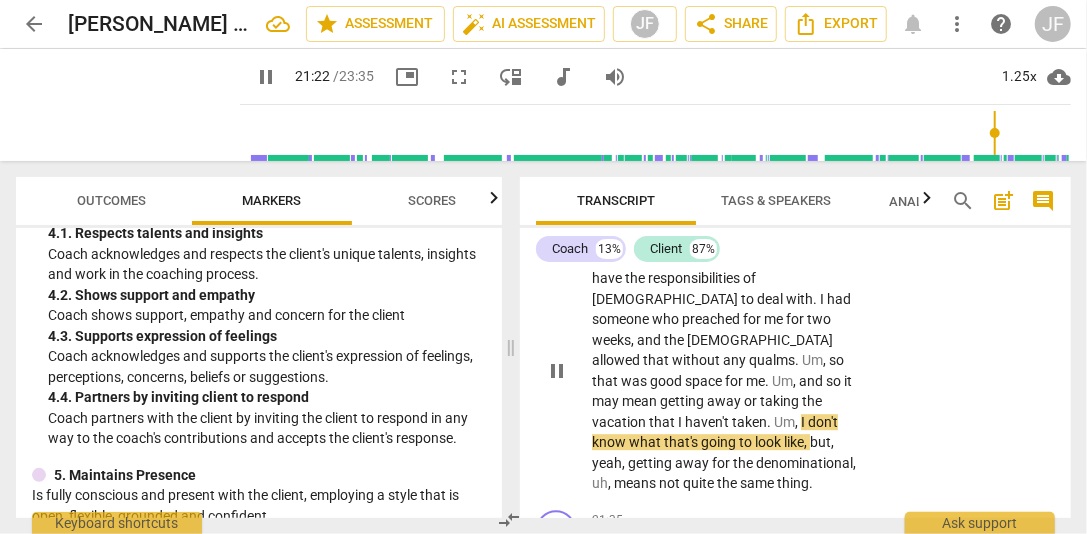 scroll, scrollTop: 9204, scrollLeft: 0, axis: vertical 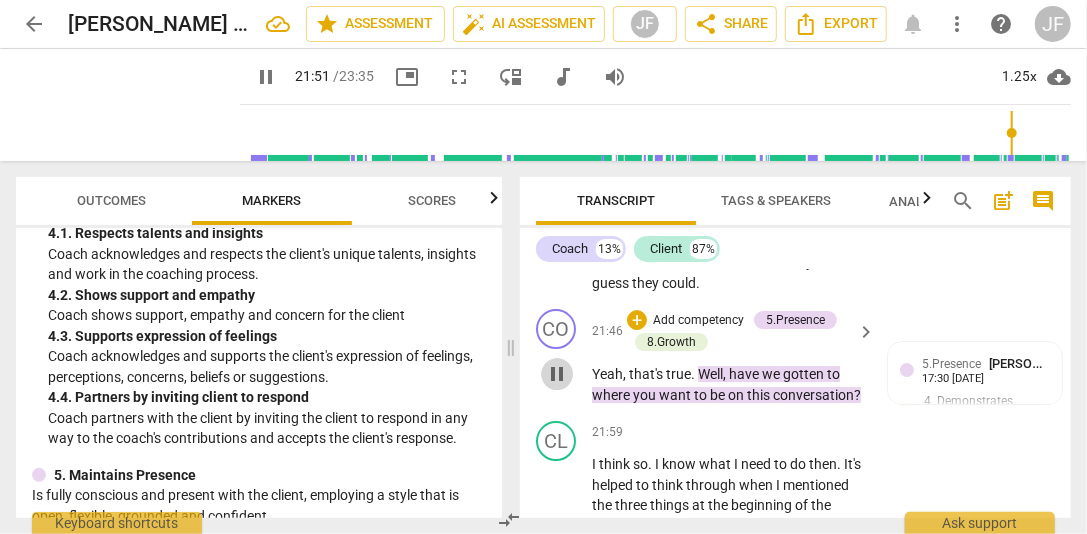 click on "pause" at bounding box center (557, 374) 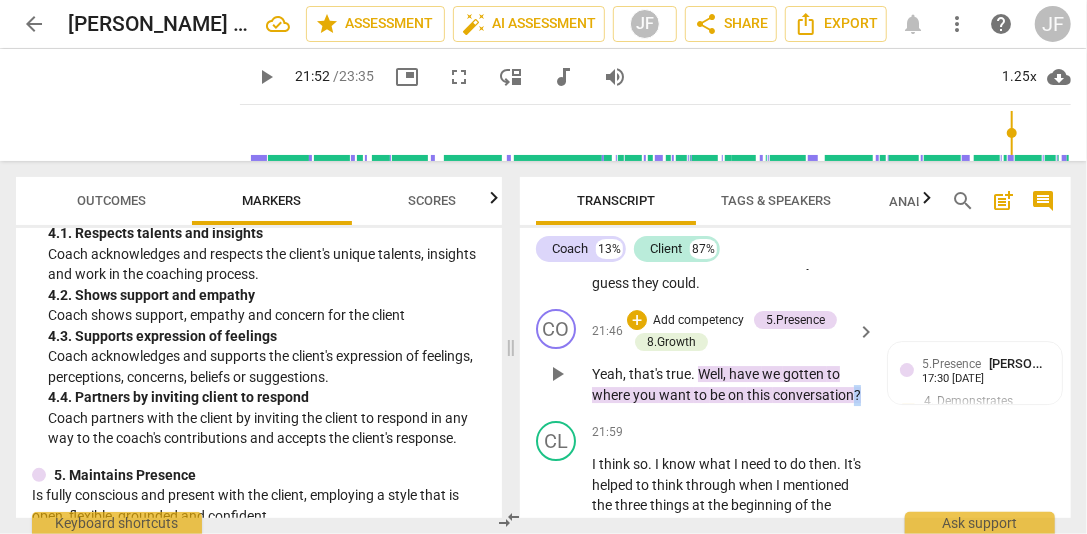 drag, startPoint x: 868, startPoint y: 413, endPoint x: 694, endPoint y: 403, distance: 174.28712 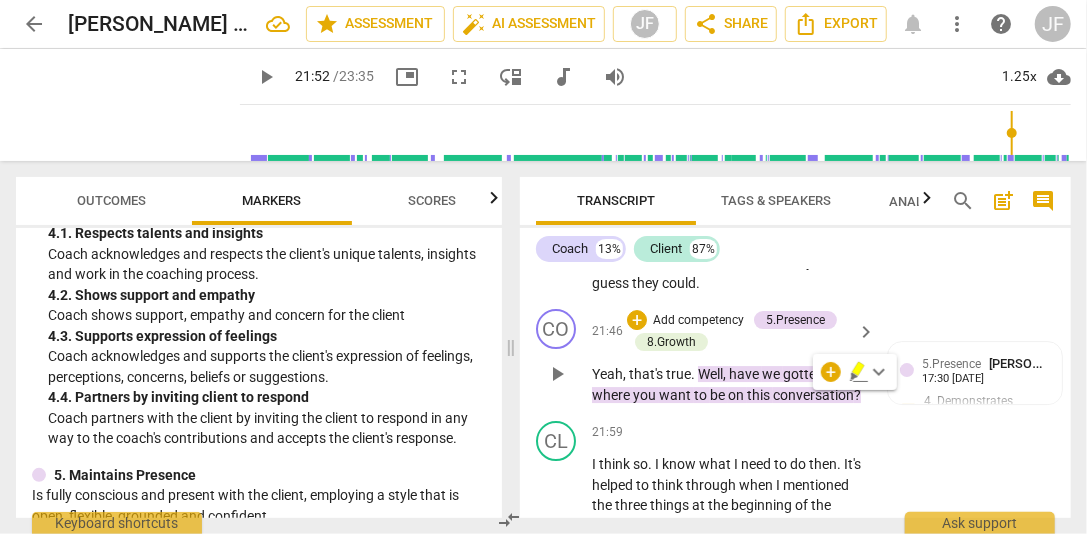 click on "play_arrow pause" at bounding box center [566, 374] 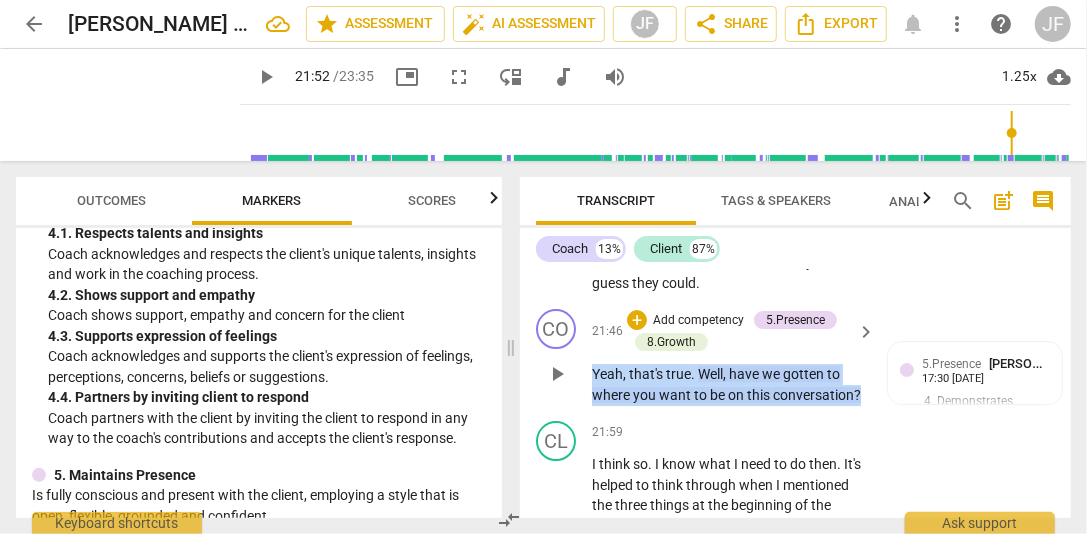 drag, startPoint x: 592, startPoint y: 389, endPoint x: 866, endPoint y: 419, distance: 275.63745 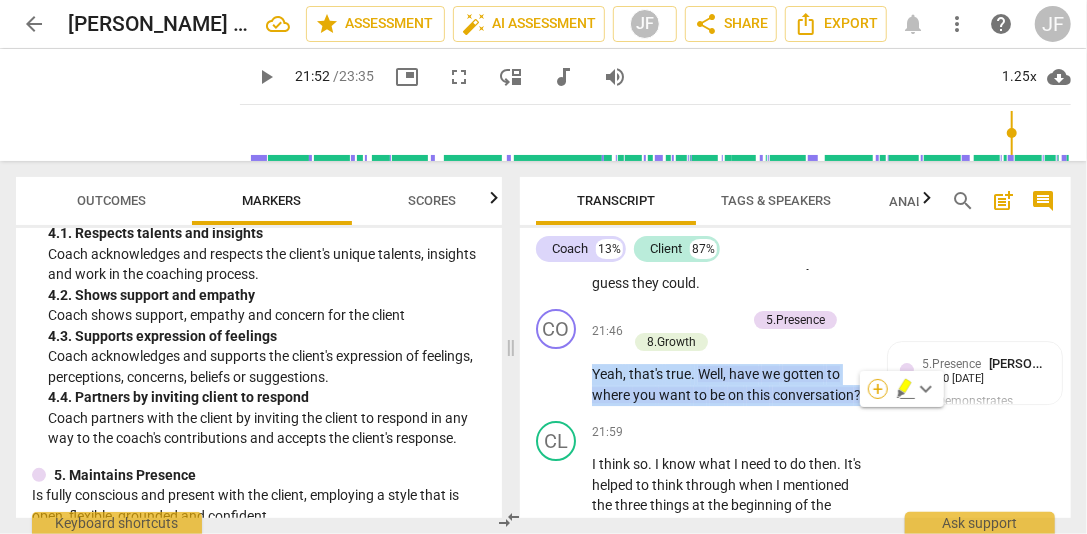 click on "+" at bounding box center (878, 389) 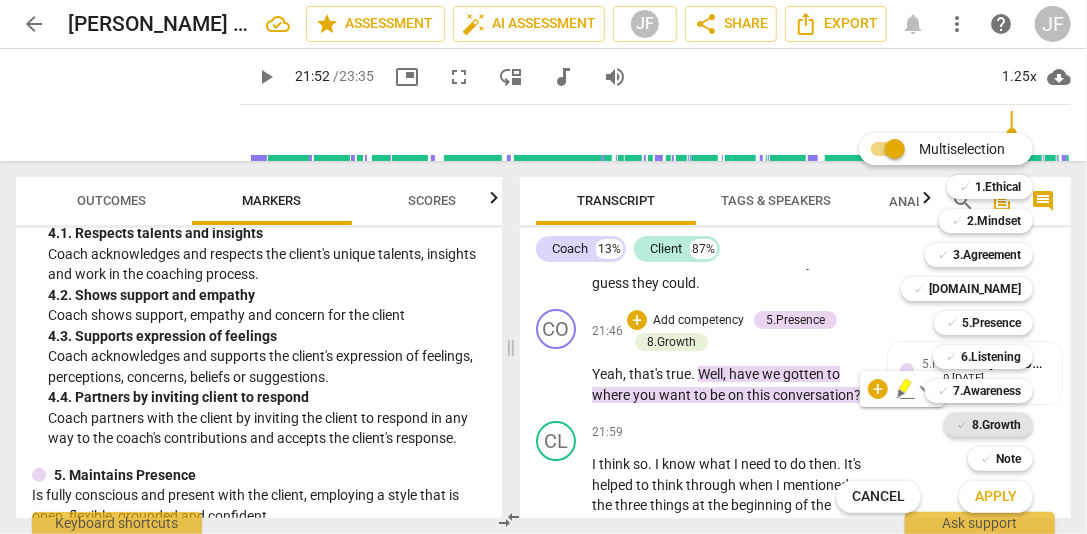 click on "8.Growth" at bounding box center (996, 425) 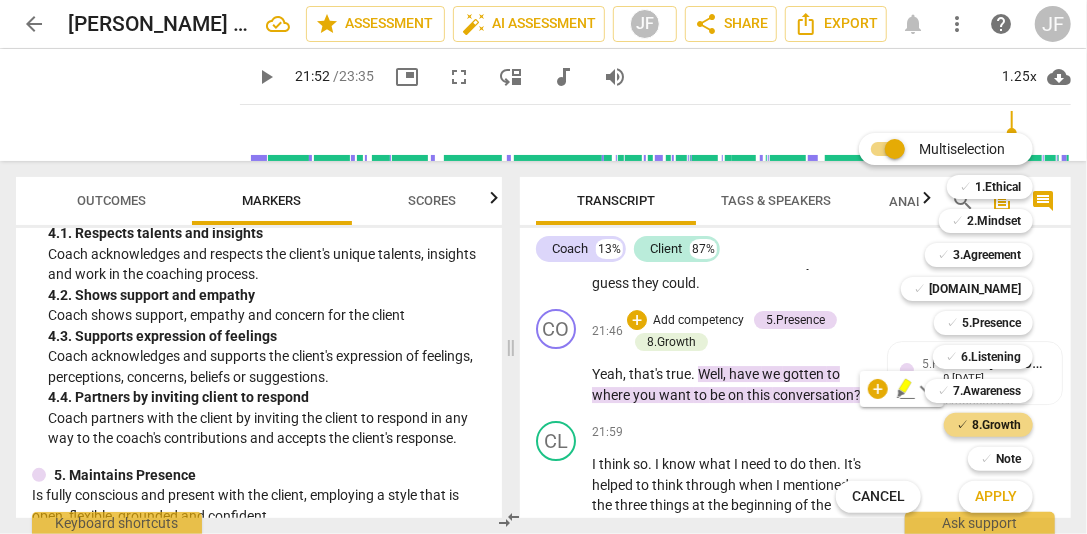 click on "Apply" at bounding box center [996, 497] 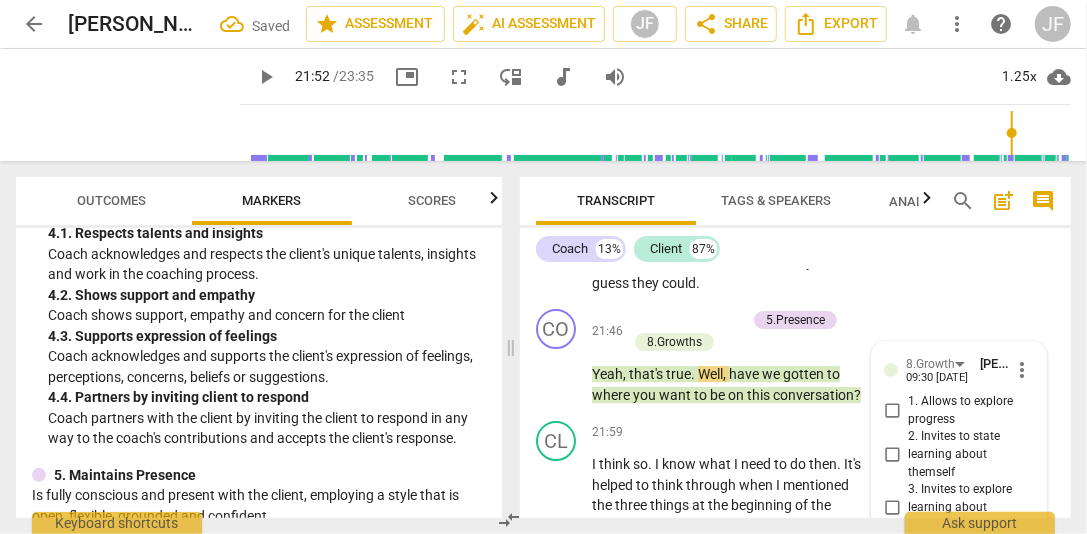 scroll, scrollTop: 9829, scrollLeft: 0, axis: vertical 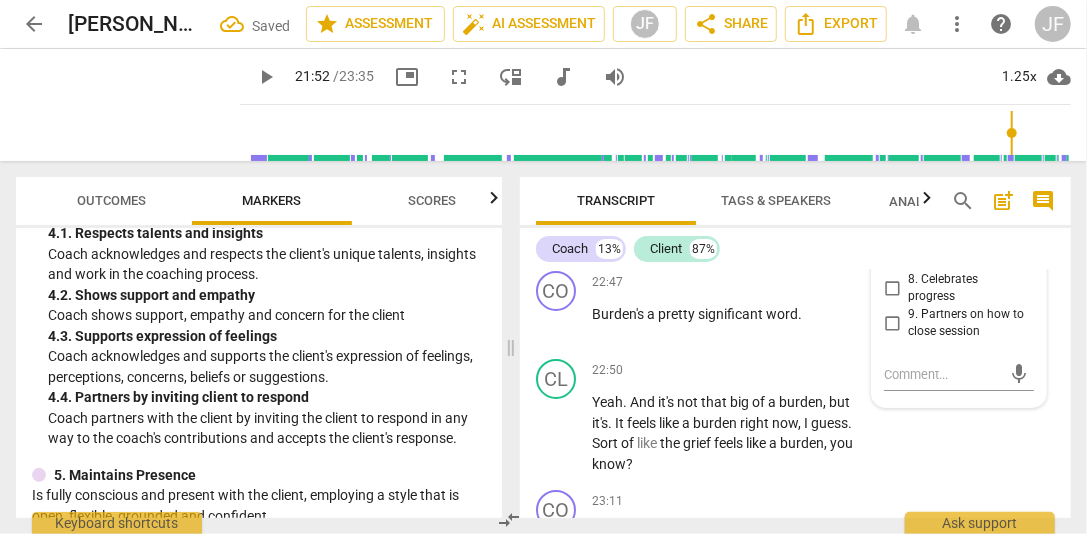 click on "8. Celebrates progress" at bounding box center [959, 288] 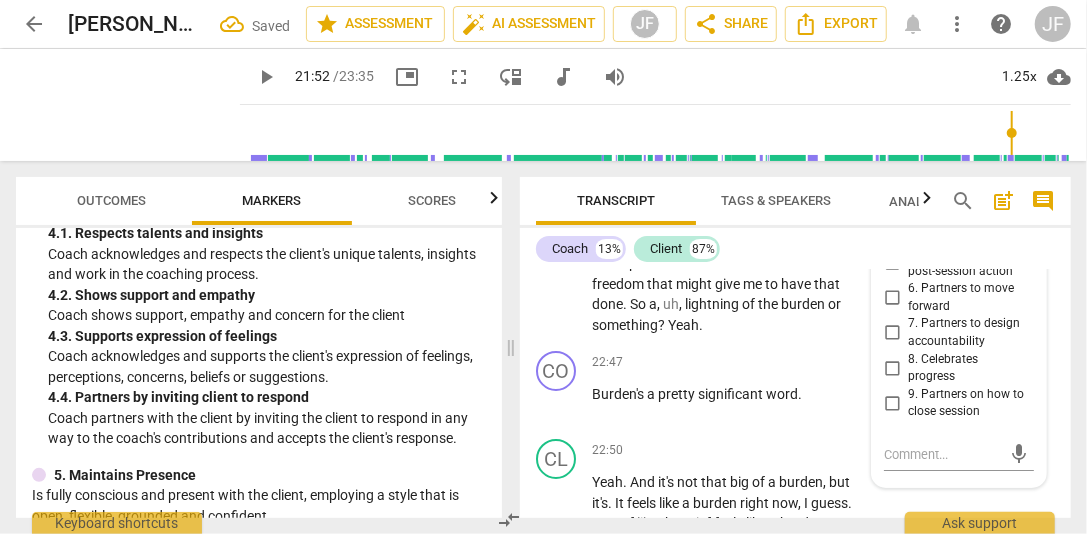 scroll, scrollTop: 9709, scrollLeft: 0, axis: vertical 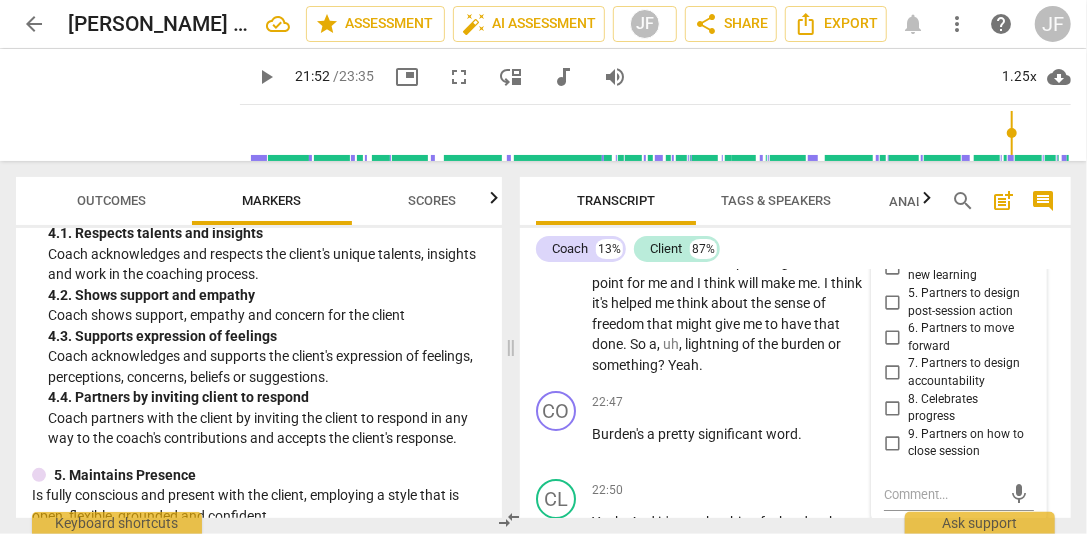 click on "5. Partners to design post-session action" at bounding box center [892, 303] 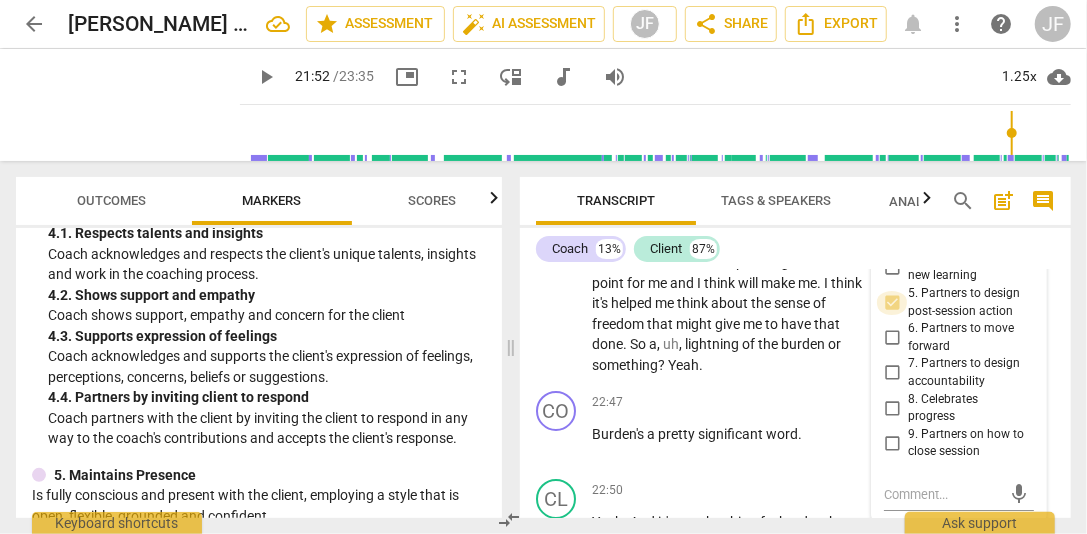 click on "5. Partners to design post-session action" at bounding box center (892, 303) 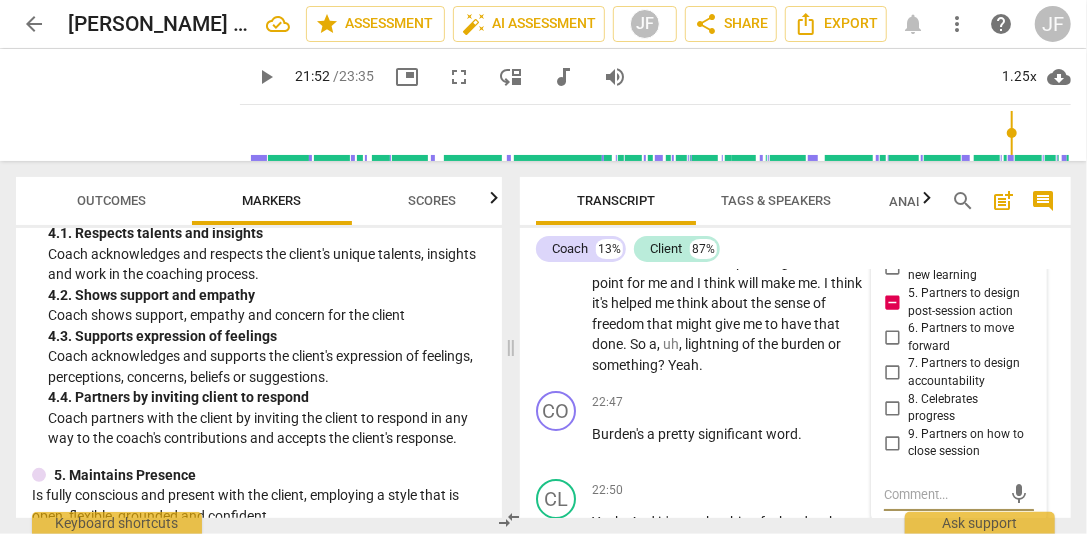 click at bounding box center [943, 494] 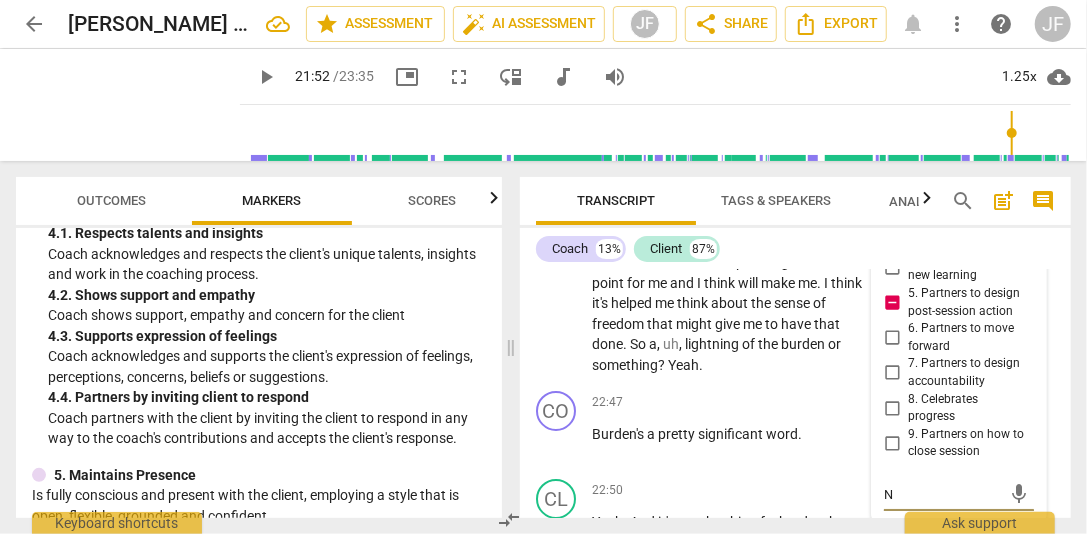 scroll, scrollTop: 9712, scrollLeft: 0, axis: vertical 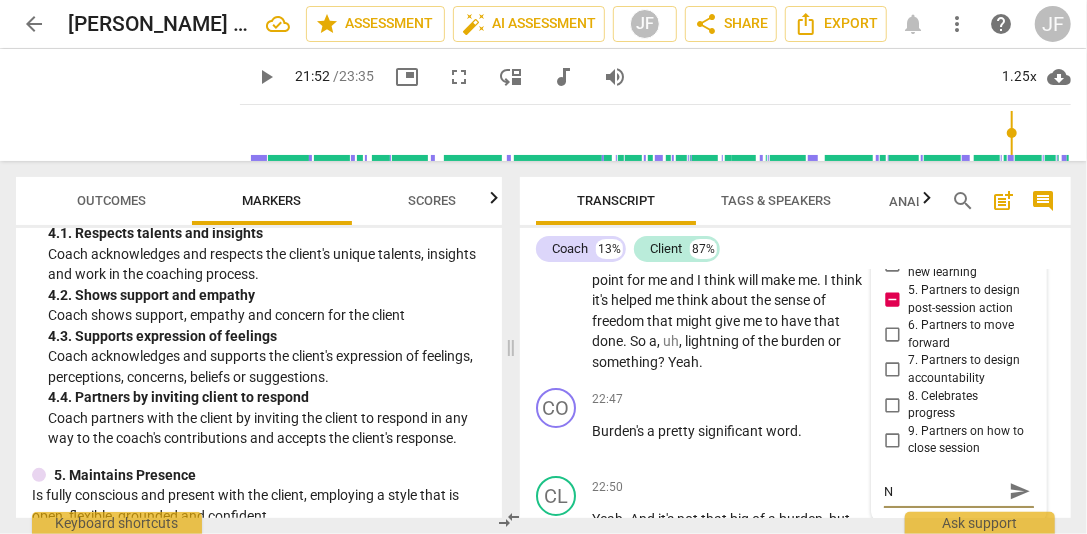 type on "No" 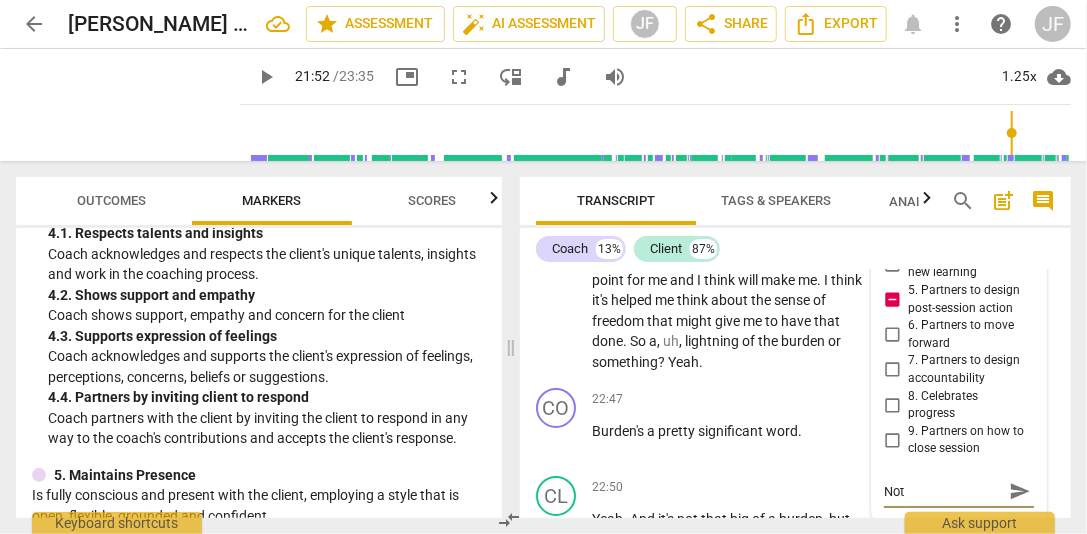 type on "Note" 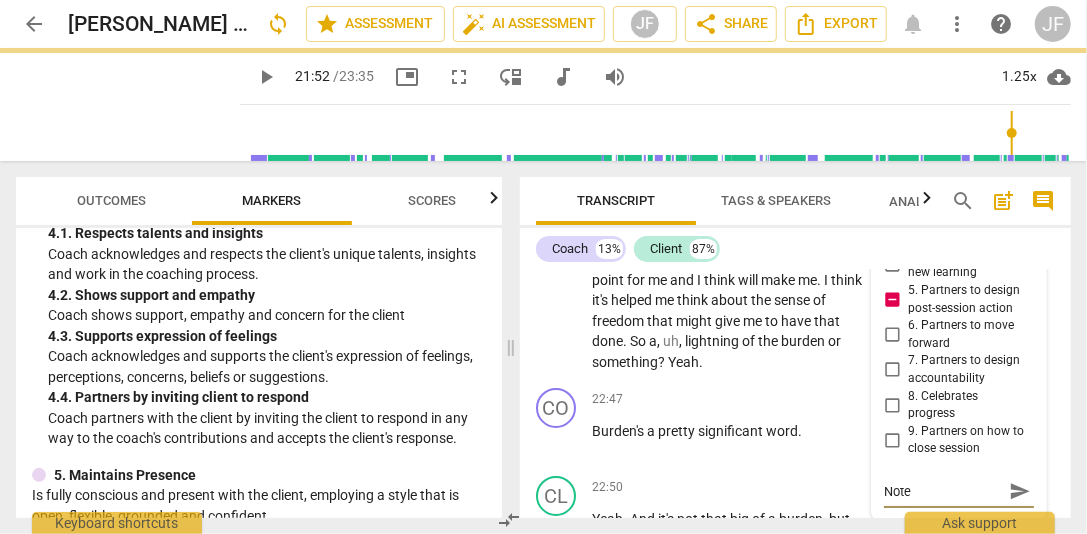 type on "Note" 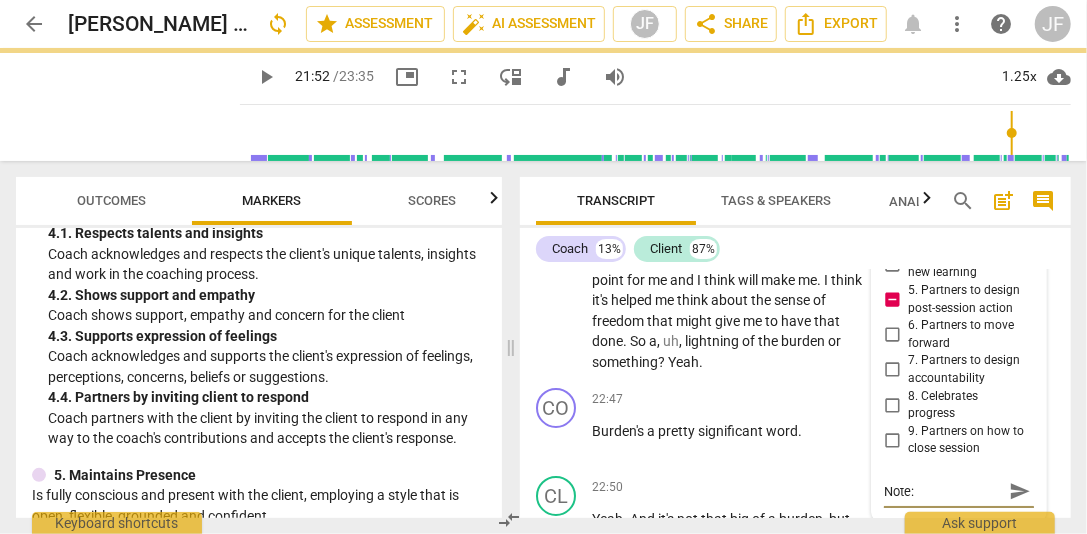 type on "Note:" 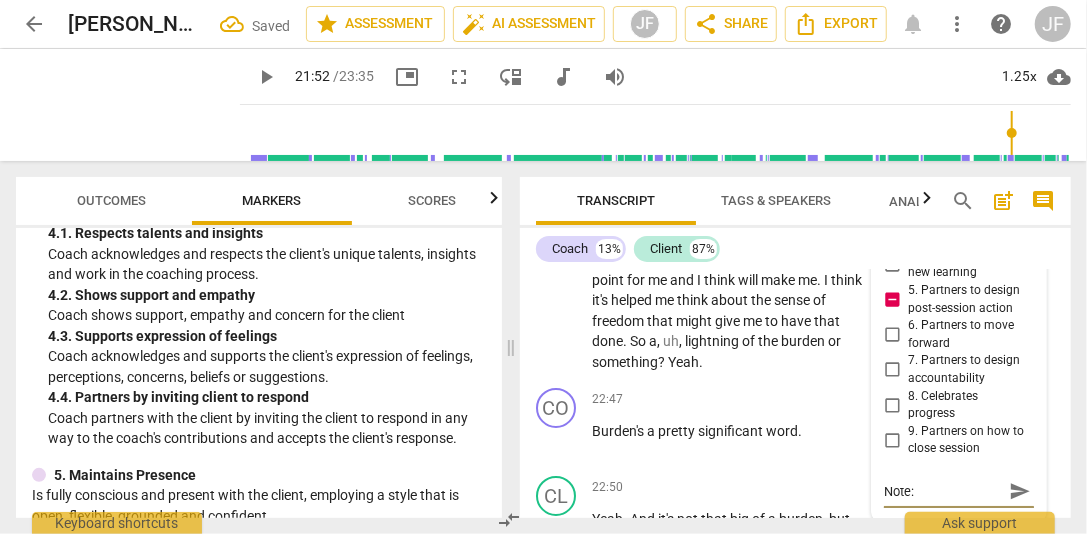 type on "Note: t" 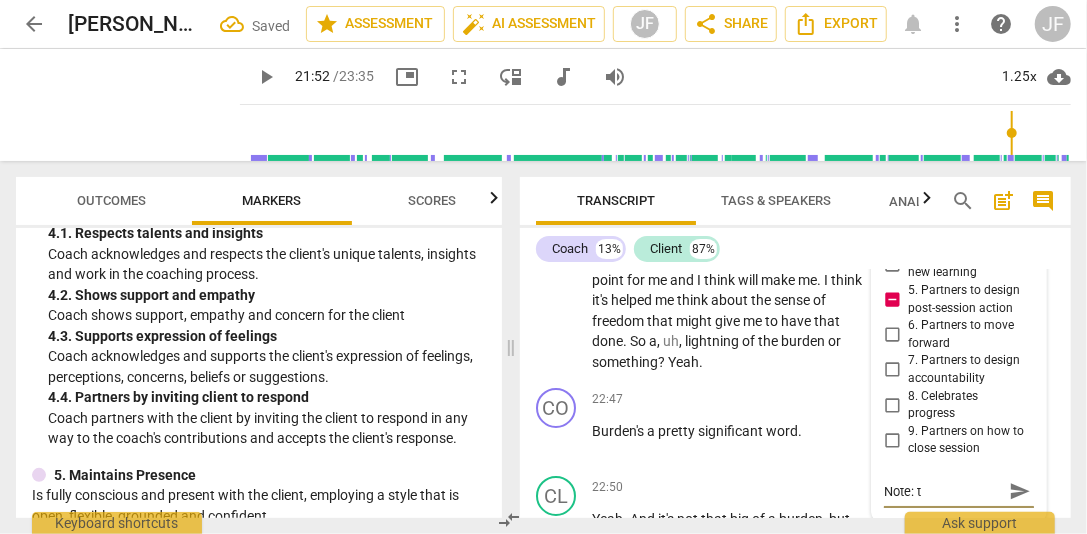 type on "Note: th" 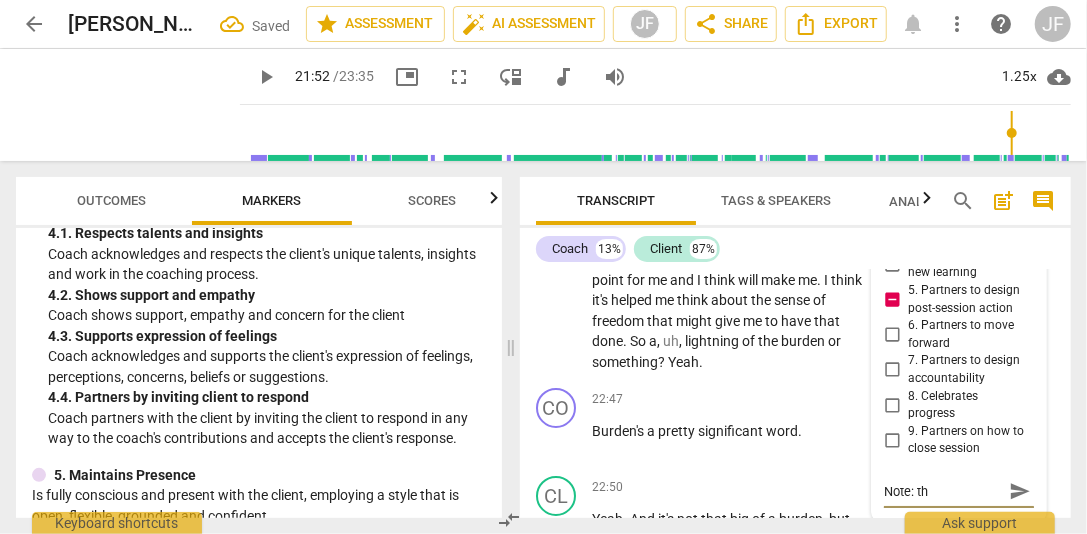 type on "Note: thi" 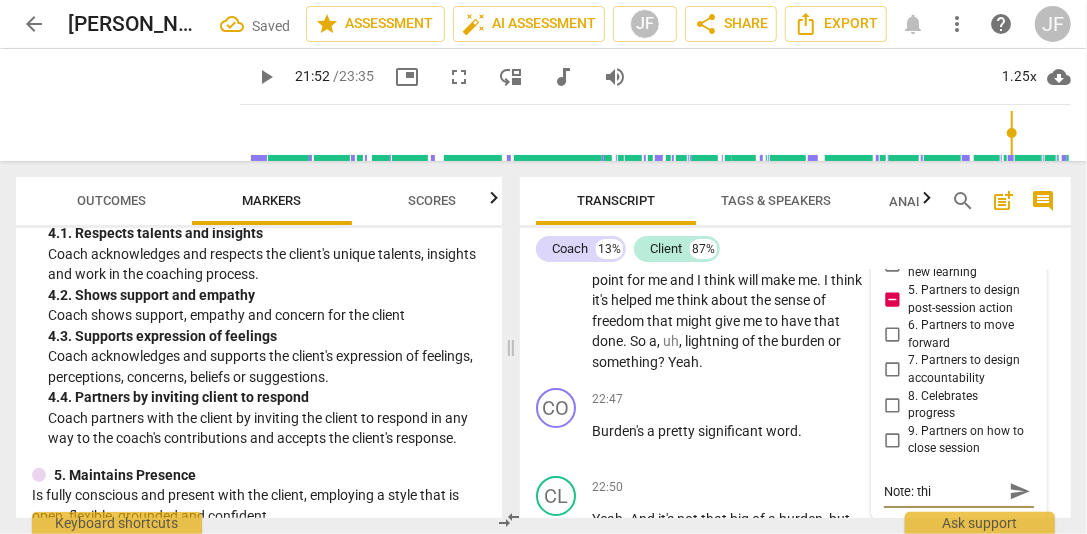 type on "Note: this" 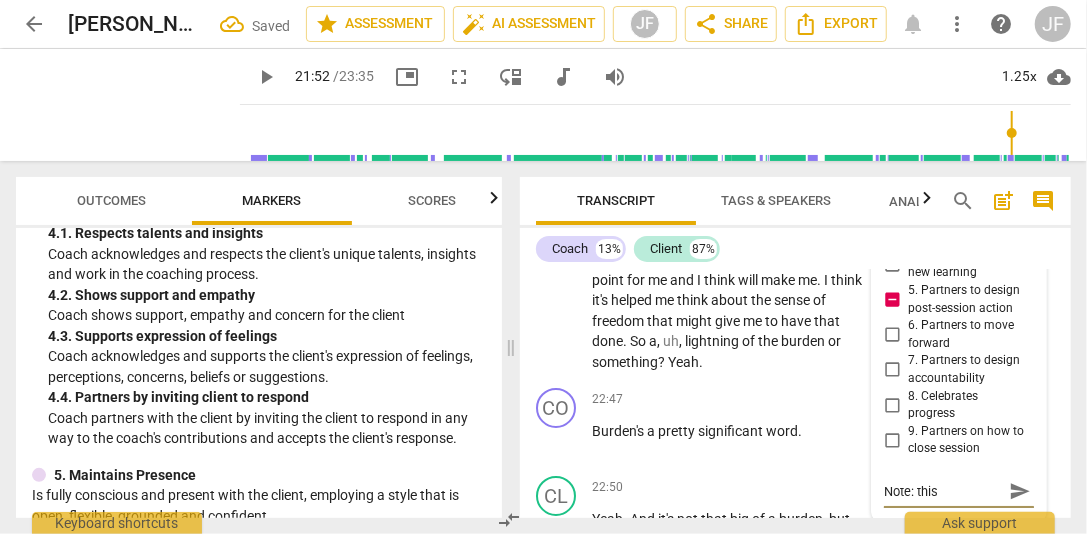 type on "Note: this" 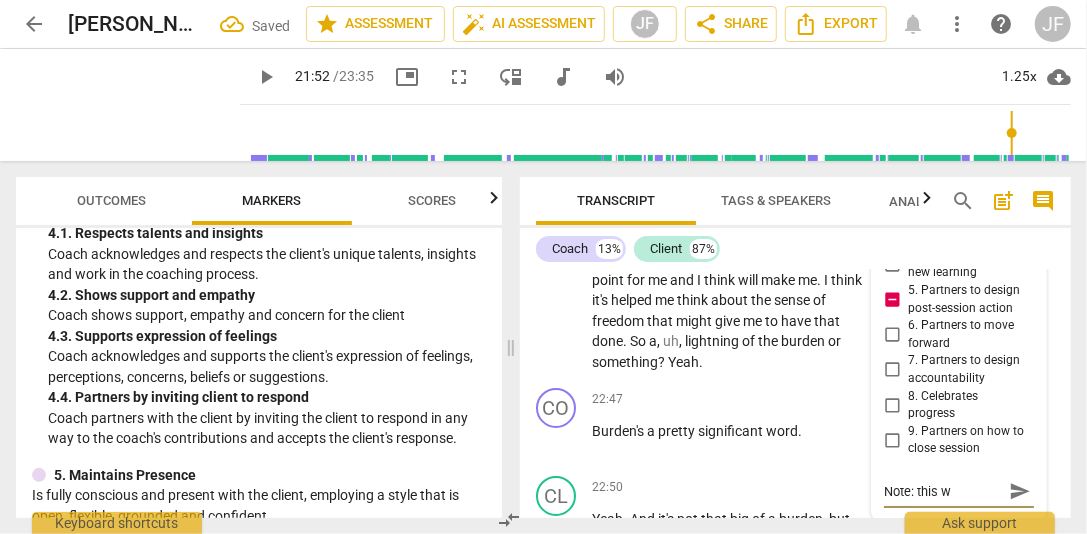 type on "Note: this wa" 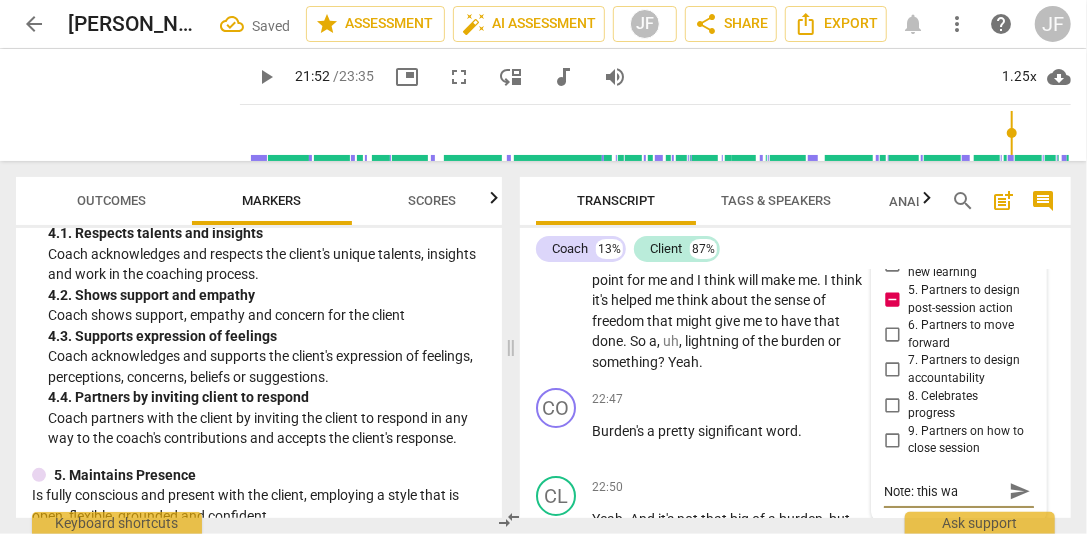 type on "Note: this was" 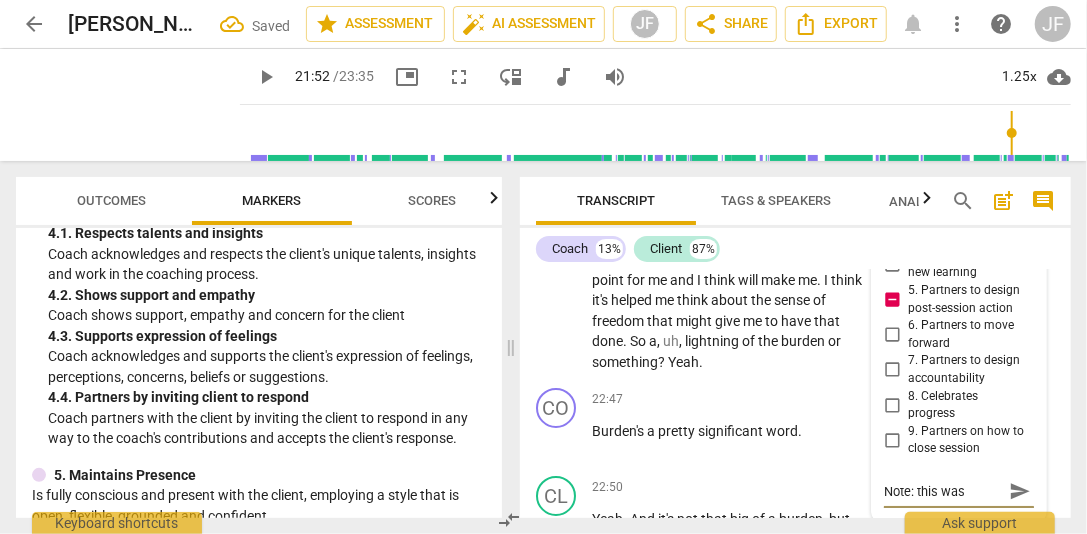type on "Note: this was" 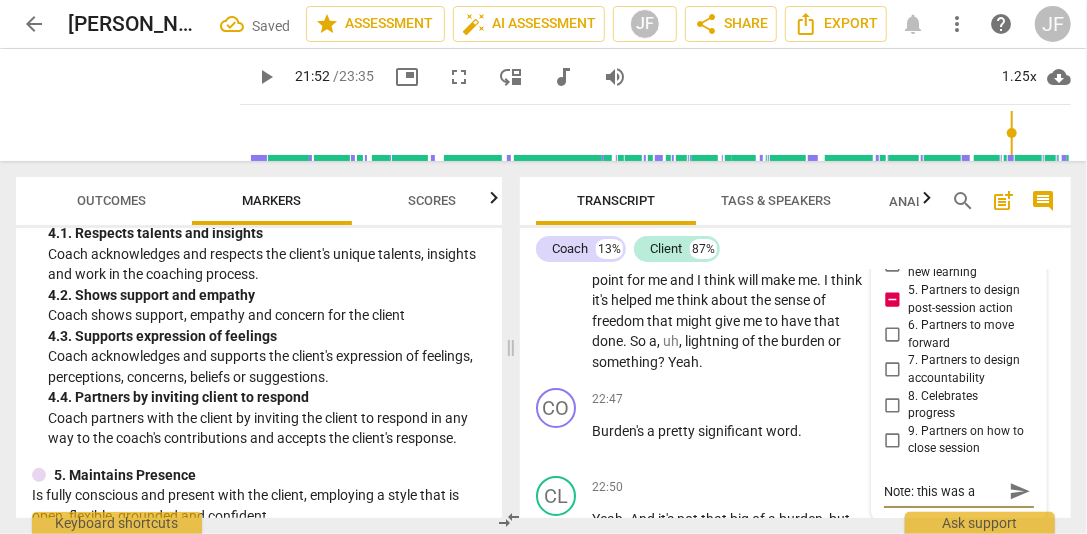 type on "Note: this was a" 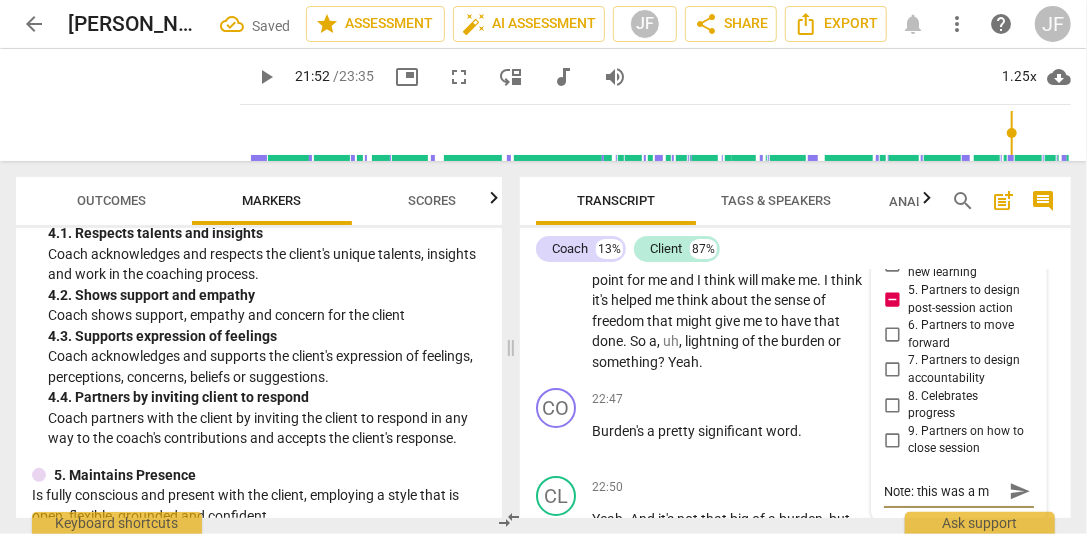 type on "Note: this was a mi" 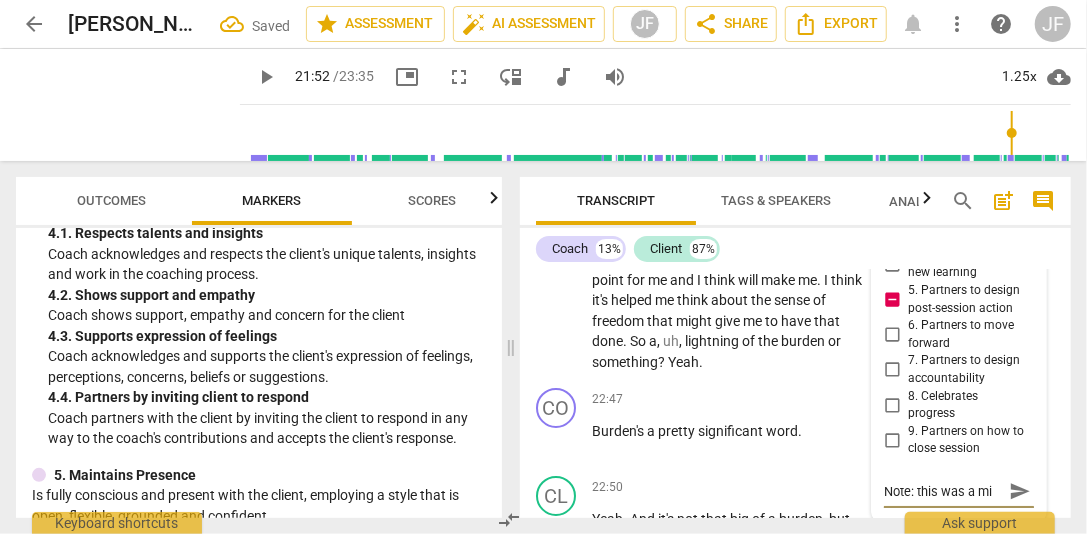 type on "Note: this was a mis" 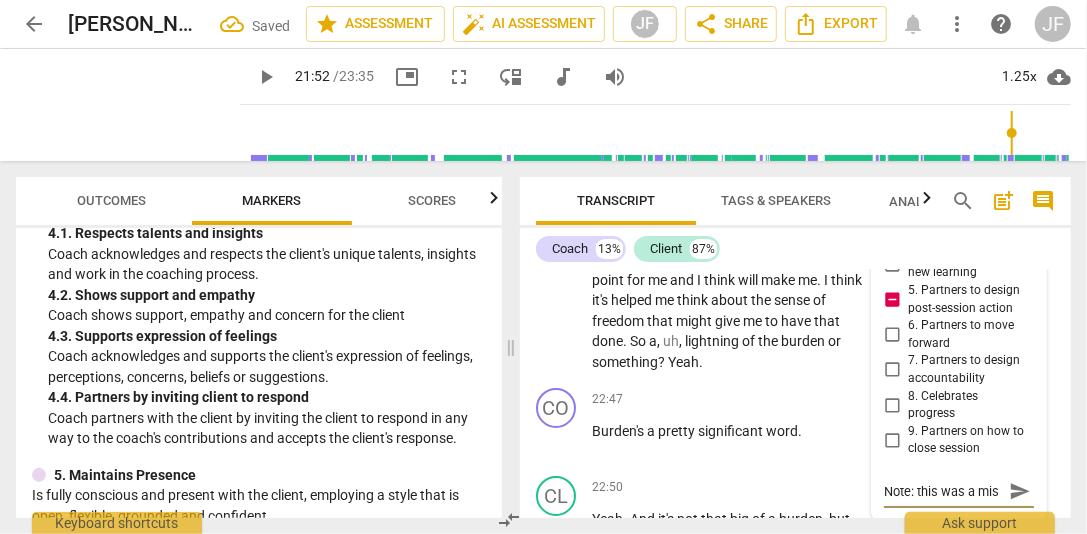 type on "Note: this was a miss" 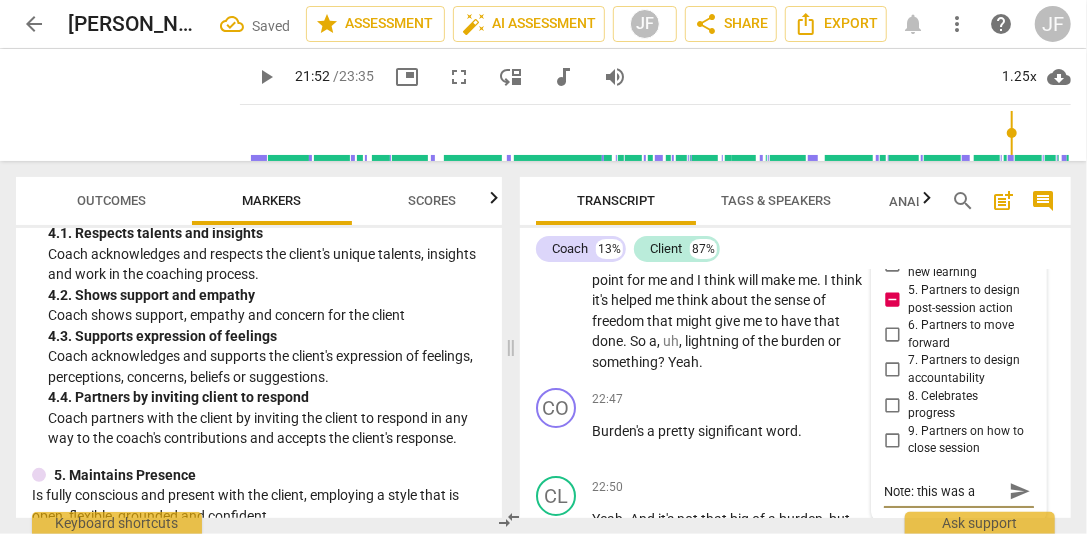 scroll, scrollTop: 17, scrollLeft: 0, axis: vertical 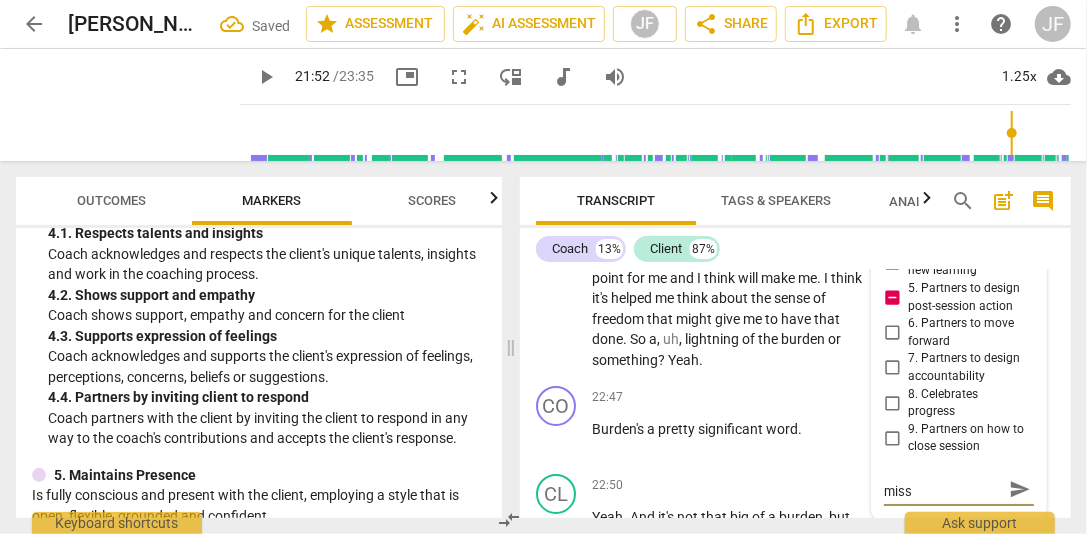 type on "Note: this was a misse" 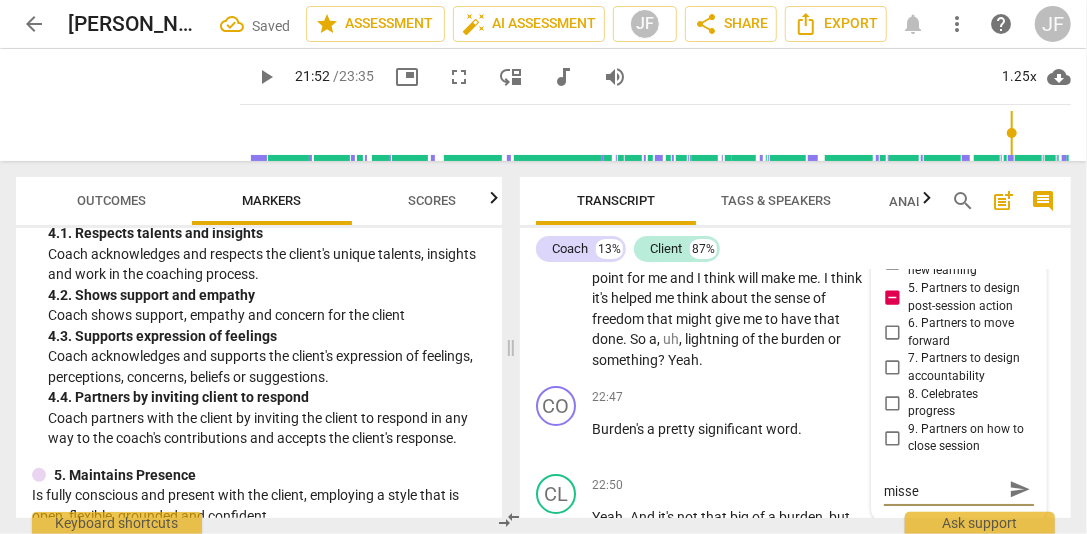 type on "Note: this was a missed" 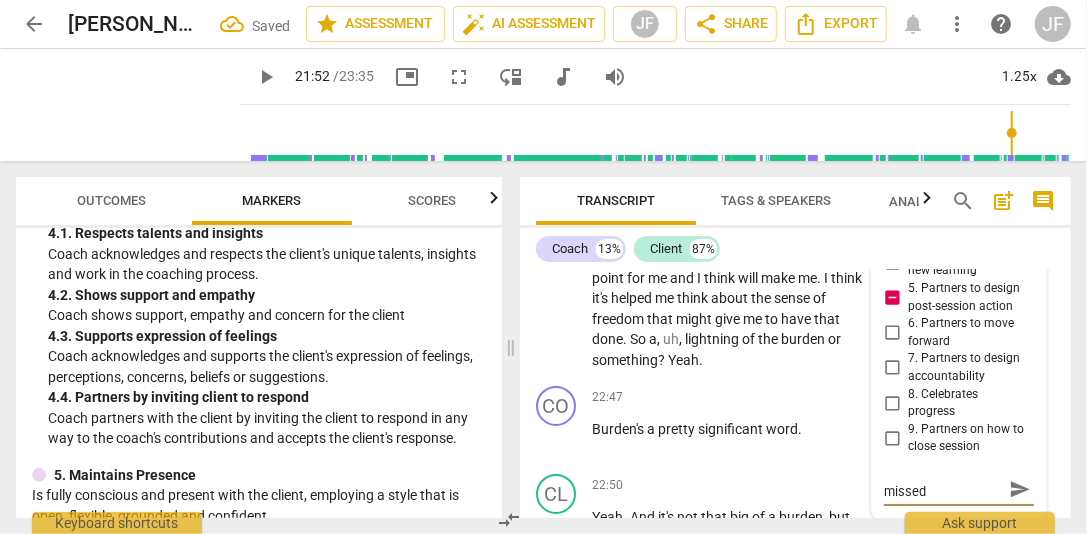 type on "Note: this was a missed" 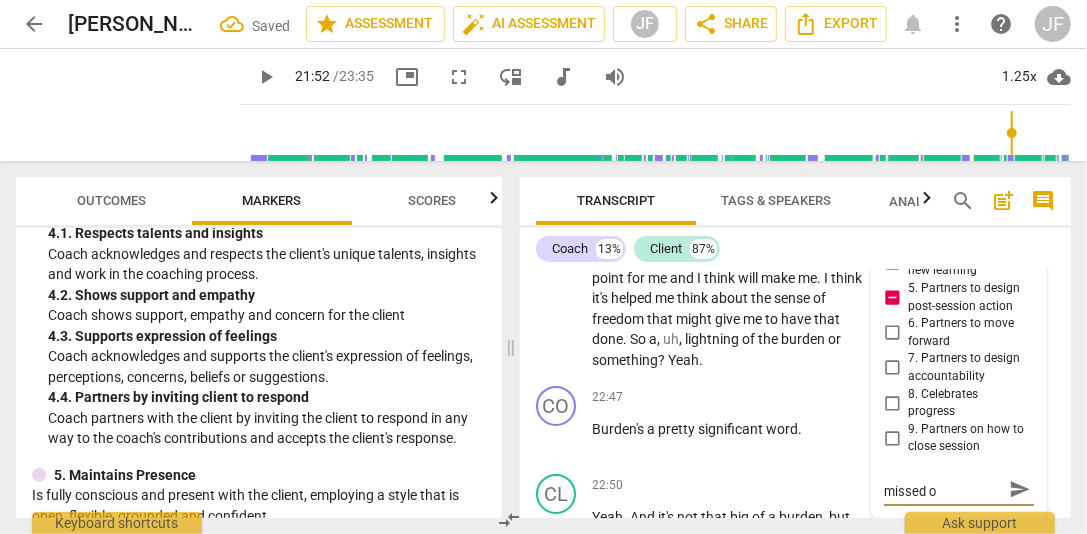 type on "Note: this was a missed op" 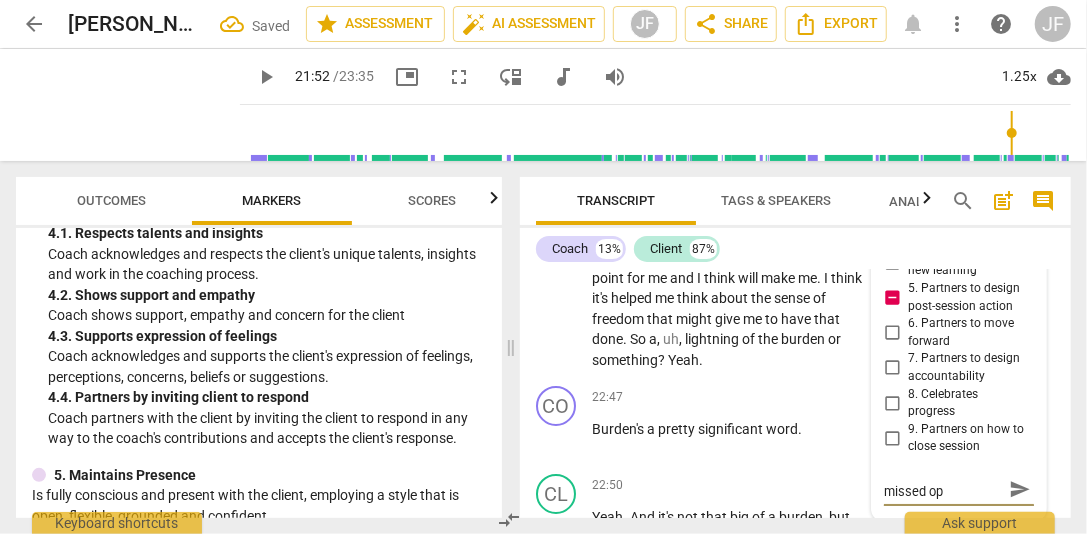 scroll, scrollTop: 9732, scrollLeft: 0, axis: vertical 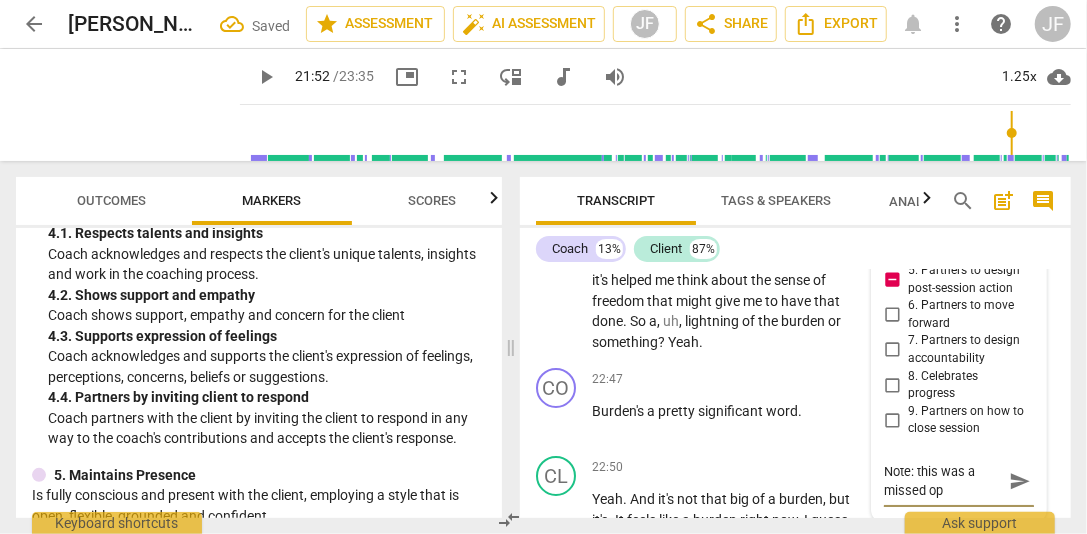 type on "Note: this was a missed opp" 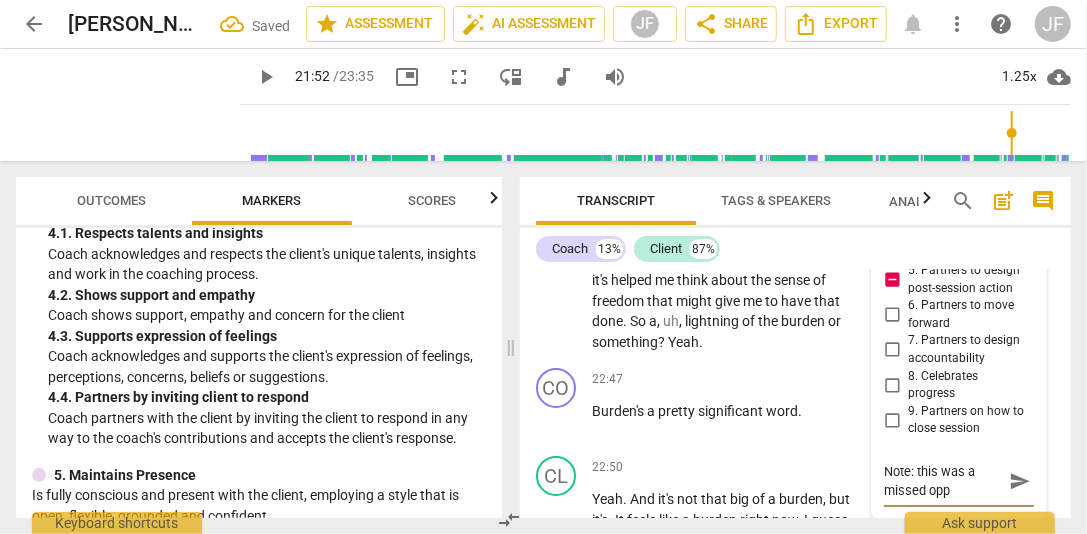 type on "Note: this was a missed oppo" 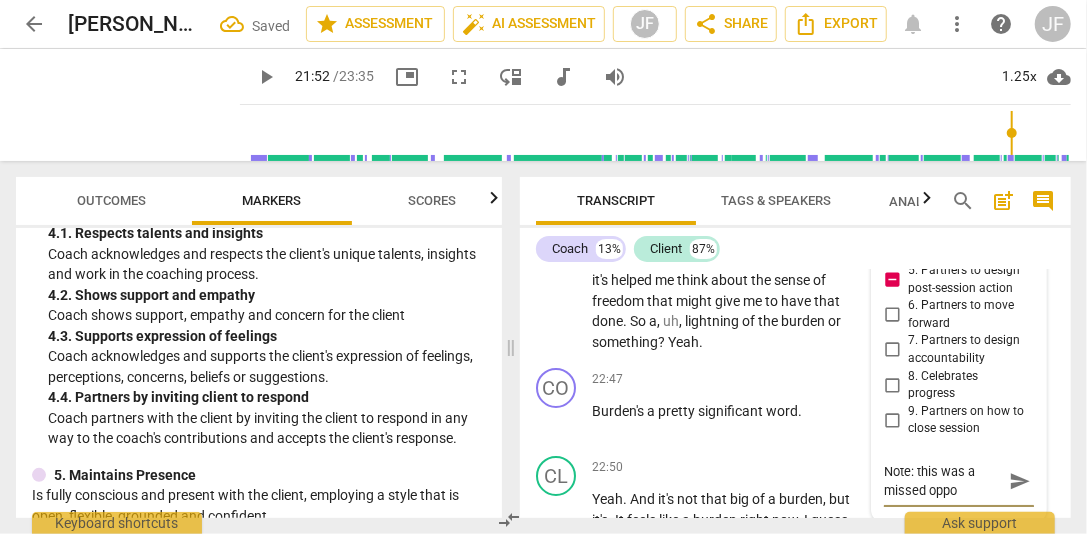 type on "Note: this was a missed oppor" 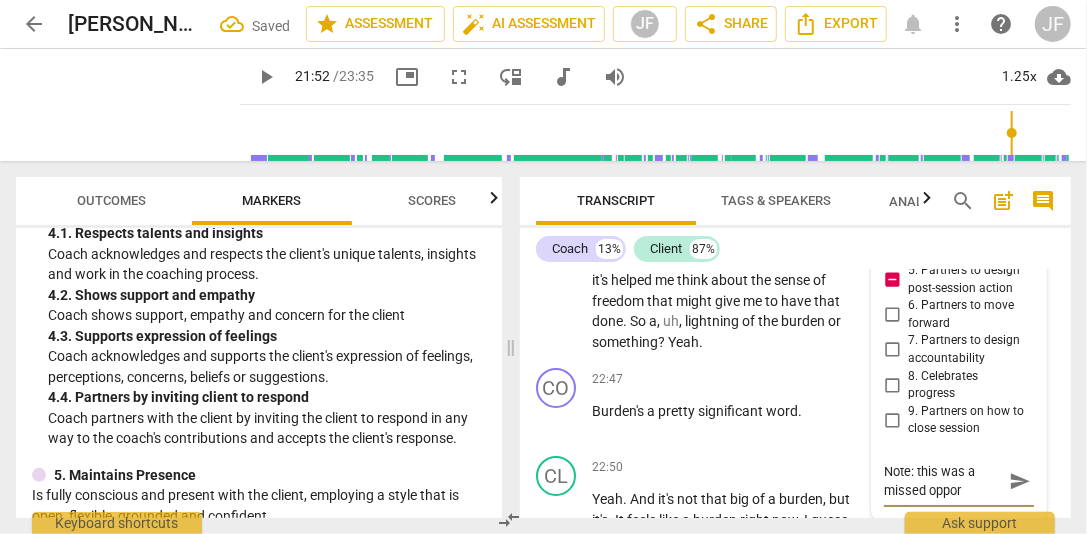 type on "Note: this was a missed opport" 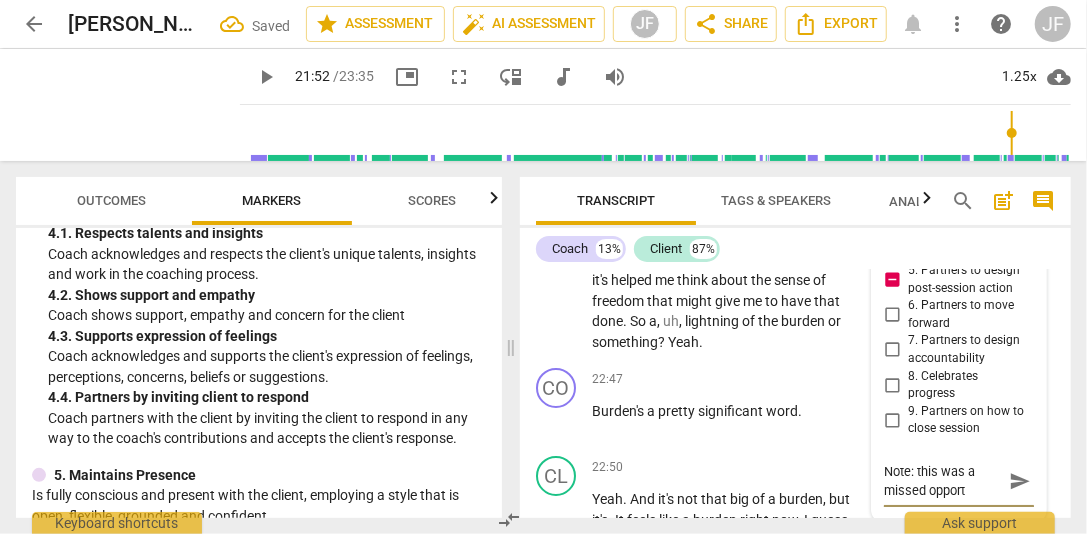 type on "Note: this was a missed opportu" 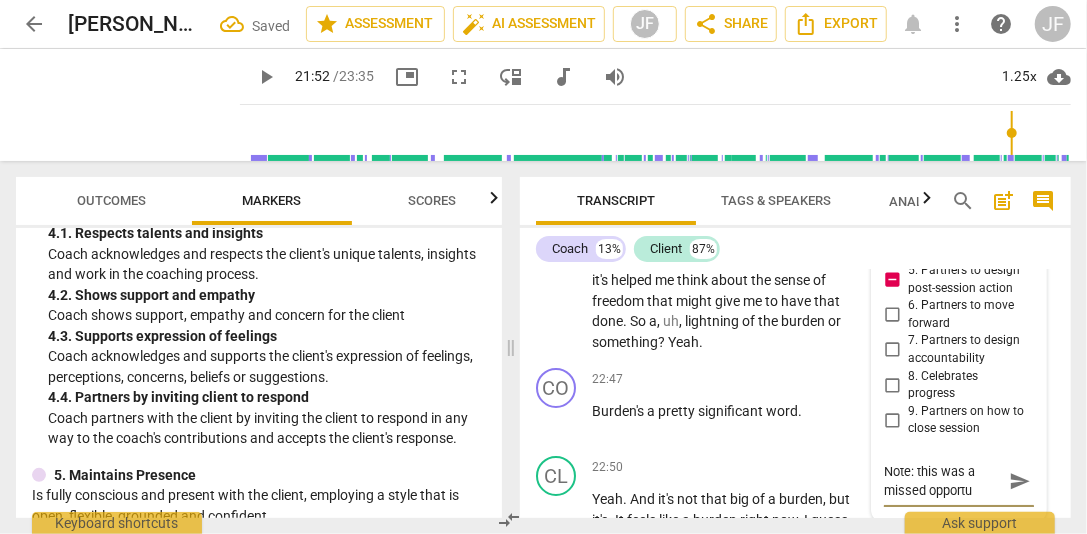 type on "Note: this was a missed opportun" 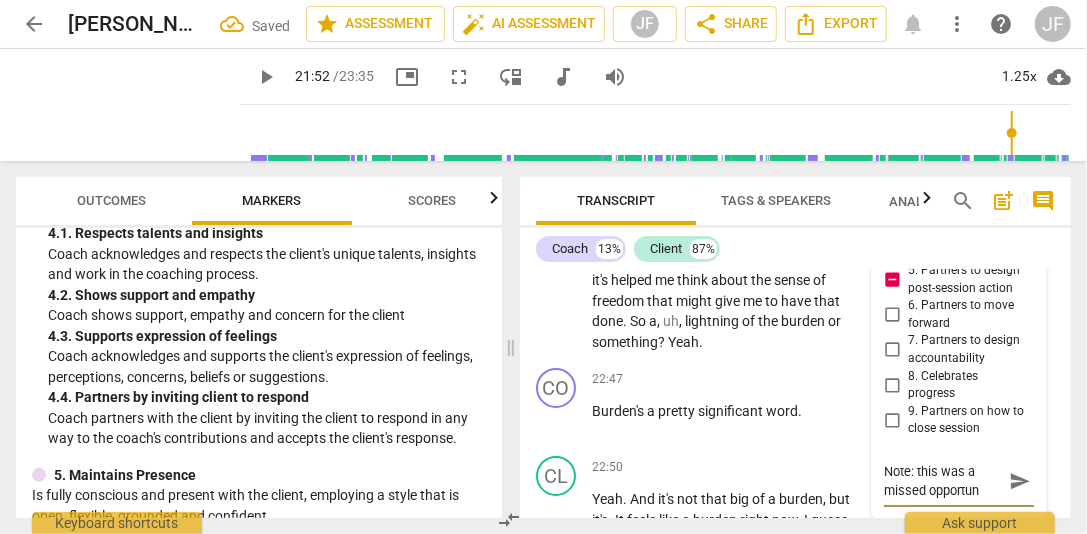 type on "Note: this was a missed opportuni" 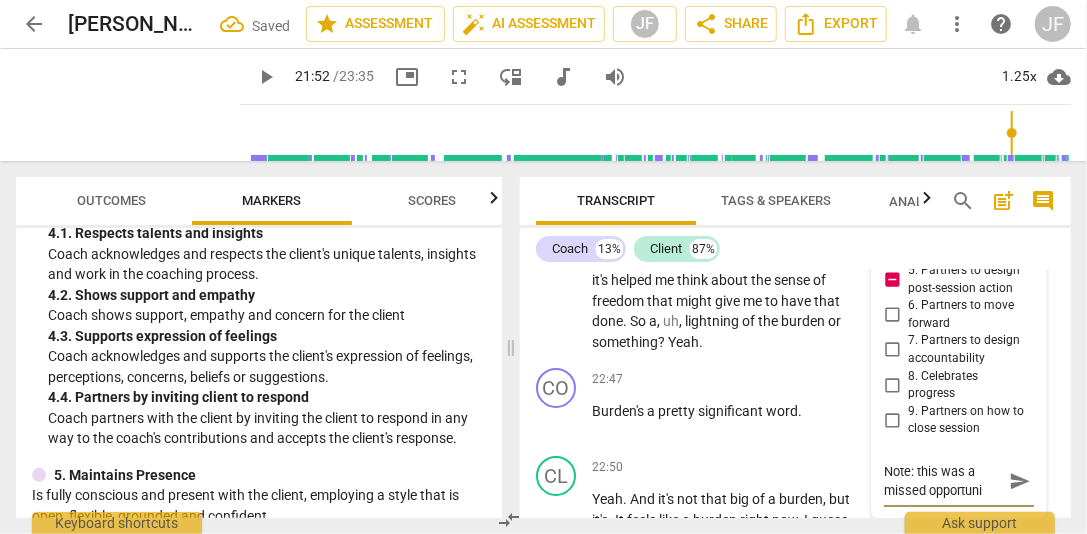 type on "Note: this was a missed opportunit" 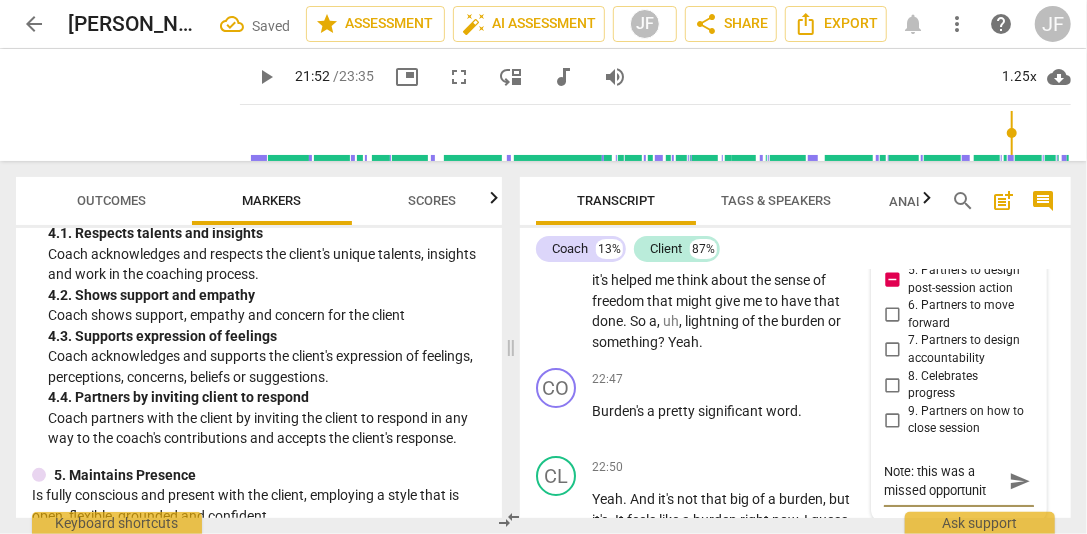 type on "Note: this was a missed opportunity" 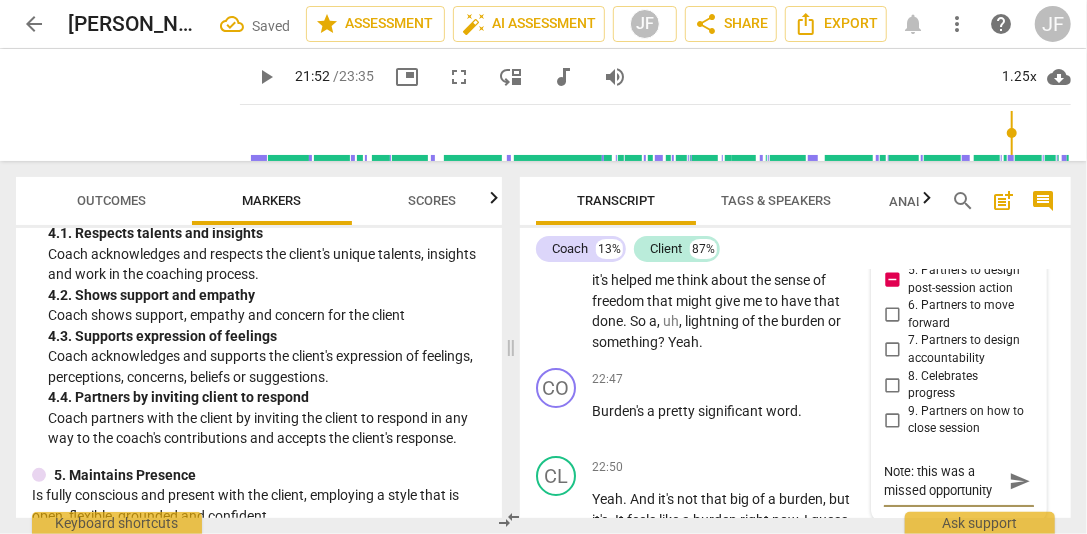 type on "Note: this was a missed opportunity." 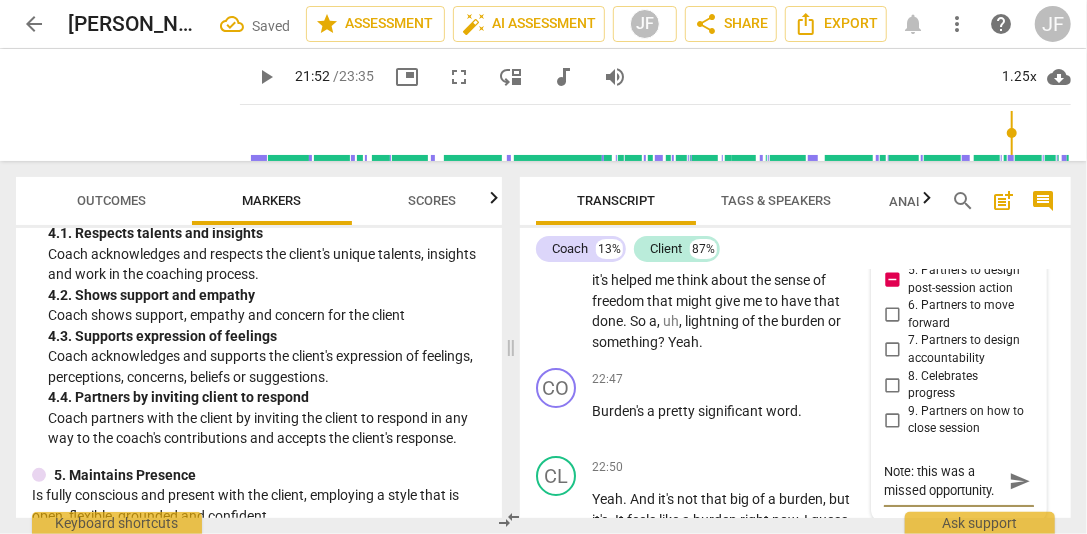 type on "Note: this was a missed opportunity." 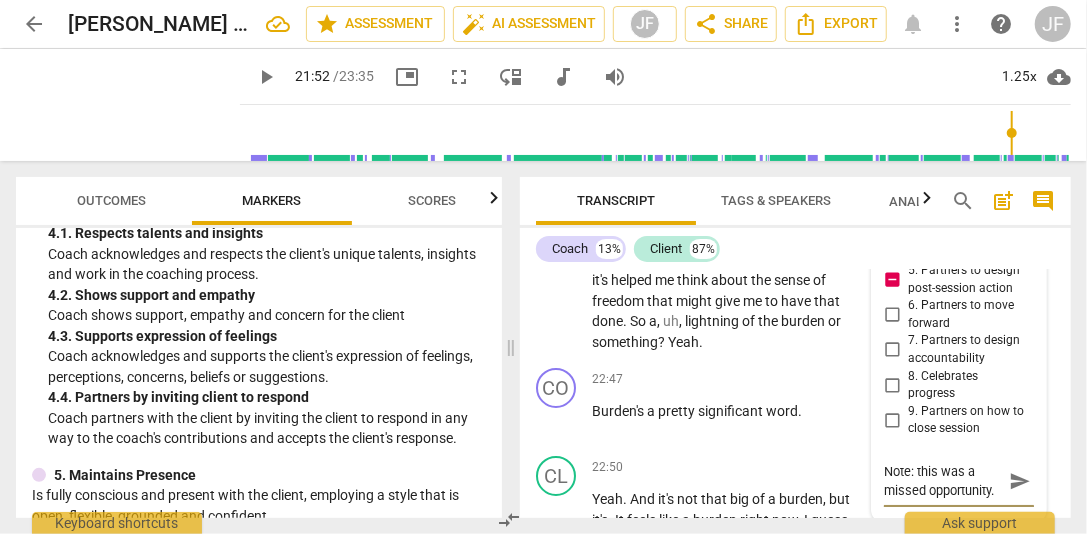 type on "Note: this was a missed opportunity.  T" 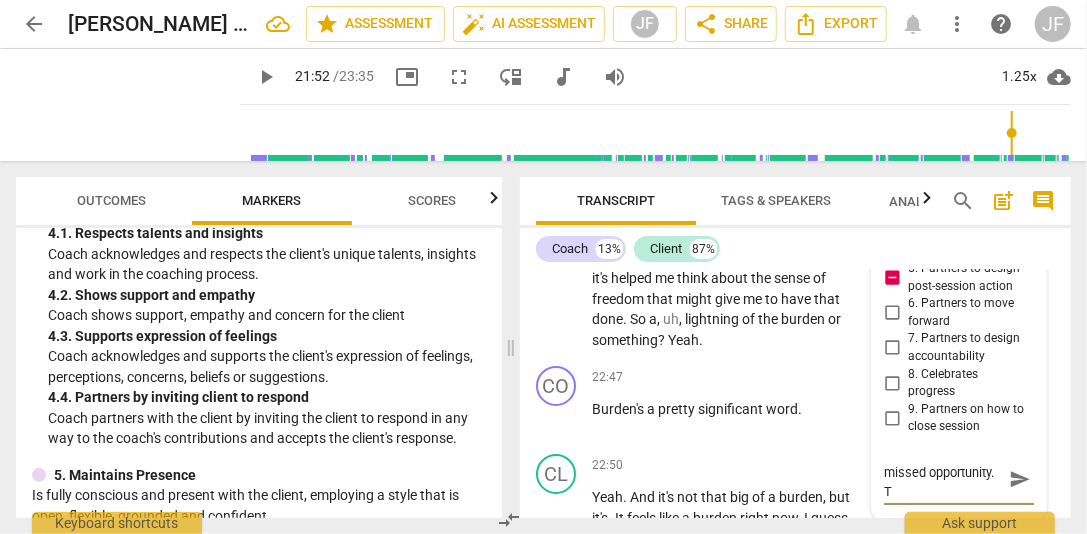 type on "Note: this was a missed opportunity.  Th" 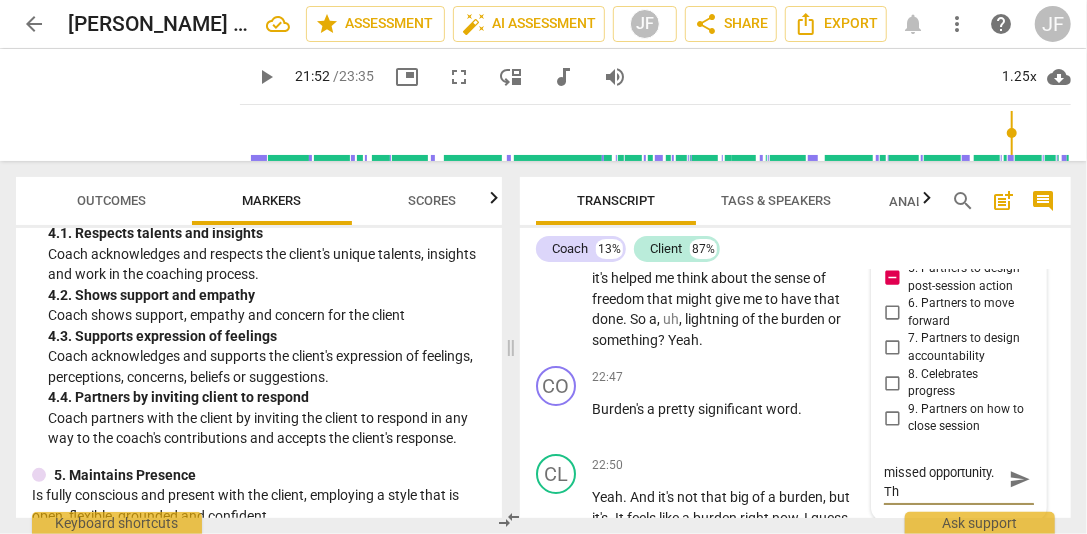 type on "Note: this was a missed opportunity.  The" 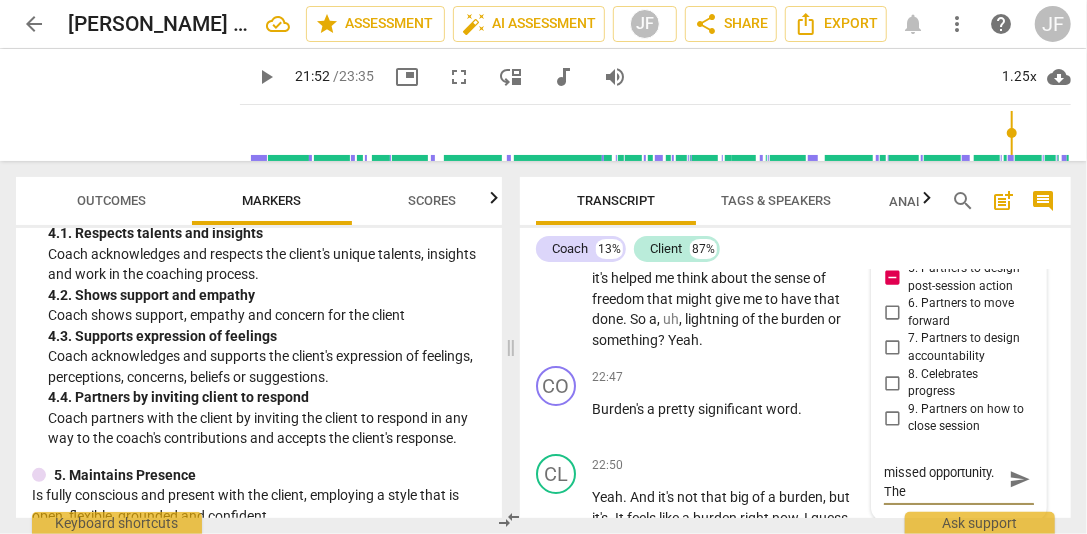type on "Note: this was a missed opportunity.  The" 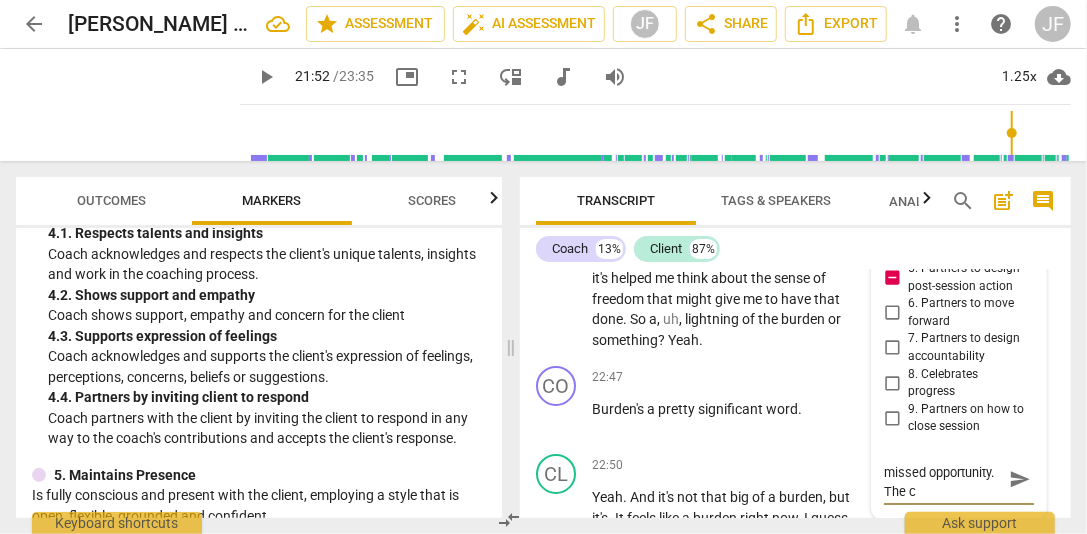 type on "Note: this was a missed opportunity.  The co" 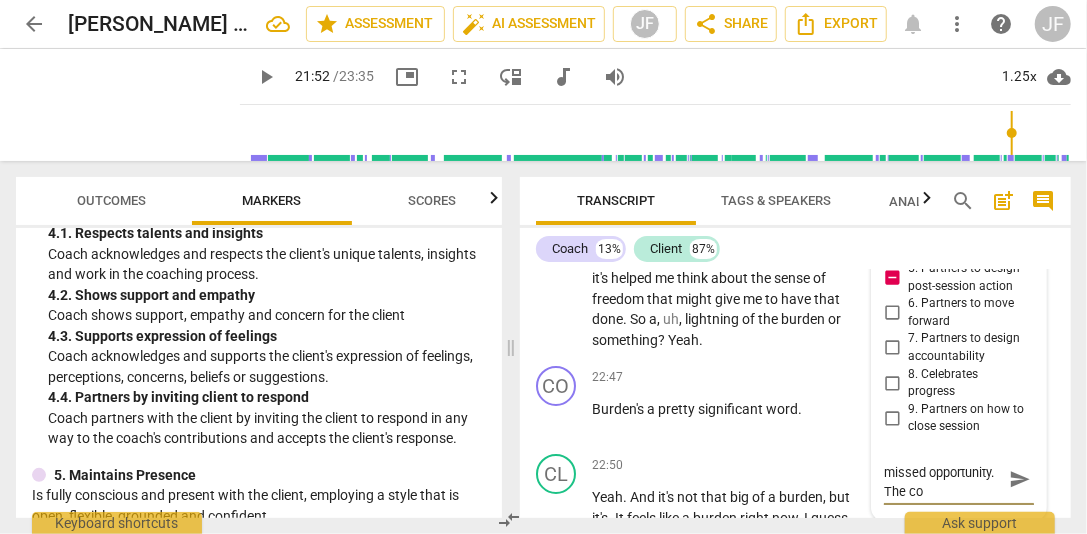scroll, scrollTop: 36, scrollLeft: 0, axis: vertical 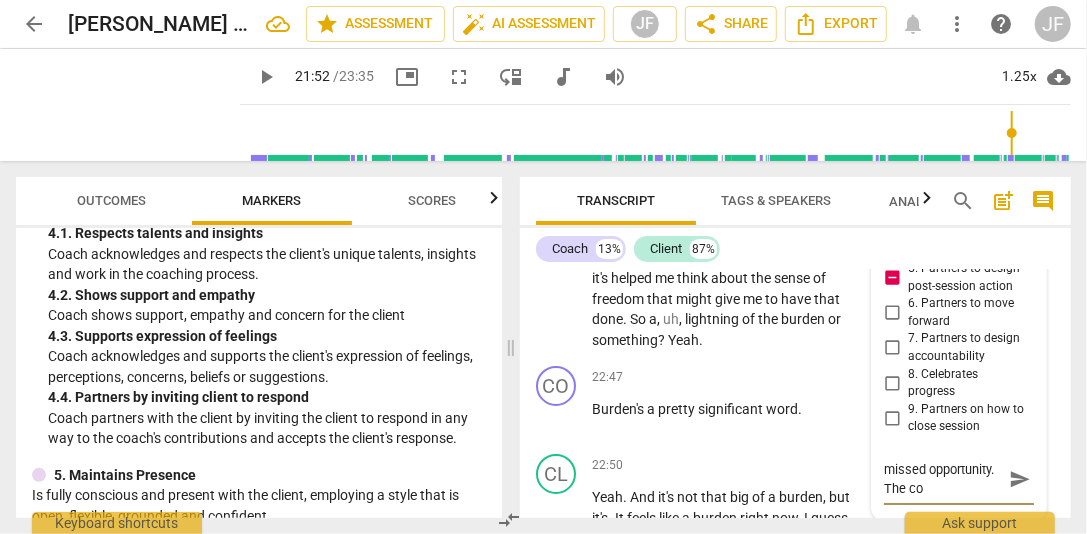 type on "Note: this was a missed opportunity.  The coa" 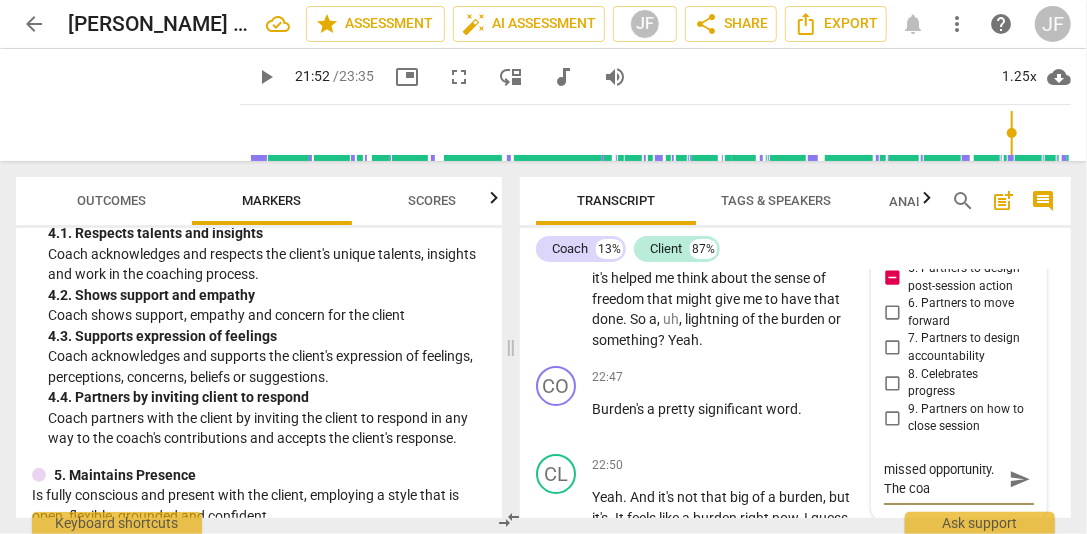 type on "Note: this was a missed opportunity.  The coac" 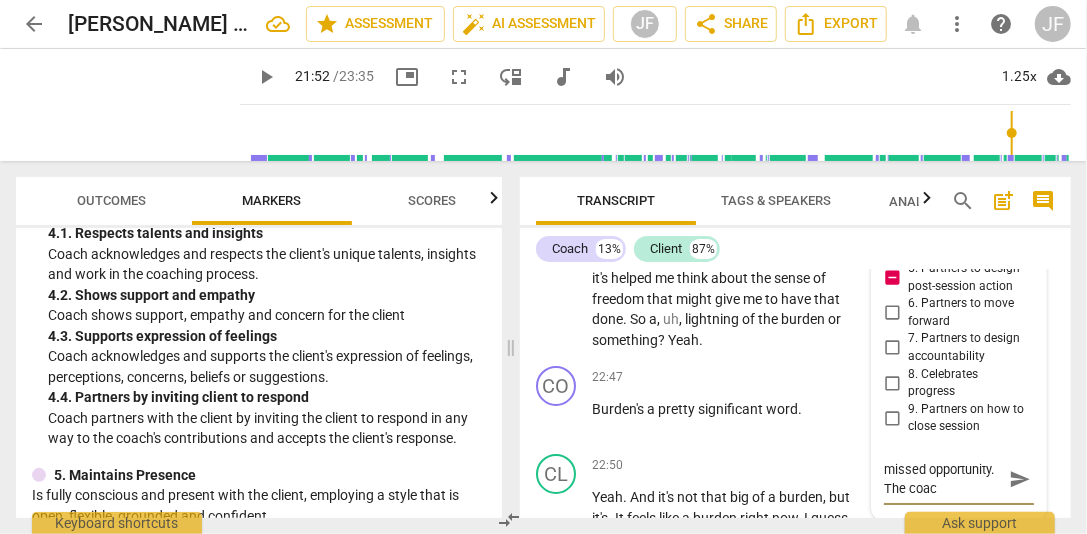 type on "Note: this was a missed opportunity.  The coach" 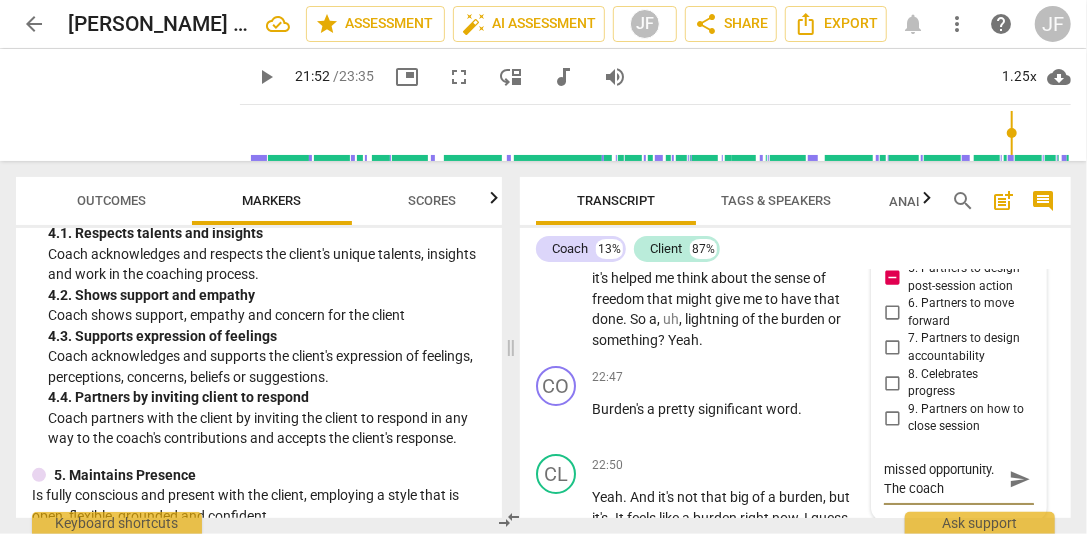 type on "Note: this was a missed opportunity.  The coach" 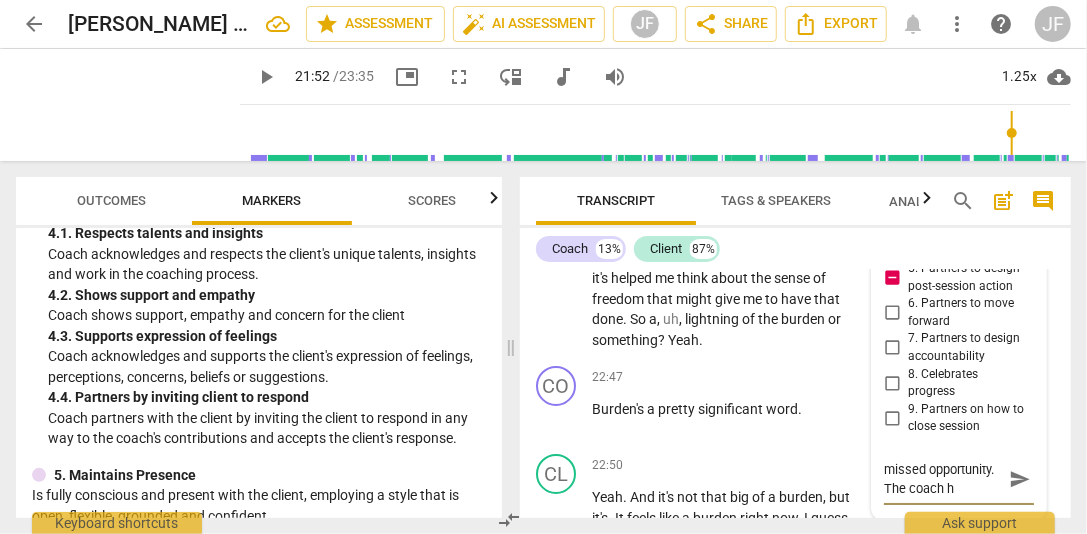 type on "Note: this was a missed opportunity.  The coach ha" 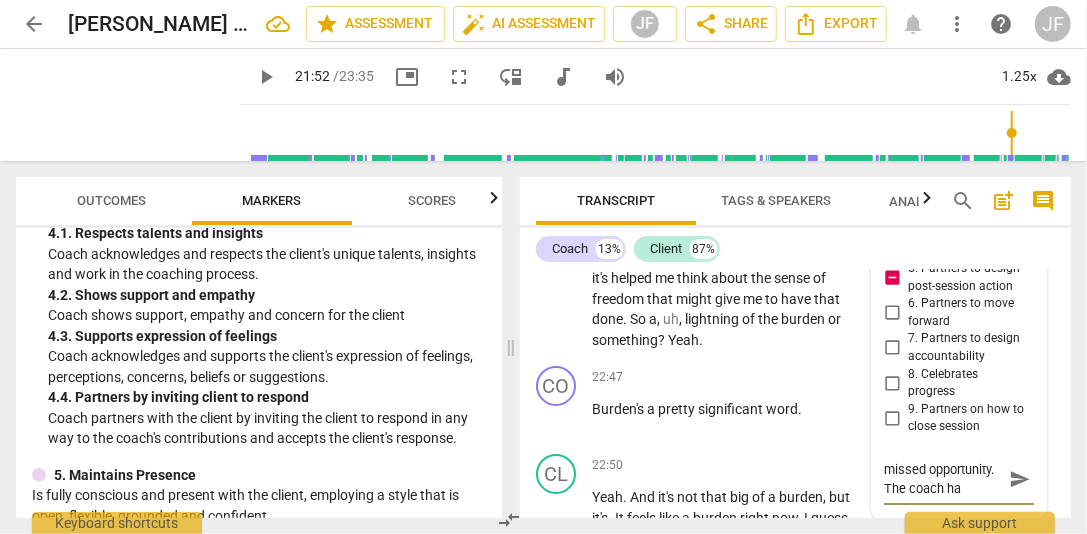 scroll, scrollTop: 9751, scrollLeft: 0, axis: vertical 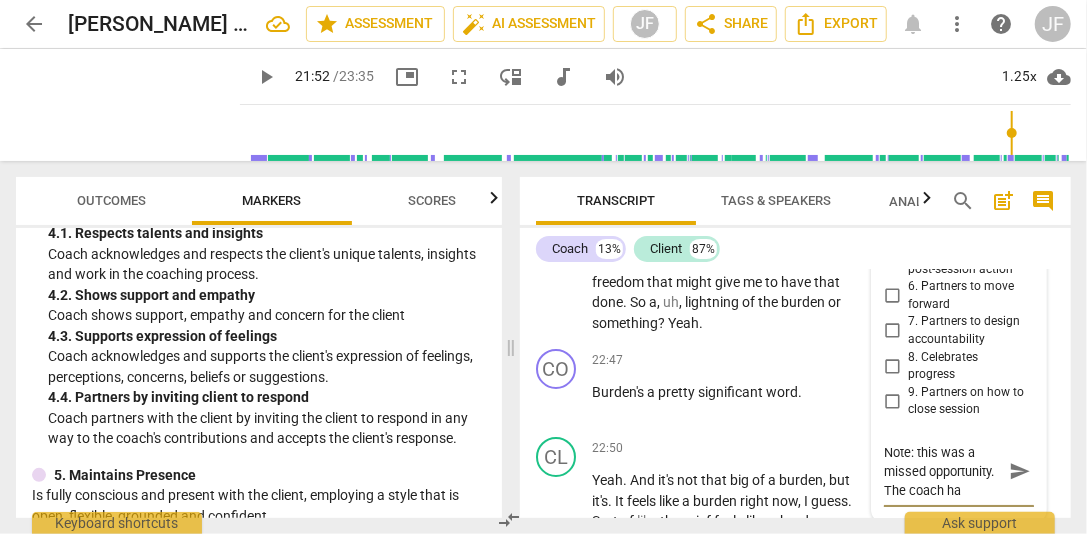 type on "Note: this was a missed opportunity.  The coach had" 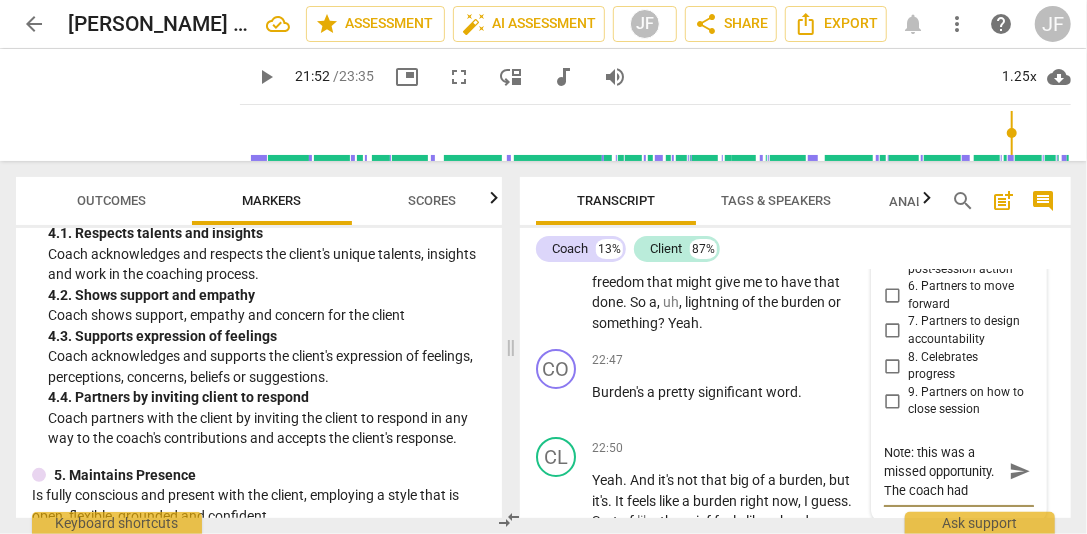 type on "Note: this was a missed opportunity.  The coach had" 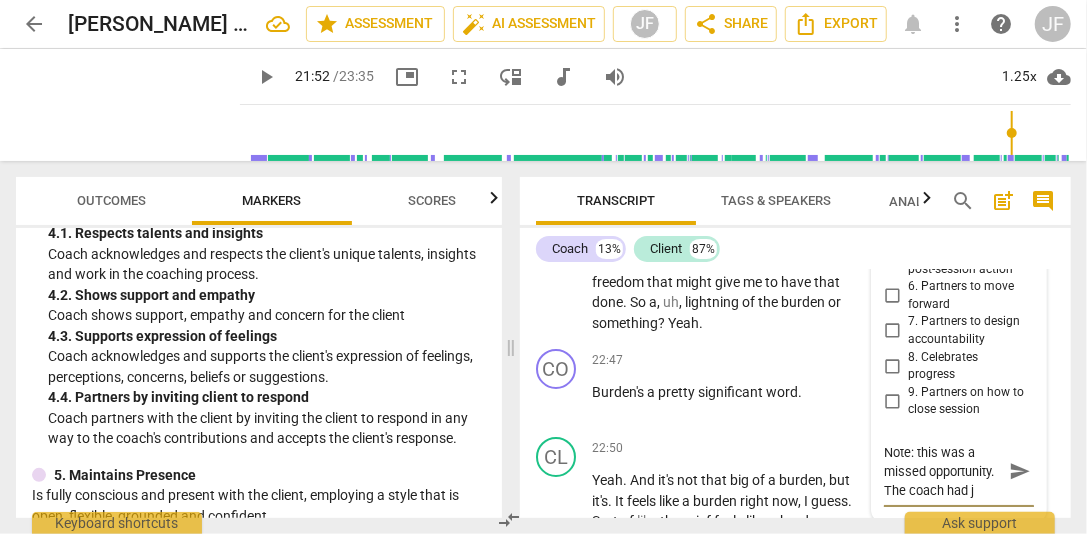 type on "Note: this was a missed opportunity.  The coach had ju" 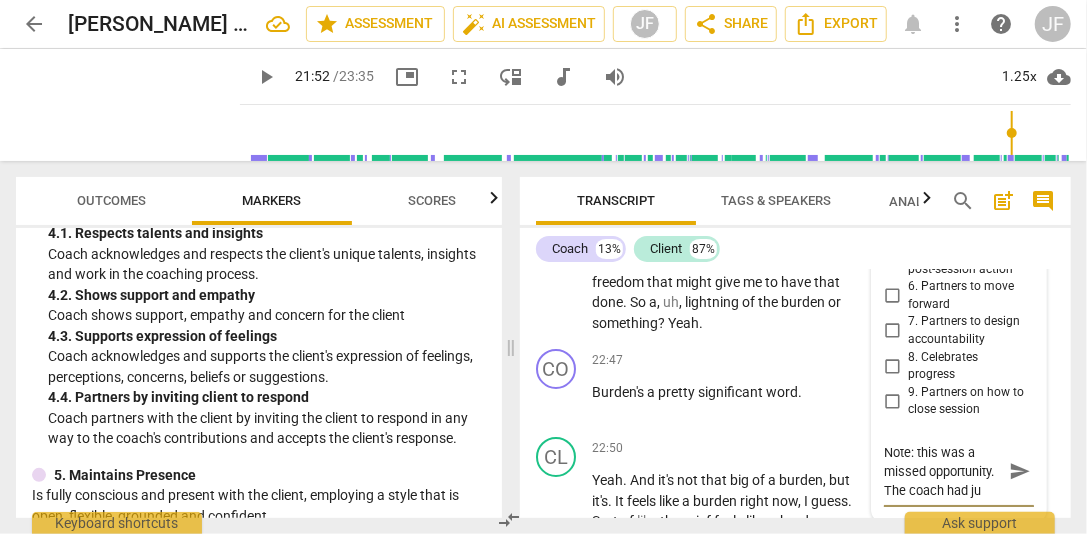 type on "Note: this was a missed opportunity.  The coach had jus" 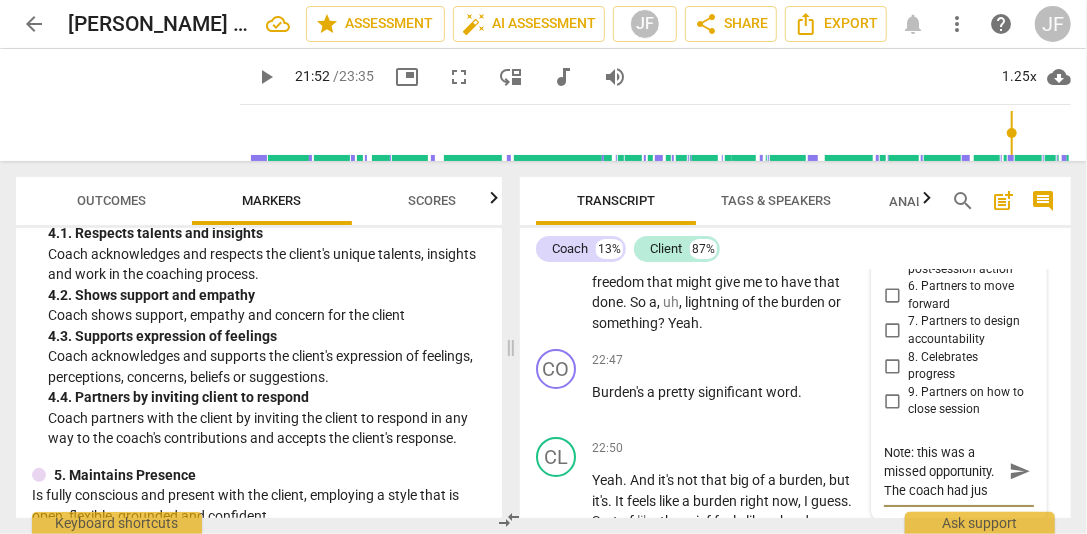 type on "Note: this was a missed opportunity.  The coach had just" 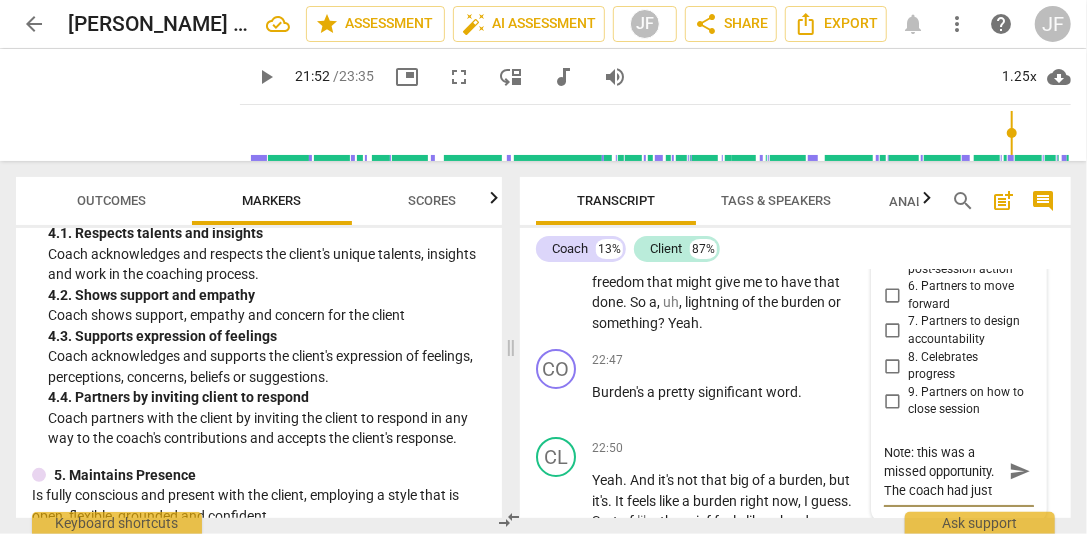 type on "Note: this was a missed opportunity.  The coach had just" 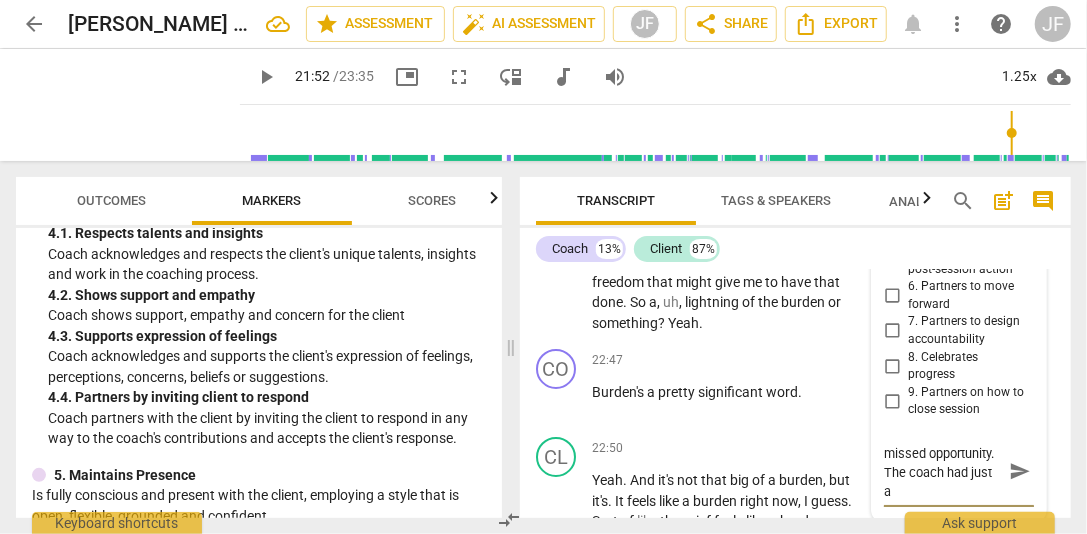 type on "Note: this was a missed opportunity.  The coach had just as" 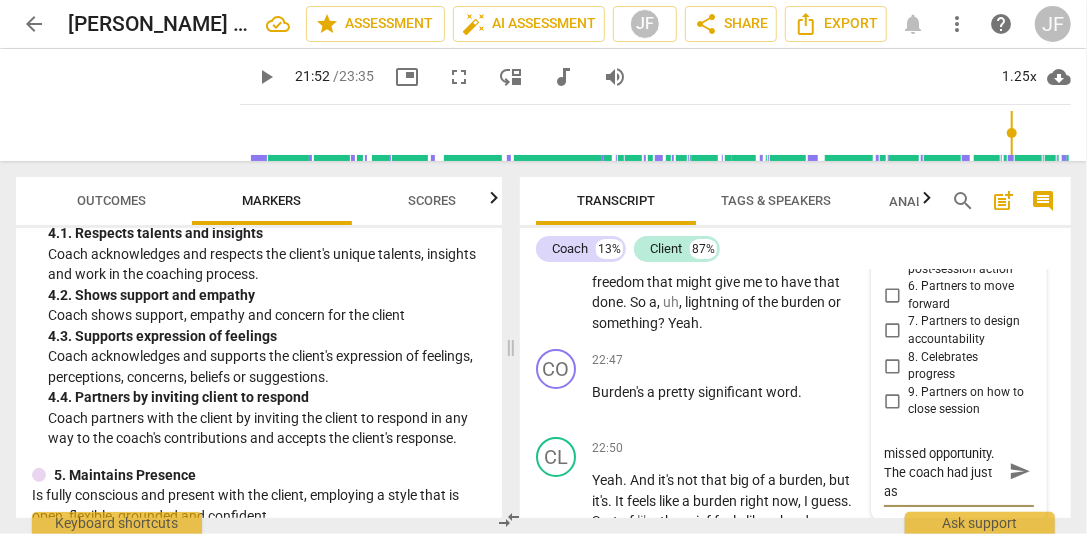 type on "Note: this was a missed opportunity.  The coach had just ask" 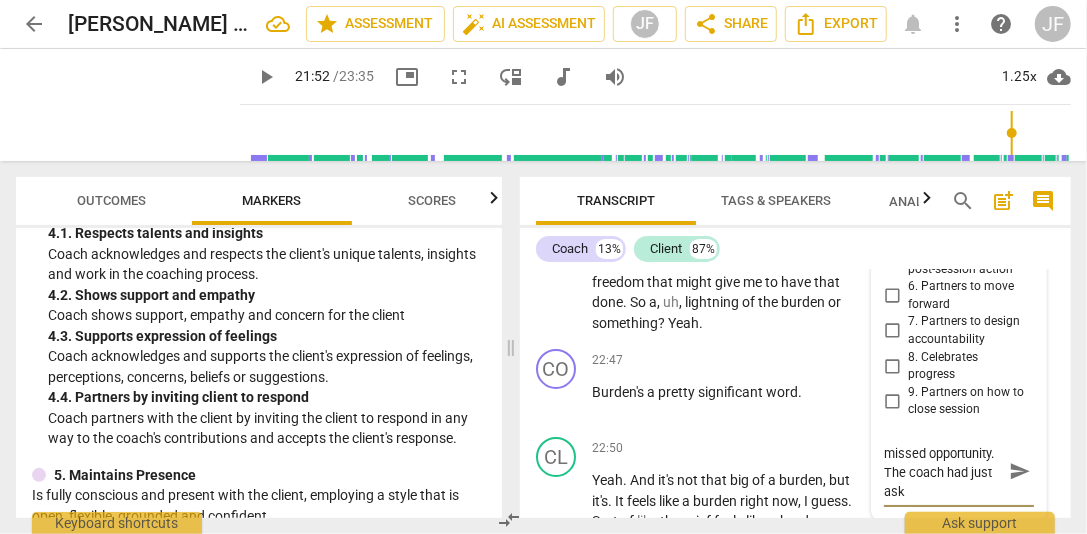 type on "Note: this was a missed opportunity.  The coach had just aske" 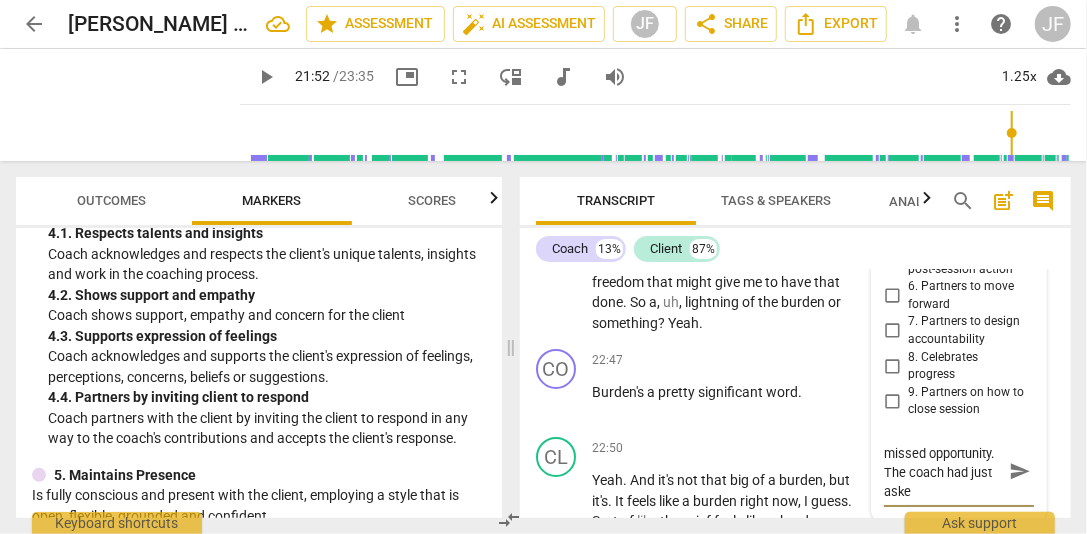 scroll, scrollTop: 9752, scrollLeft: 0, axis: vertical 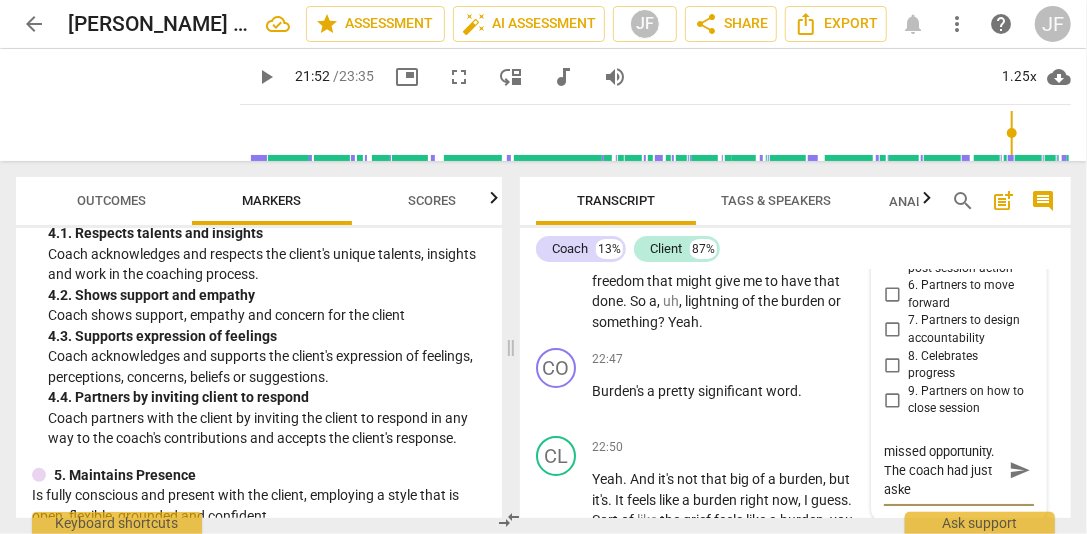 type on "Note: this was a missed opportunity.  The coach had just asked" 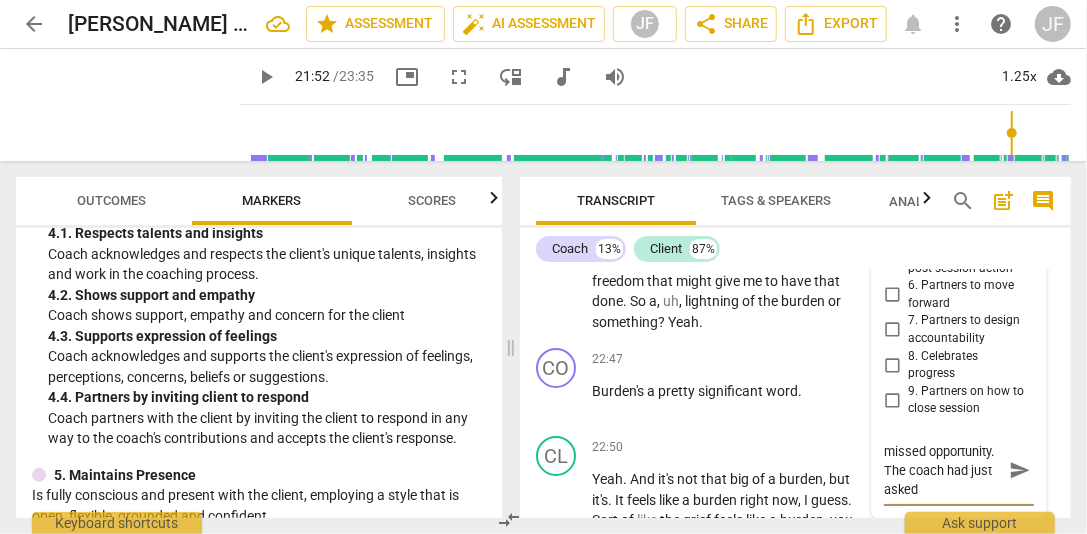 type on "Note: this was a missed opportunity.  The coach had just asked" 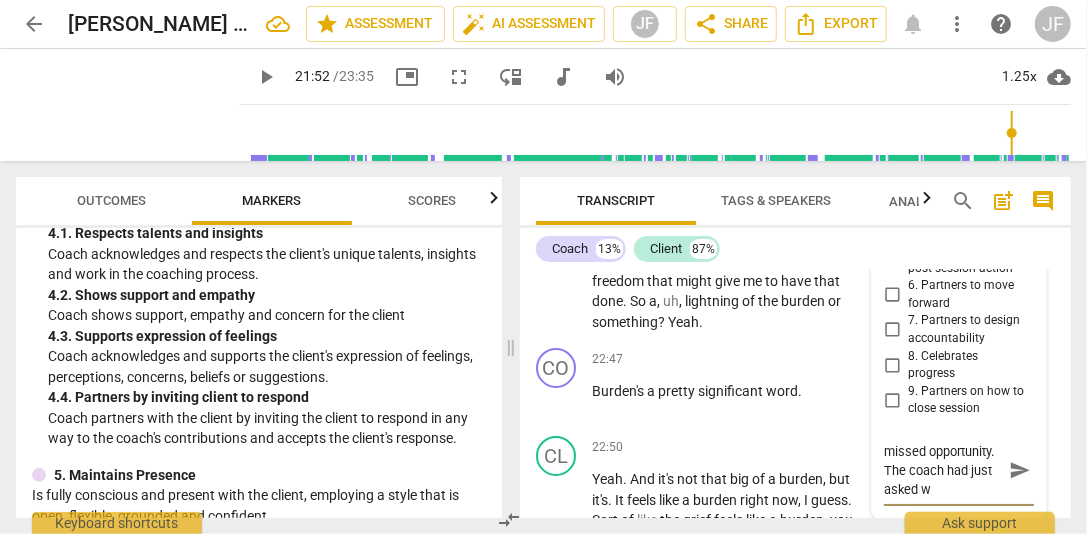 type on "Note: this was a missed opportunity.  The coach had just asked [PERSON_NAME]" 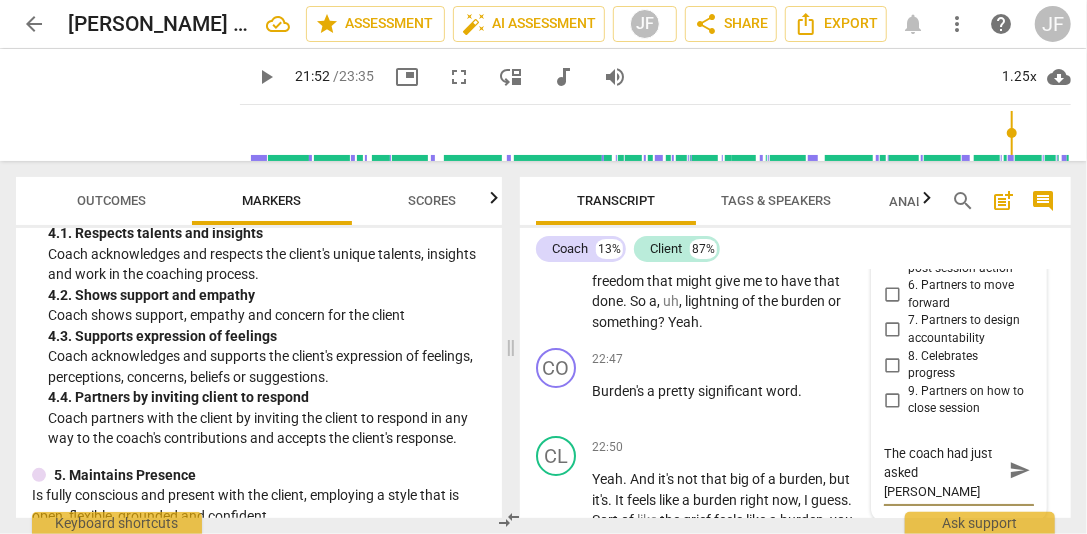 type on "Note: this was a missed opportunity.  The coach had just asked wha" 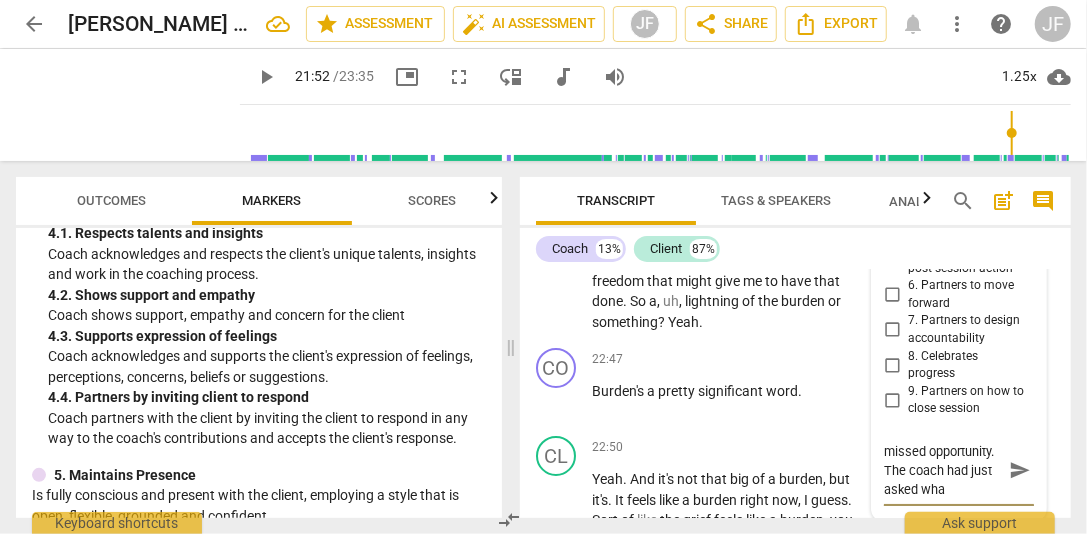 type on "Note: this was a missed opportunity.  The coach had just asked what" 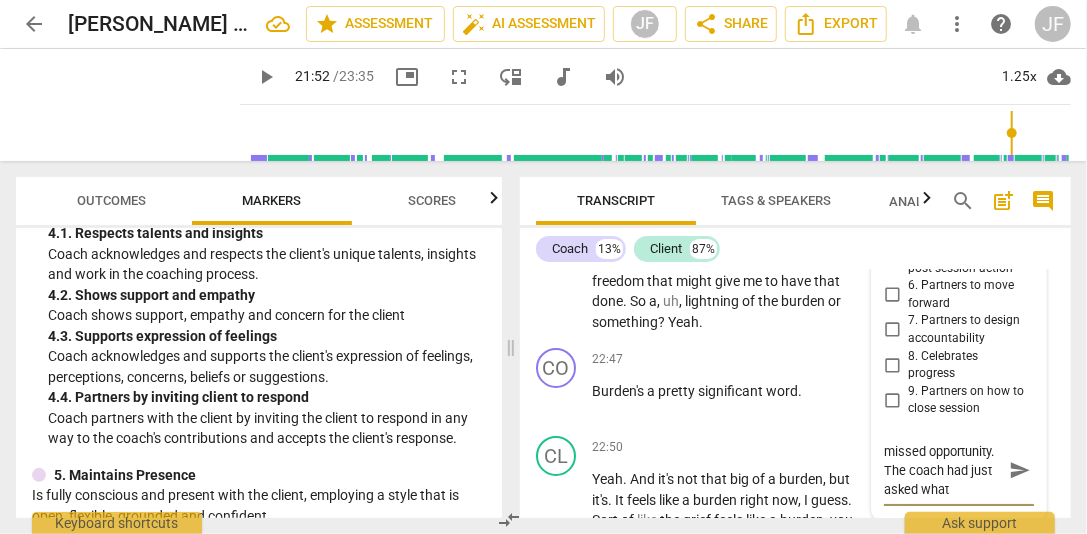 type on "Note: this was a missed opportunity.  The coach had just asked what" 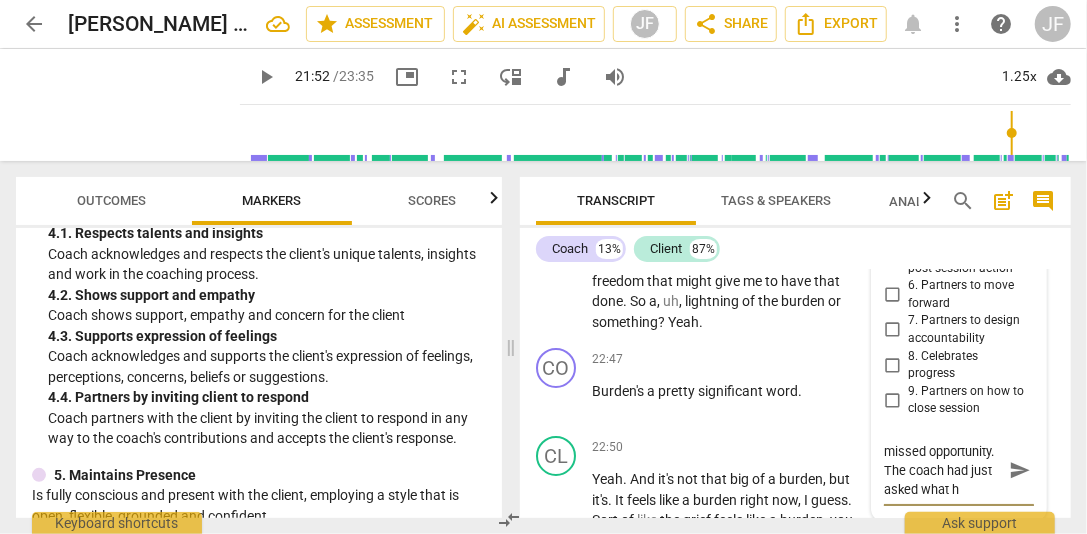 type on "Note: this was a missed opportunity.  The coach had just asked what he" 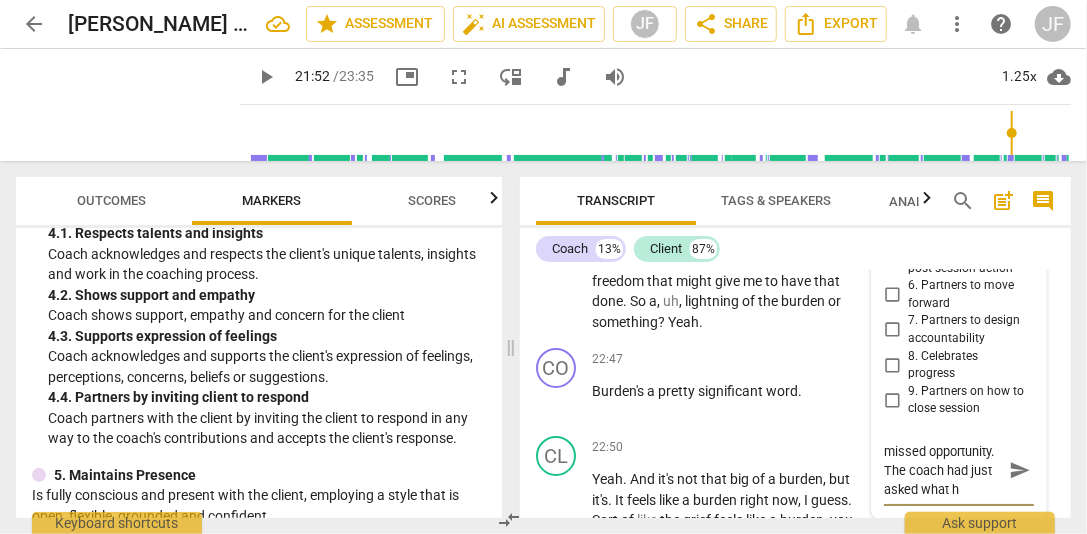 type on "Note: this was a missed opportunity.  The coach had just asked what he" 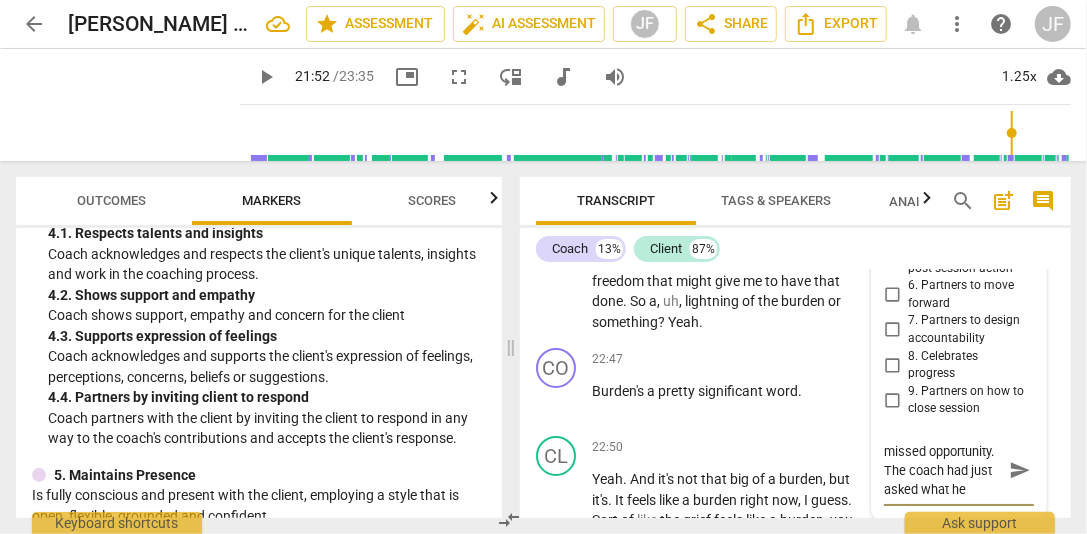 type on "Note: this was a missed opportunity.  The coach had just asked what hel" 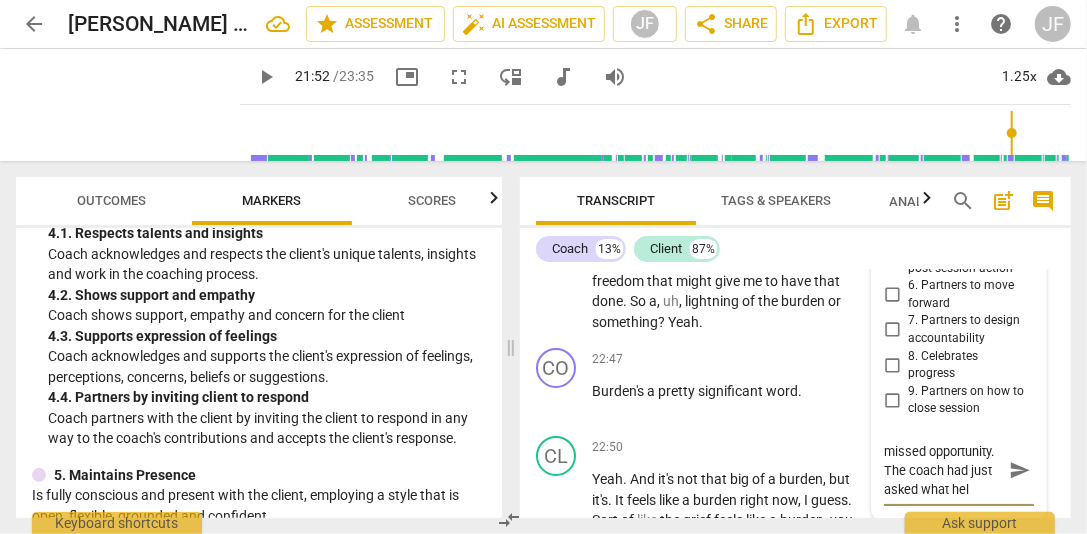 type on "Note: this was a missed opportunity.  The coach had just asked what help" 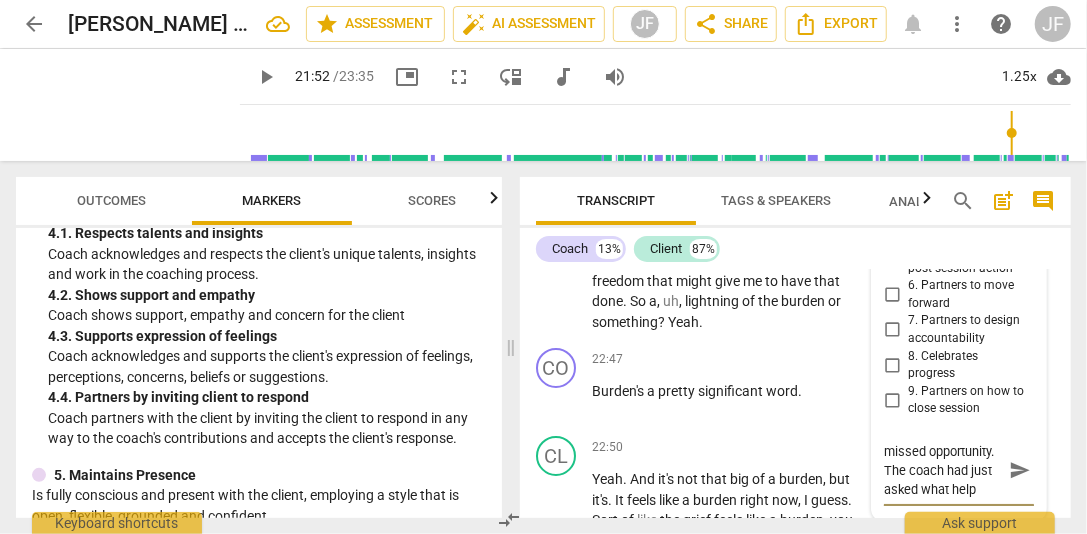 type on "Note: this was a missed opportunity.  The coach had just asked what helpf" 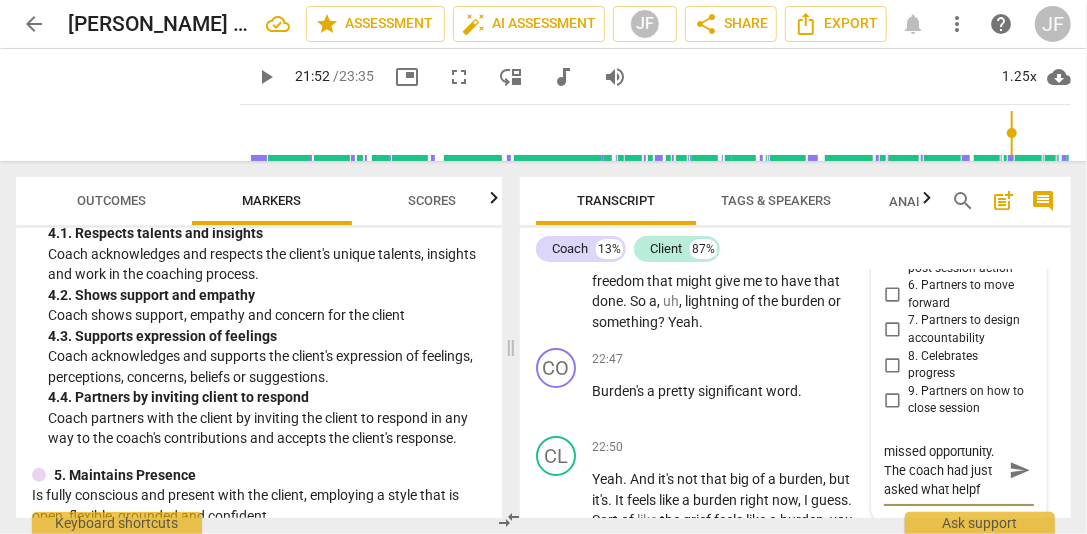 type on "Note: this was a missed opportunity.  The coach had just asked what helpfu" 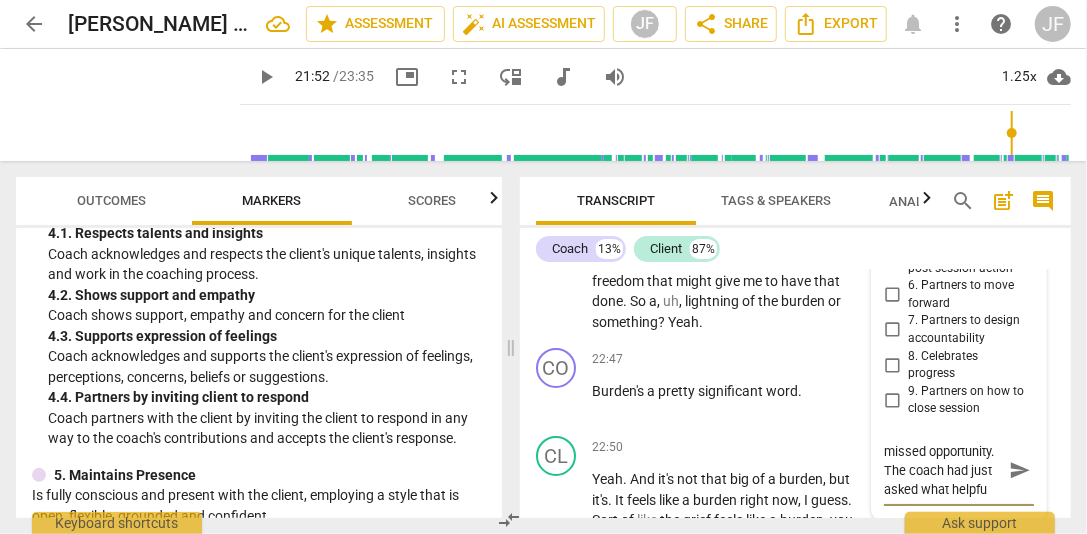 type on "Note: this was a missed opportunity.  The coach had just asked what helpful" 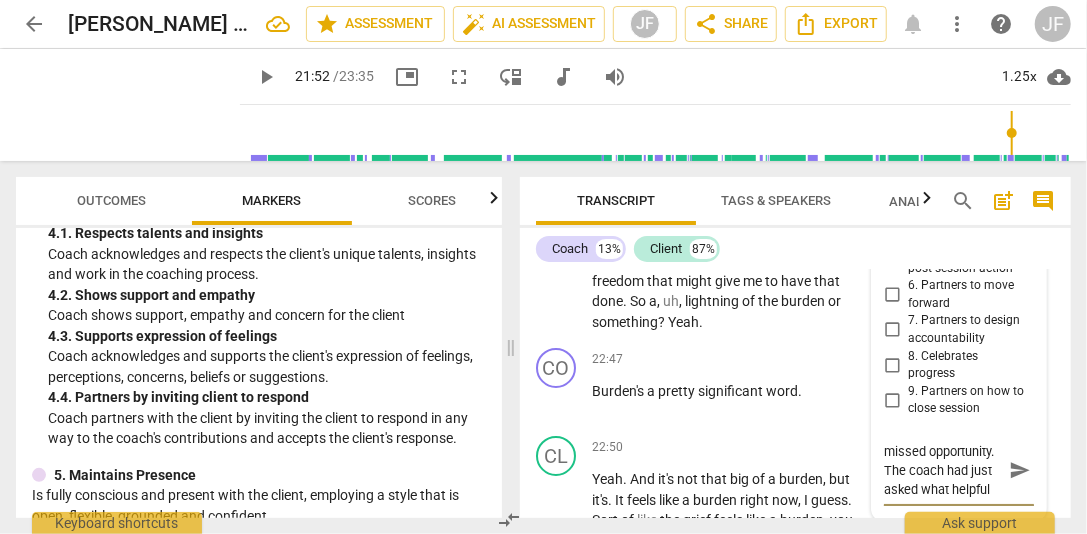 scroll, scrollTop: 9769, scrollLeft: 0, axis: vertical 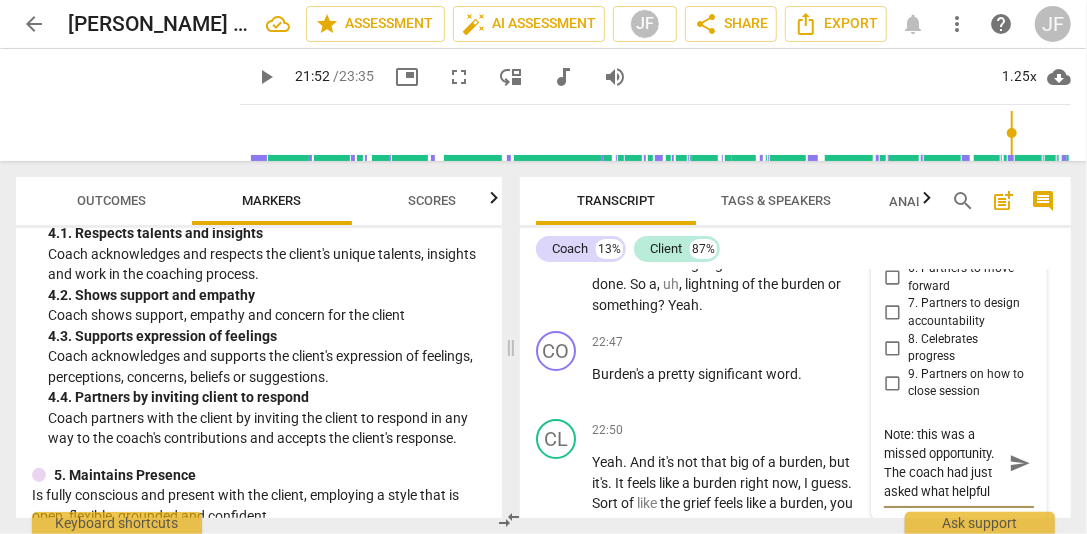 type on "Note: this was a missed opportunity.  The coach had just asked what helpful" 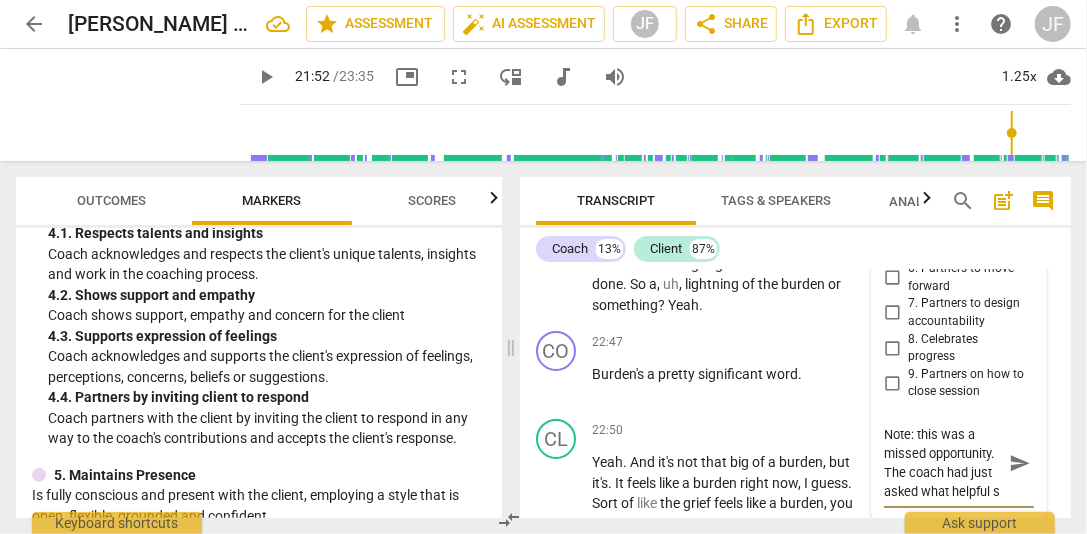 type on "Note: this was a missed opportunity.  The coach had just asked what helpful sp" 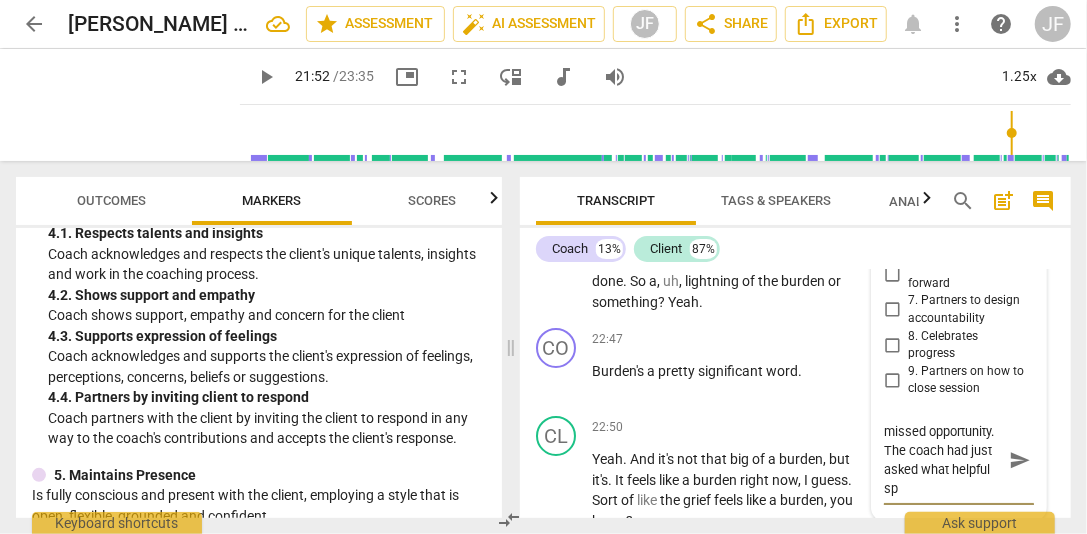 type on "Note: this was a missed opportunity.  The coach had just asked what helpful spa" 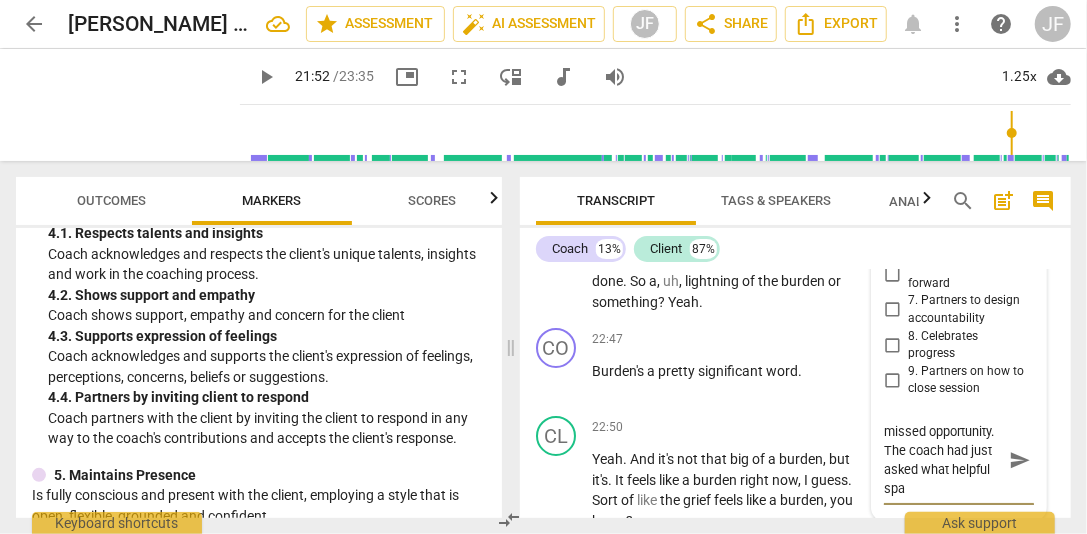 type on "Note: this was a missed opportunity.  The coach had just asked what helpful spac" 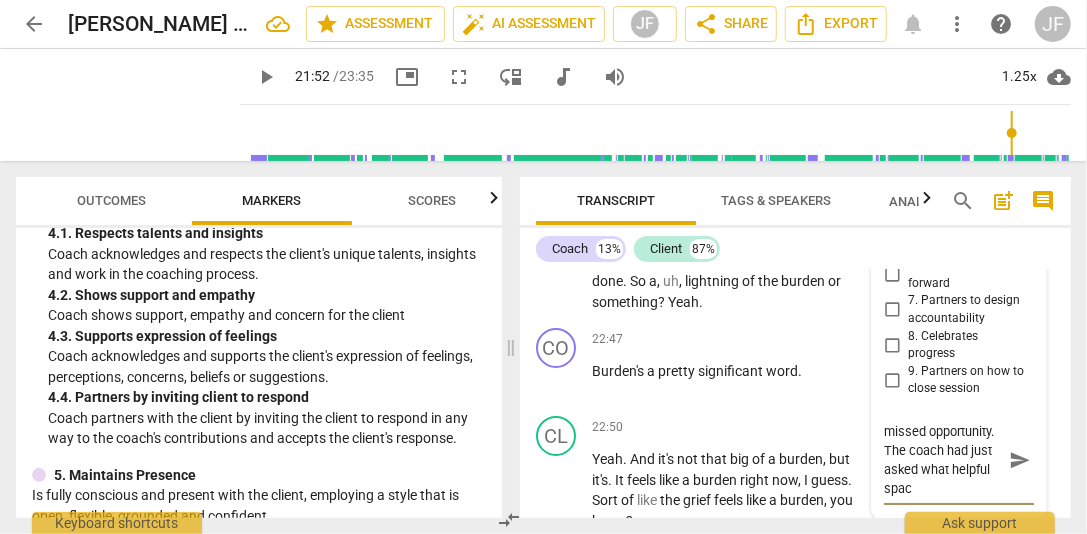 type on "Note: this was a missed opportunity.  The coach had just asked what helpful space" 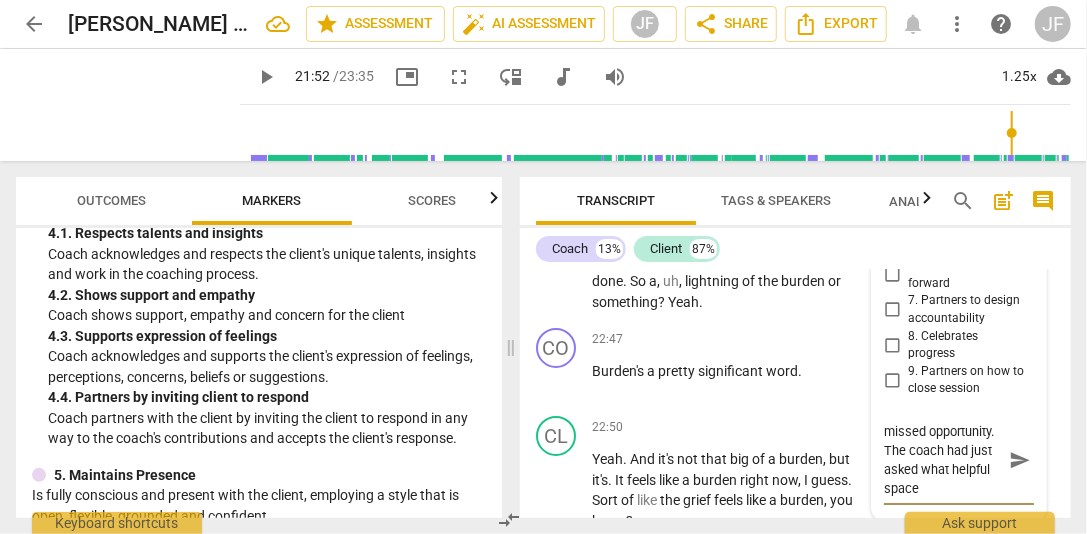 type on "Note: this was a missed opportunity.  The coach had just asked what helpful space" 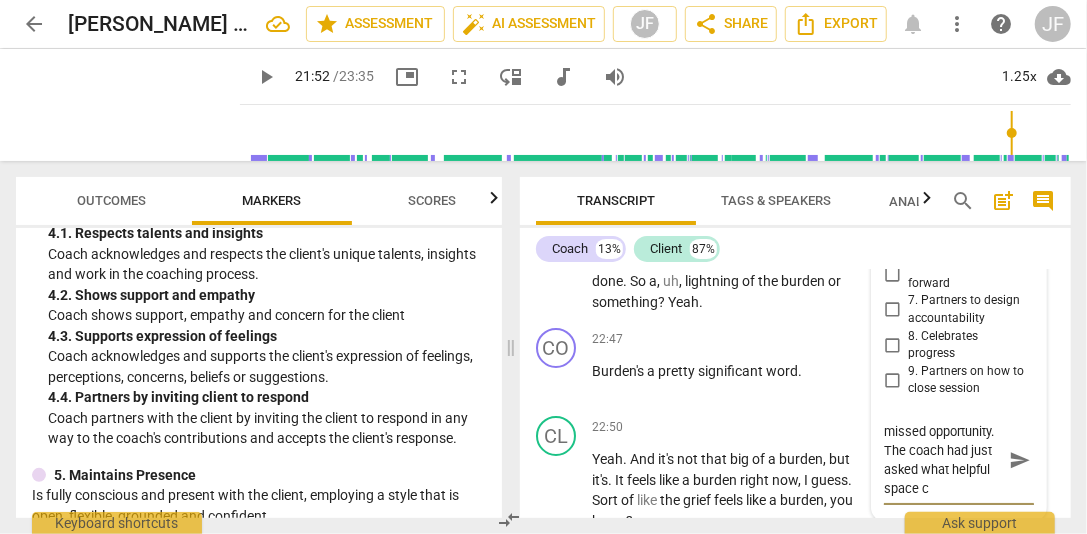 type on "Note: this was a missed opportunity.  The coach had just asked what helpful space co" 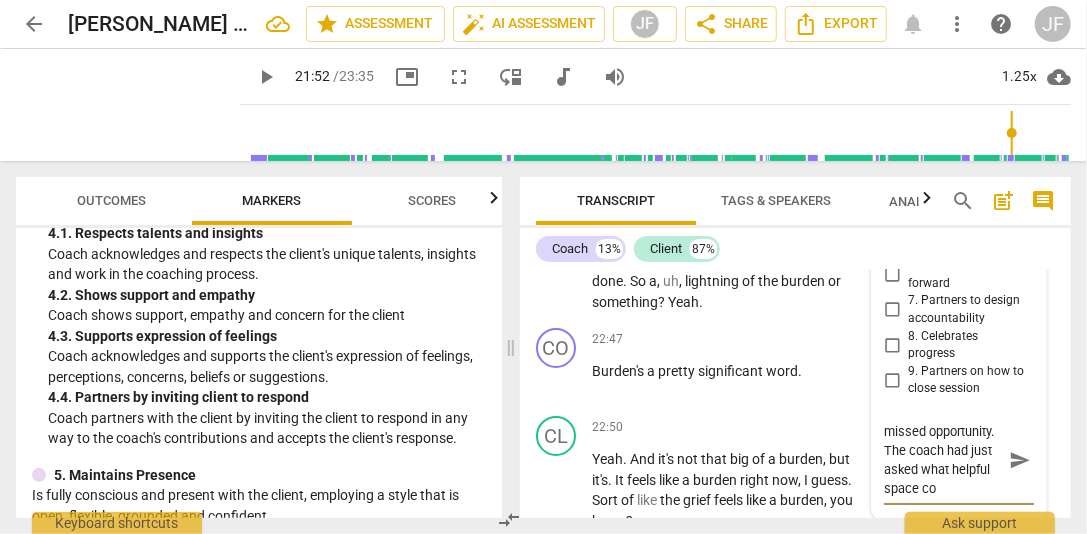 type on "Note: this was a missed opportunity.  The coach had just asked what helpful space cou" 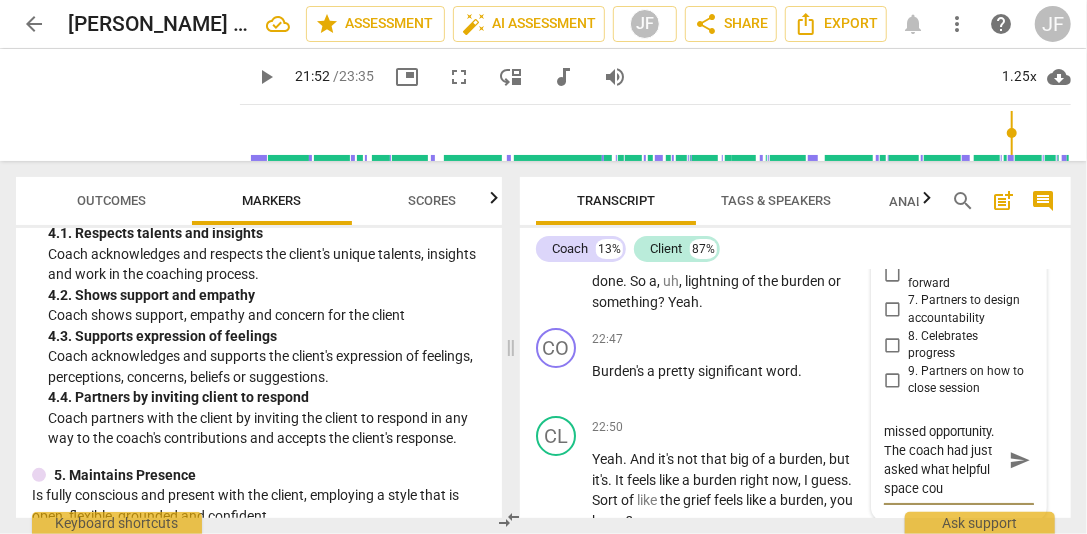 type on "Note: this was a missed opportunity.  The coach had just asked what helpful space coul" 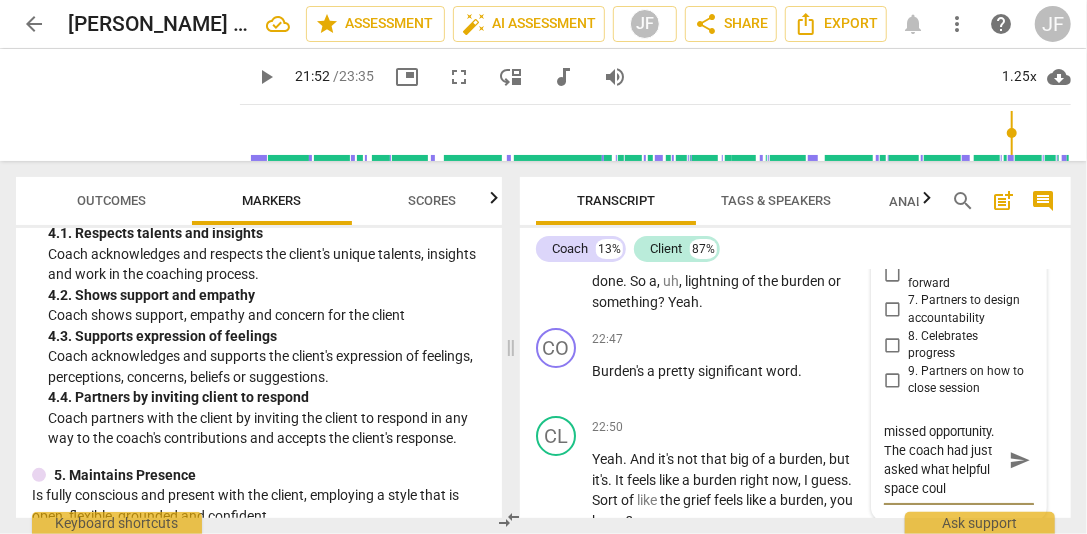 type on "Note: this was a missed opportunity.  The coach had just asked what helpful space could" 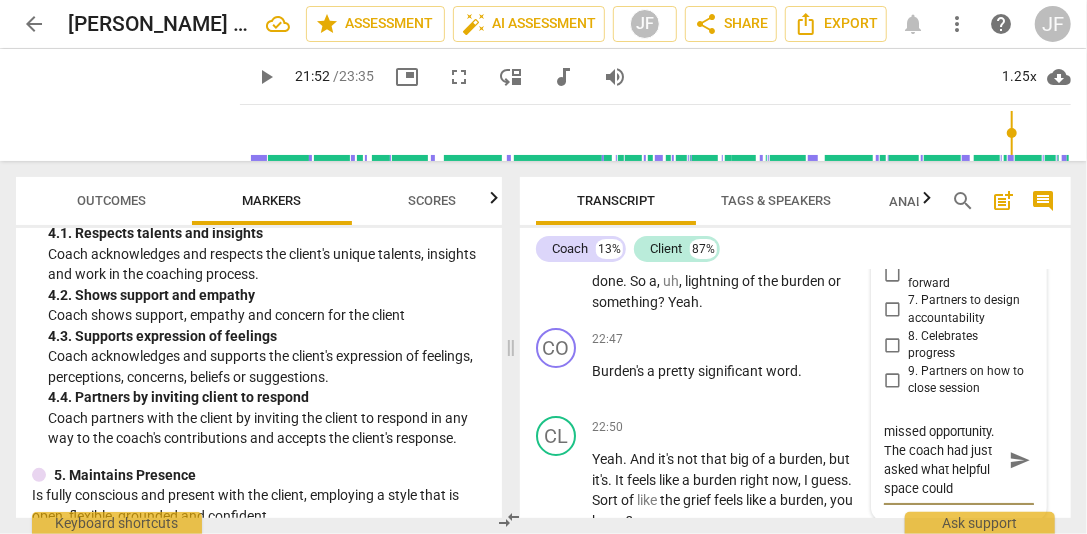 type on "Note: this was a missed opportunity.  The coach had just asked what helpful space could" 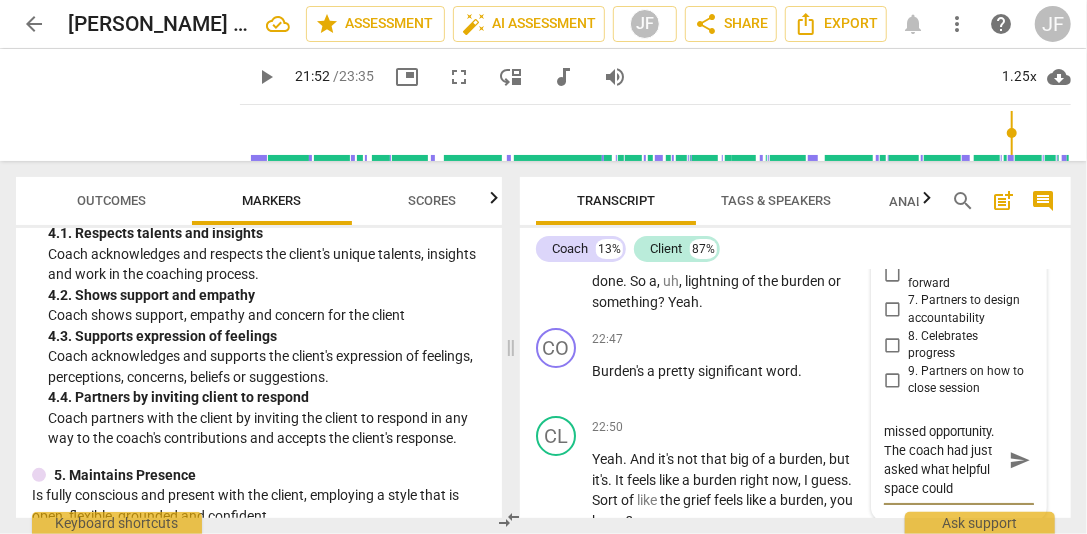 type on "Note: this was a missed opportunity.  The coach had just asked what helpful space could" 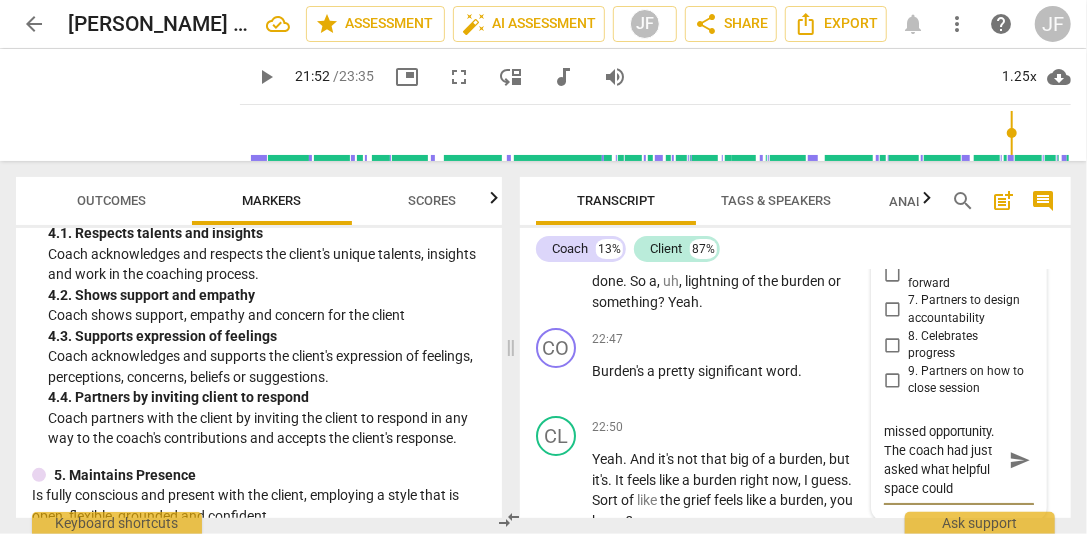 type on "Note: this was a missed opportunity.  The coach had just asked what helpful space could m" 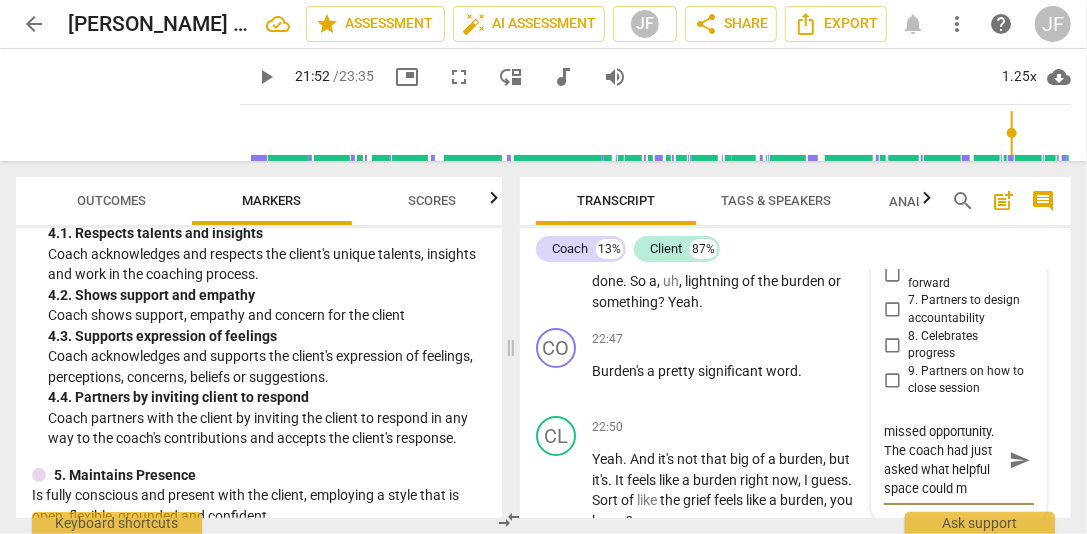 type on "Note: this was a missed opportunity.  The coach had just asked what helpful space could me" 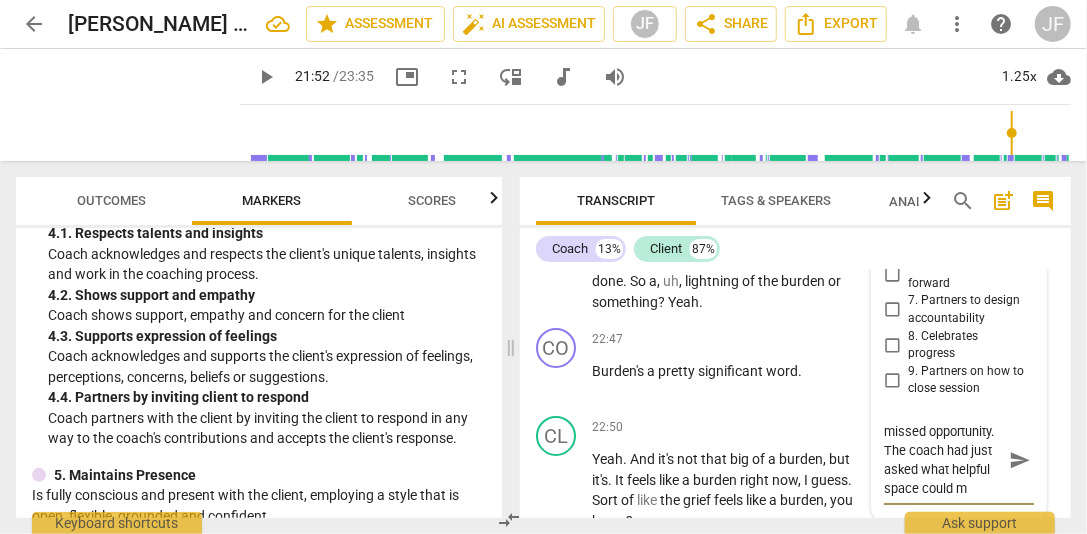 type on "Note: this was a missed opportunity.  The coach had just asked what helpful space could me" 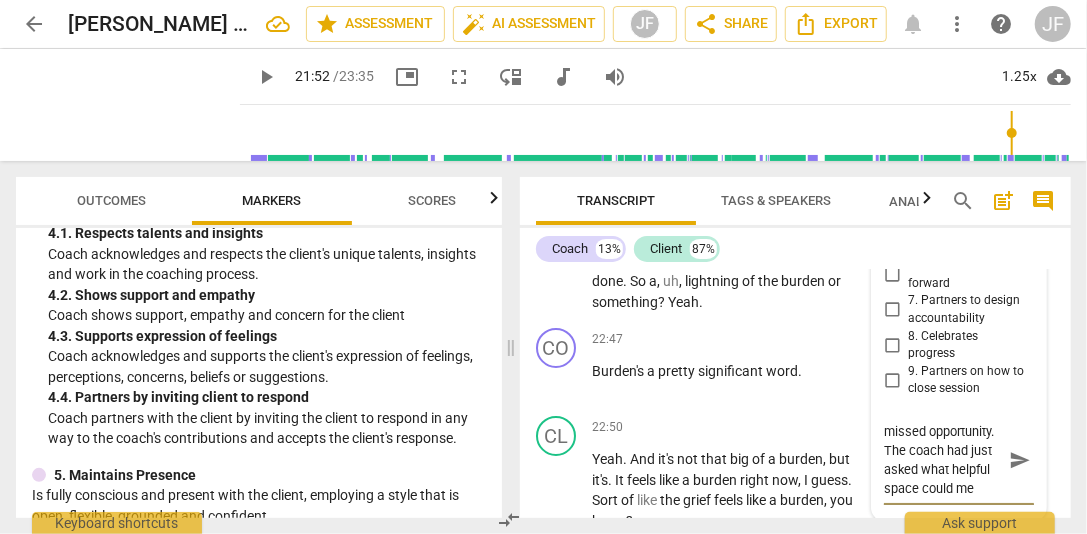 type on "Note: this was a missed opportunity.  The coach had just asked what helpful space could mea" 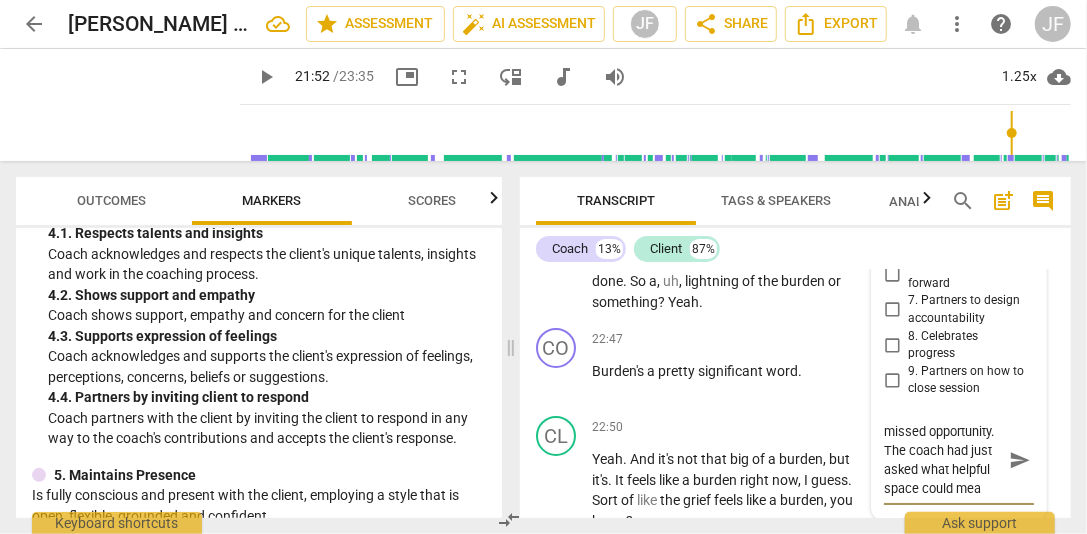 type on "Note: this was a missed opportunity.  The coach had just asked what helpful space could mean" 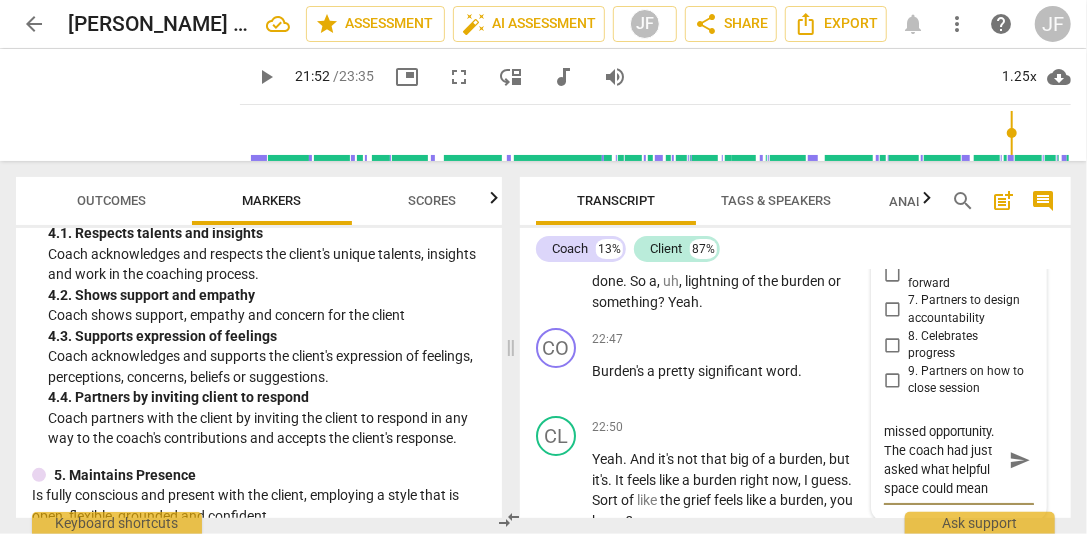 type on "Note: this was a missed opportunity.  The coach had just asked what helpful space could mean" 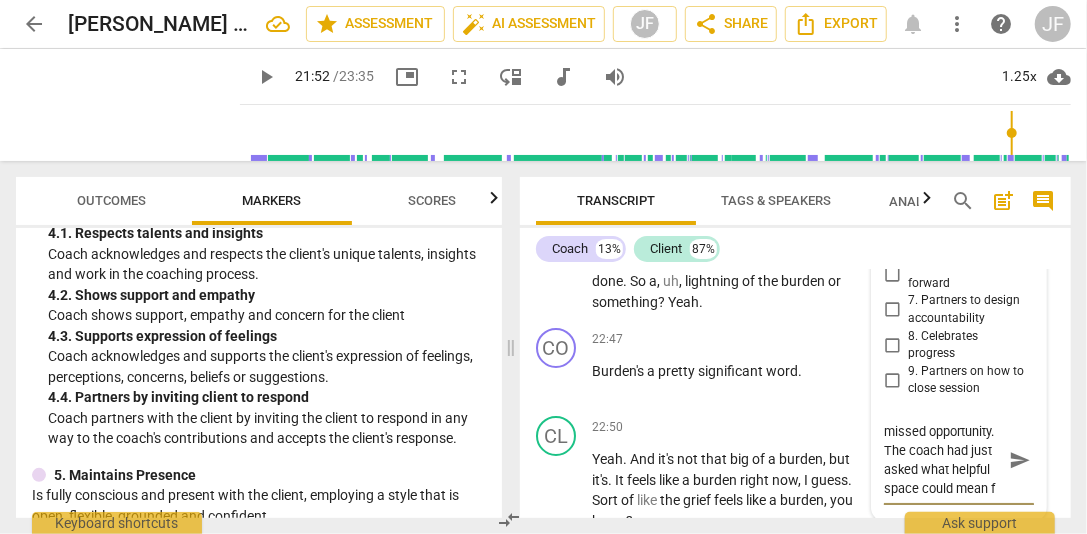 scroll, scrollTop: 9790, scrollLeft: 0, axis: vertical 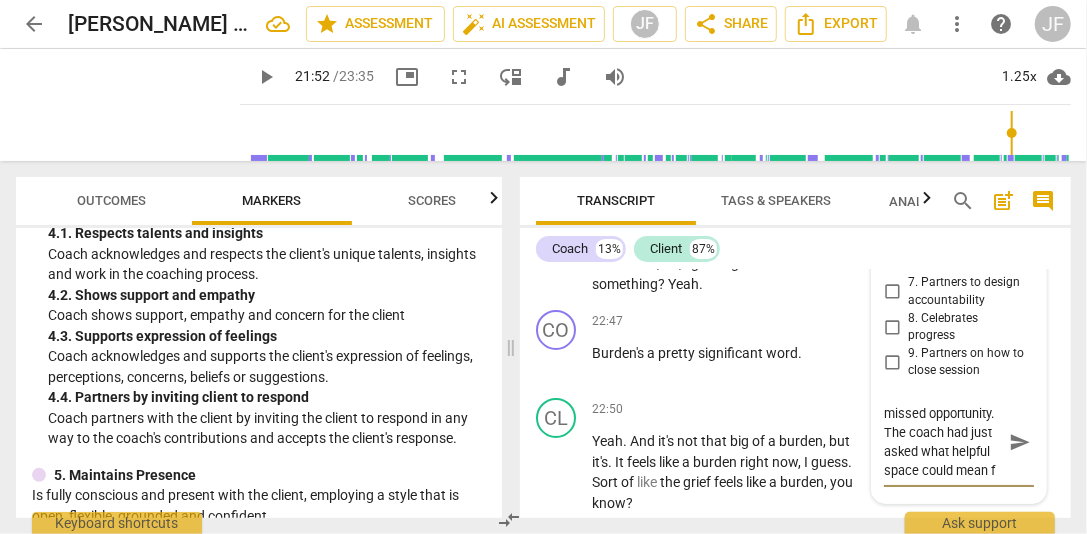 type on "Note: this was a missed opportunity.  The coach had just asked what helpful space could mean fo" 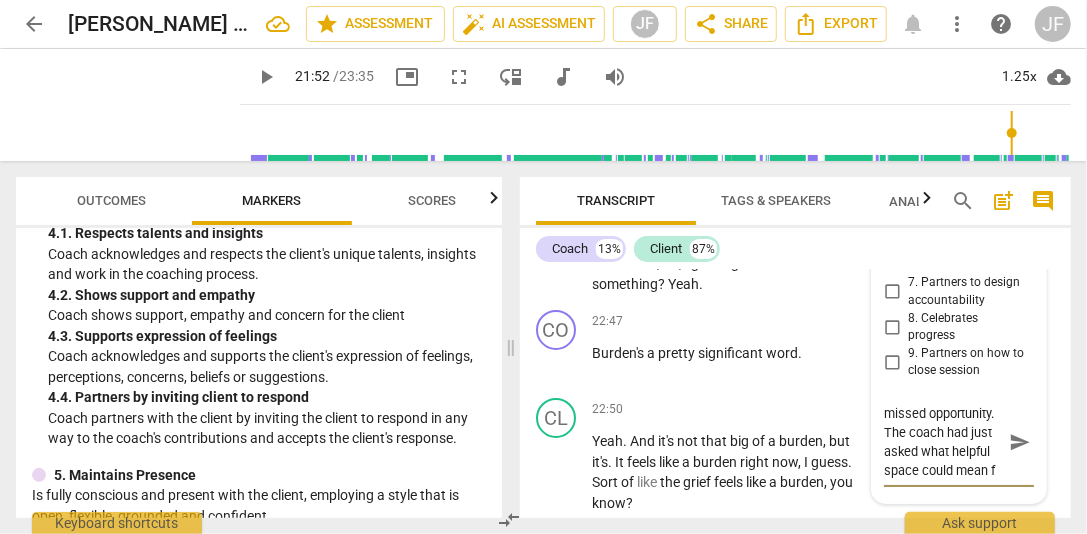 type on "Note: this was a missed opportunity.  The coach had just asked what helpful space could mean fo" 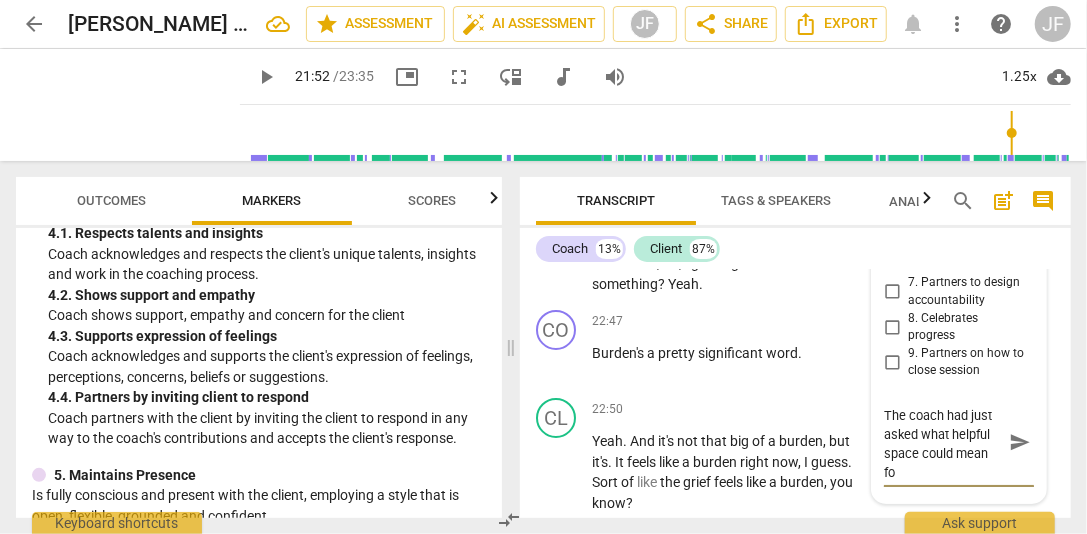 type on "Note: this was a missed opportunity.  The coach had just asked what helpful space could mean for" 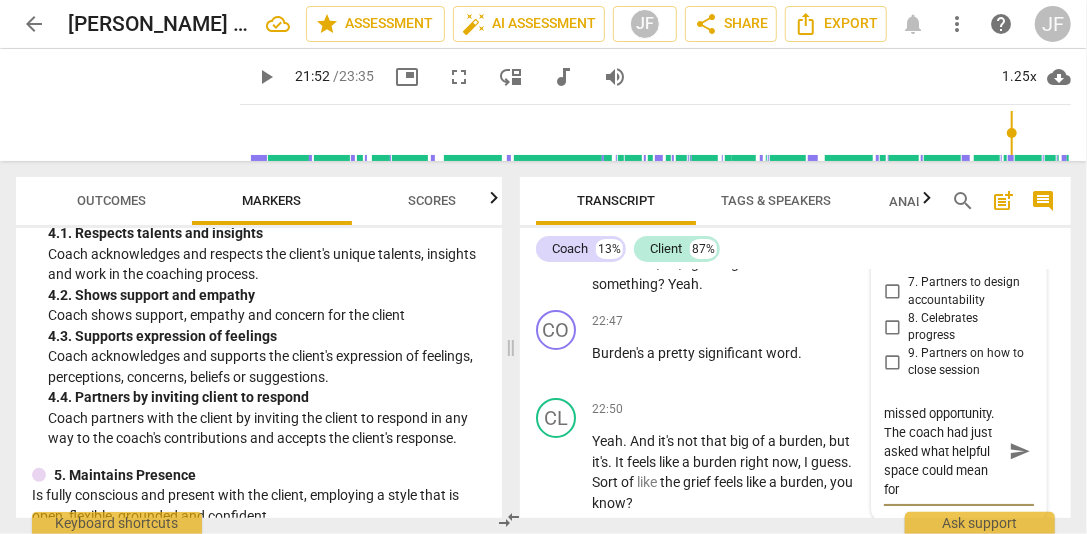 type on "Note: this was a missed opportunity.  The coach had just asked what helpful space could mean for" 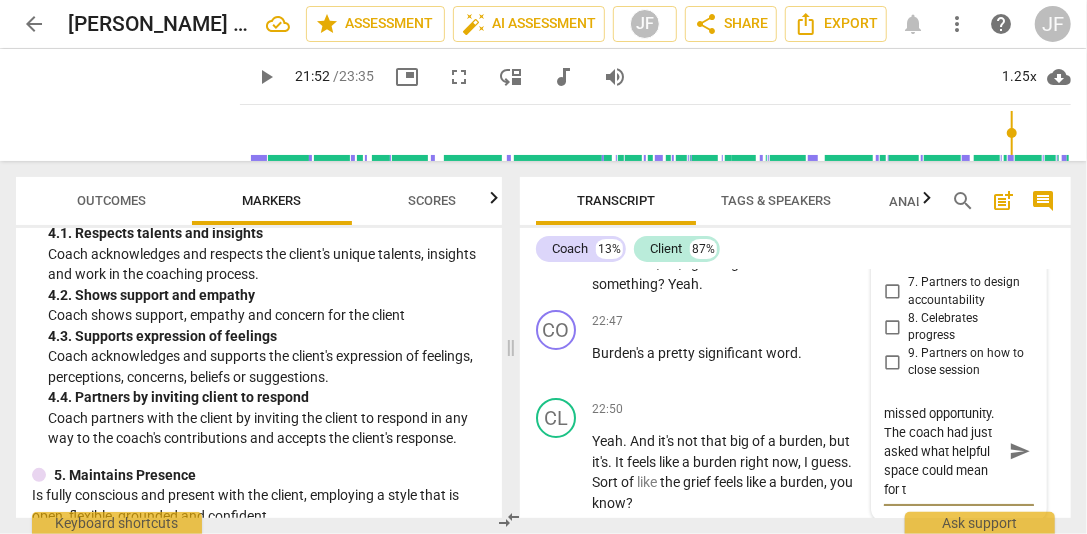 type on "Note: this was a missed opportunity.  The coach had just asked what helpful space could mean for th" 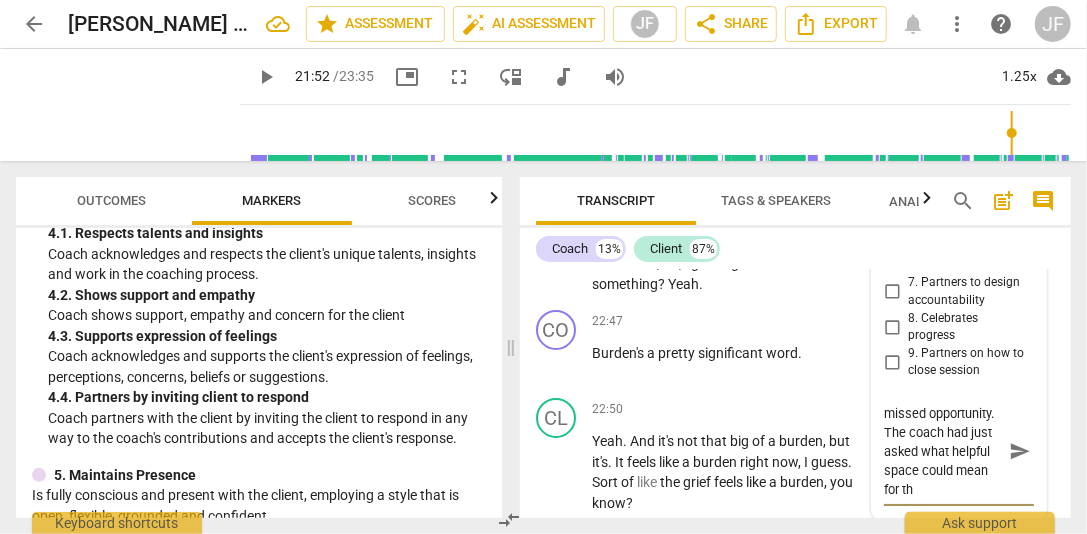 type on "Note: this was a missed opportunity.  The coach had just asked what helpful space could mean for the" 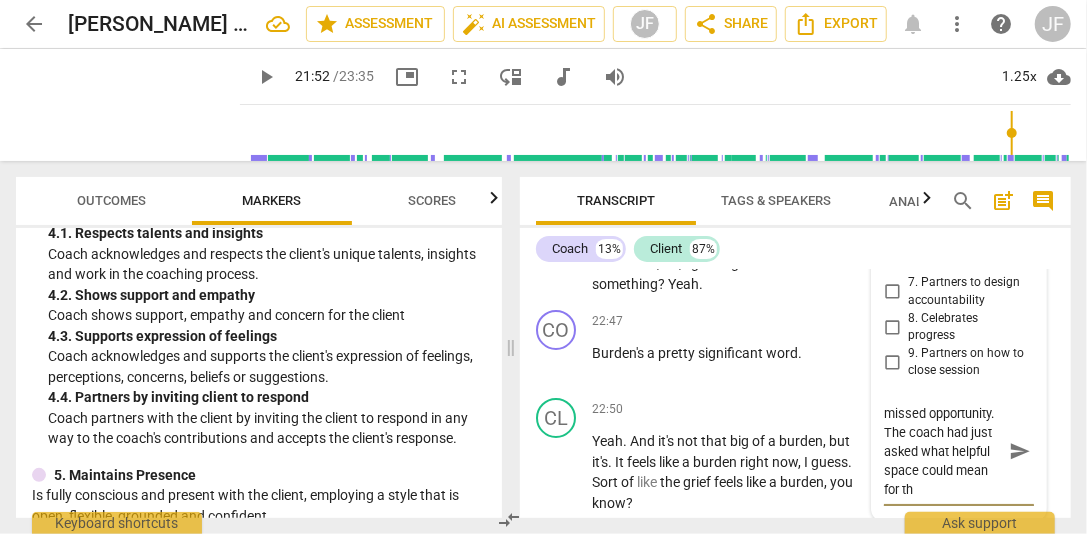type on "Note: this was a missed opportunity.  The coach had just asked what helpful space could mean for the" 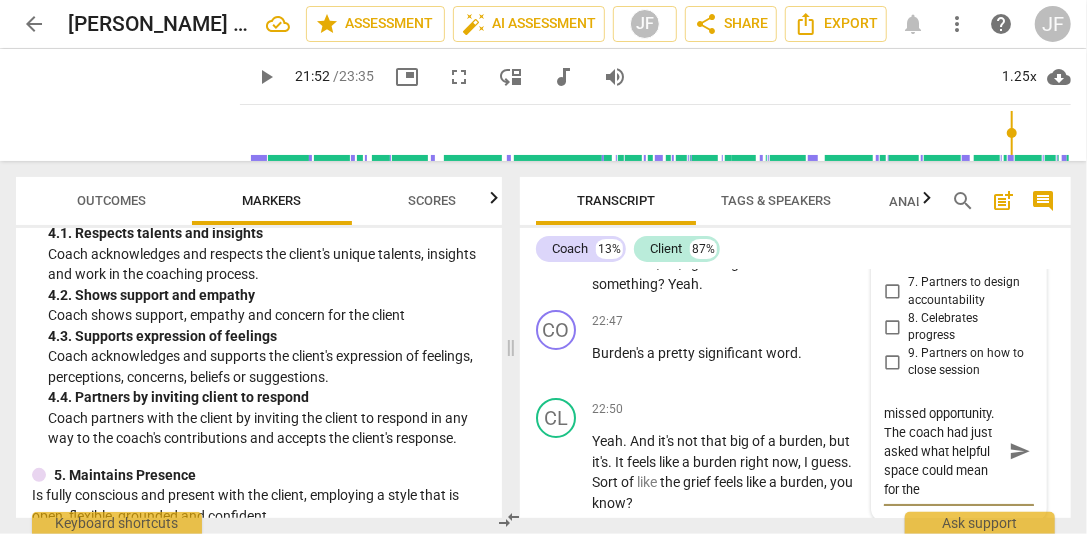 type on "Note: this was a missed opportunity.  The coach had just asked what helpful space could mean for the" 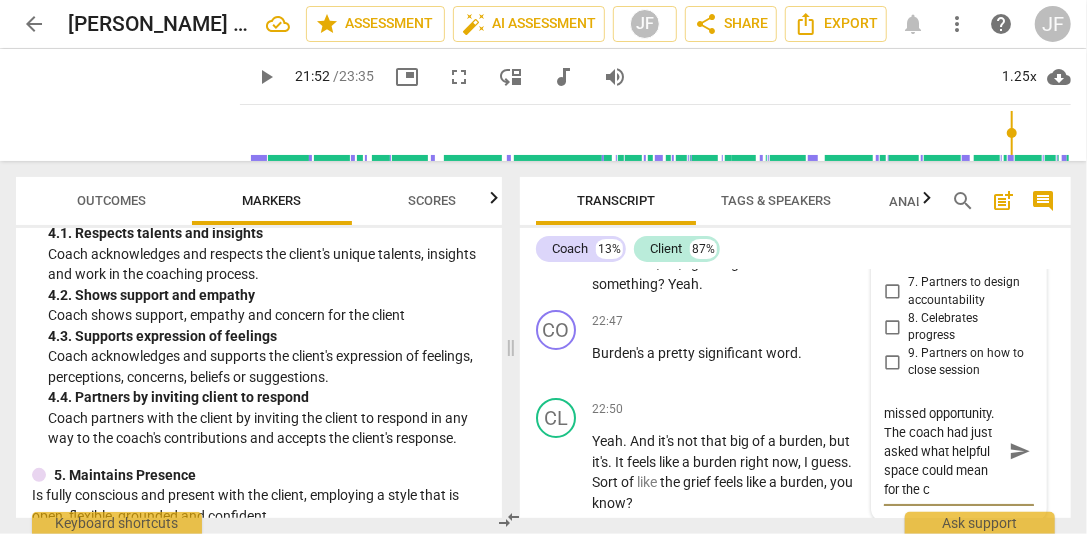 type on "Note: this was a missed opportunity.  The coach had just asked what helpful space could mean for the cl" 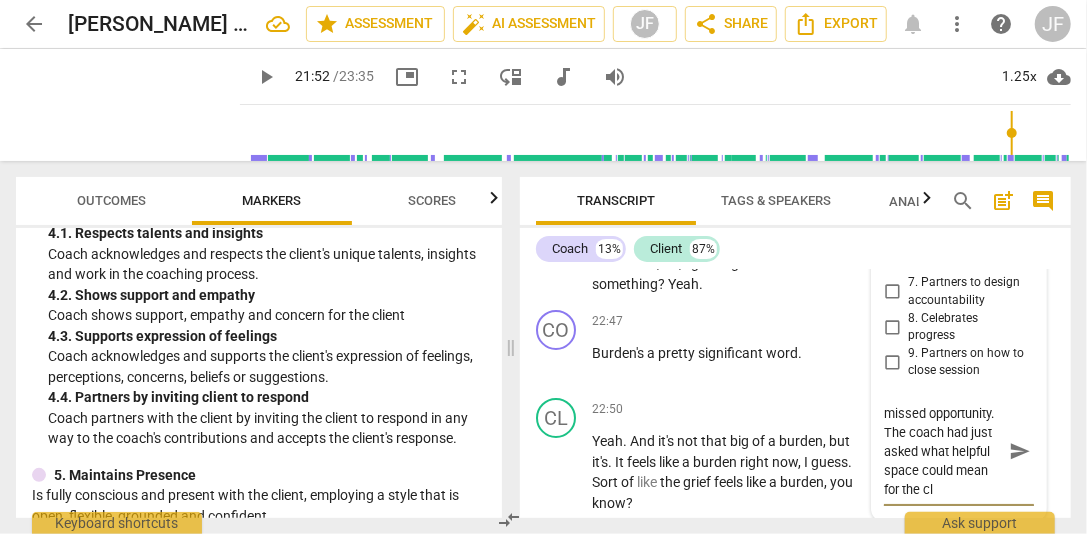type on "Note: this was a missed opportunity.  The coach had just asked what helpful space could mean for the cli" 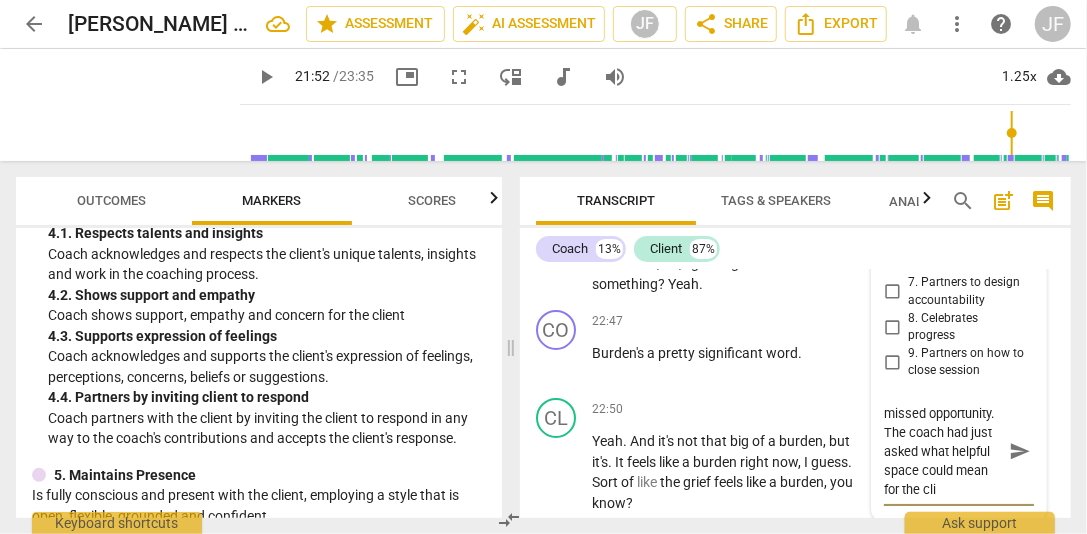 type on "Note: this was a missed opportunity.  The coach had just asked what helpful space could mean for the clie" 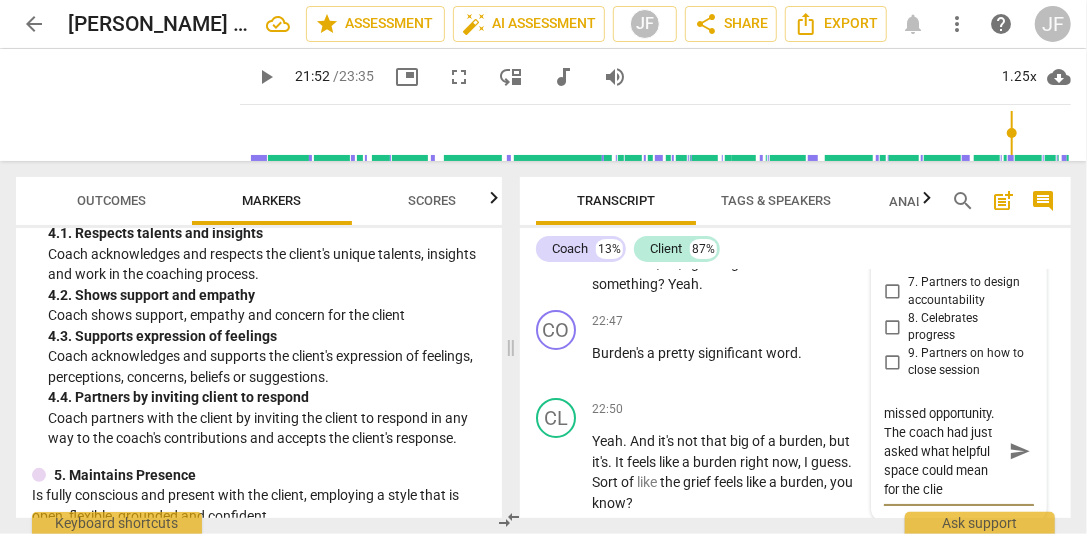type on "Note: this was a missed opportunity.  The coach had just asked what helpful space could mean for the clien" 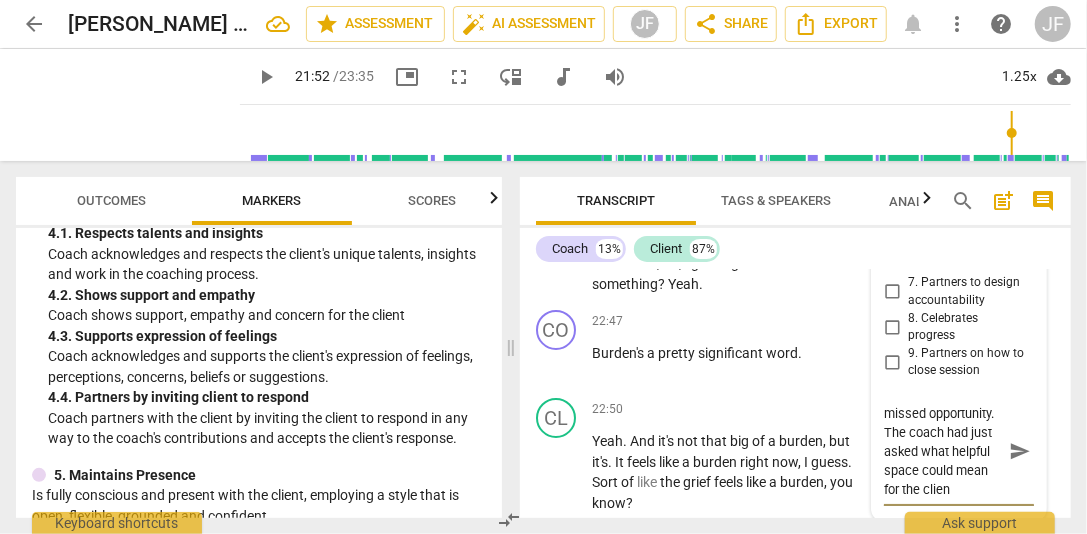 type on "Note: this was a missed opportunity.  The coach had just asked what helpful space could mean for the client" 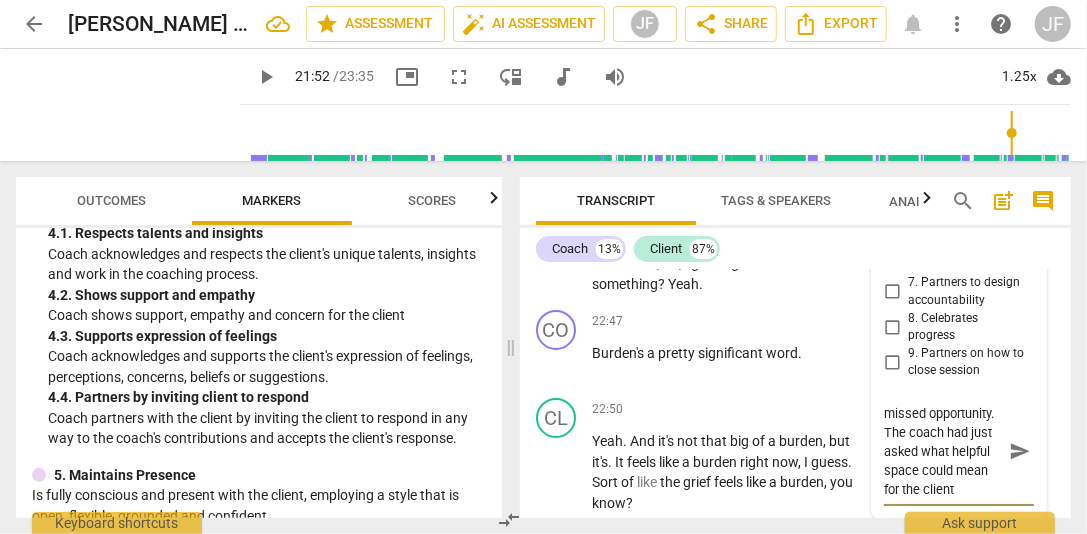 type 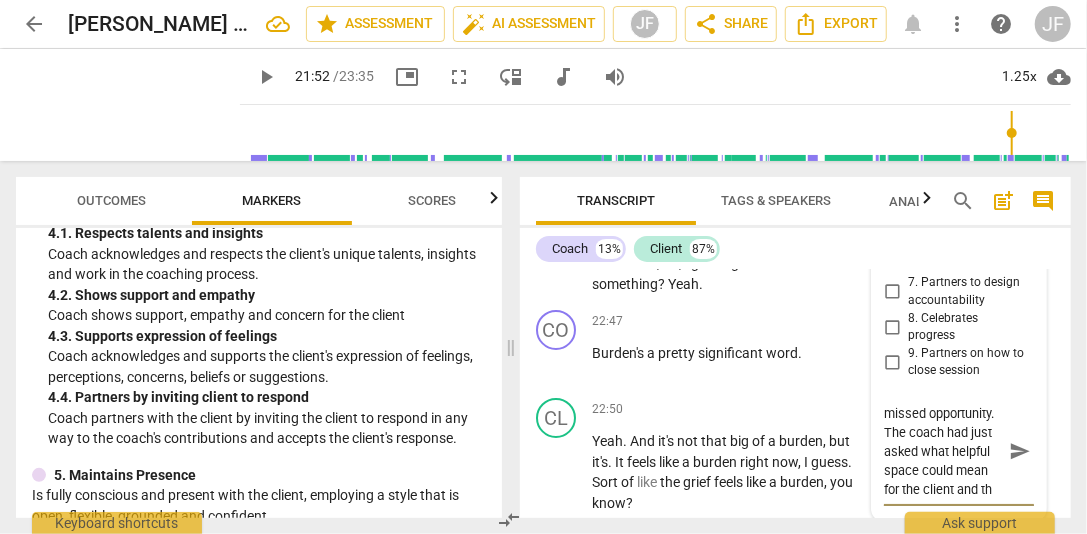 scroll, scrollTop: 55, scrollLeft: 0, axis: vertical 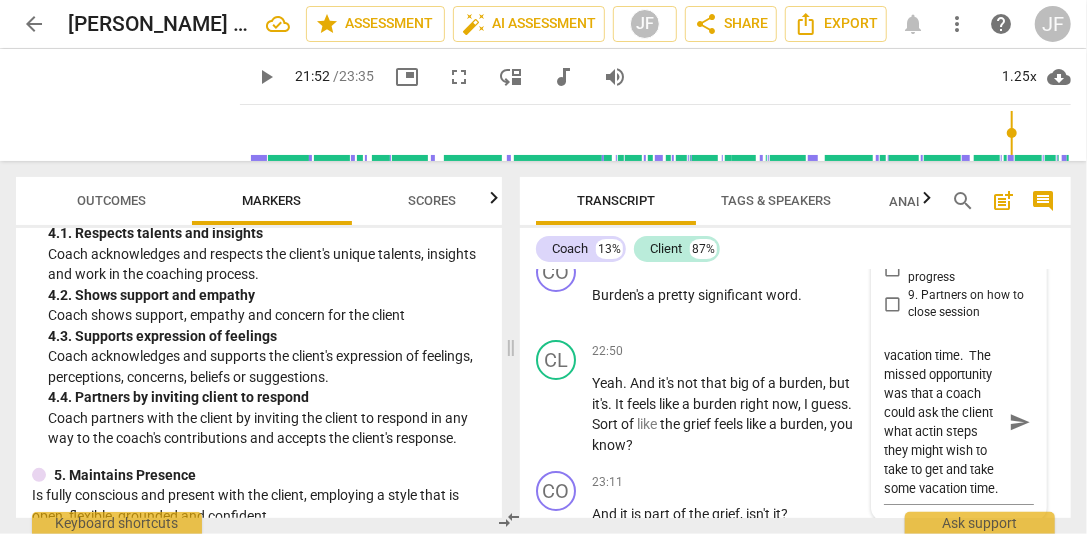 click at bounding box center (528, 197) 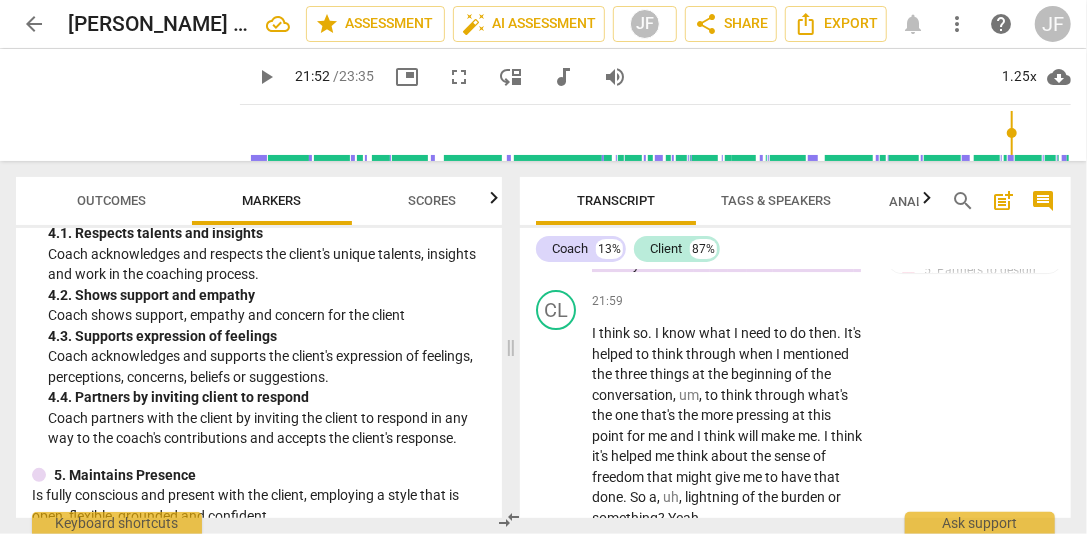 scroll, scrollTop: 9584, scrollLeft: 0, axis: vertical 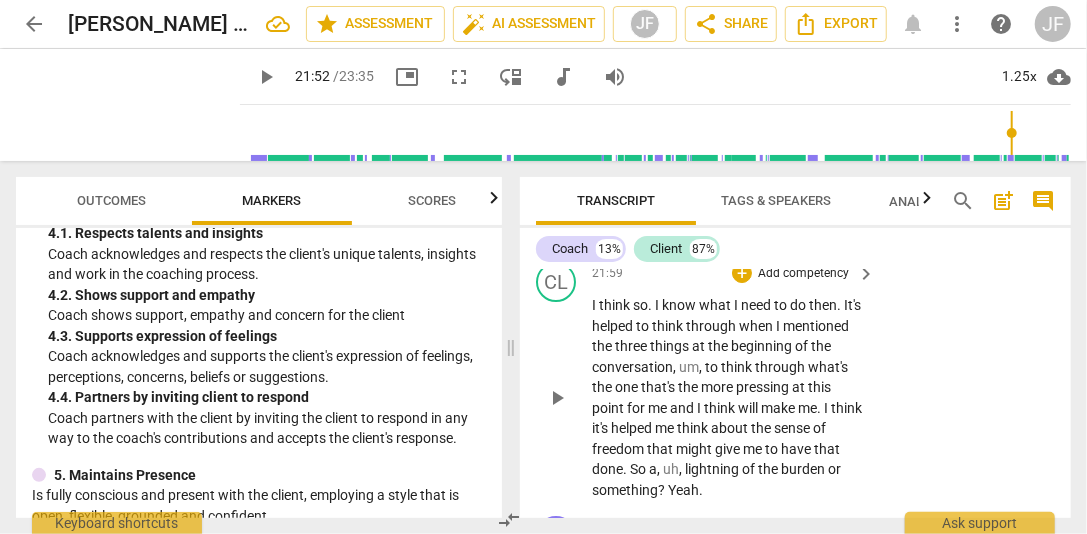 click on "play_arrow" at bounding box center (557, 398) 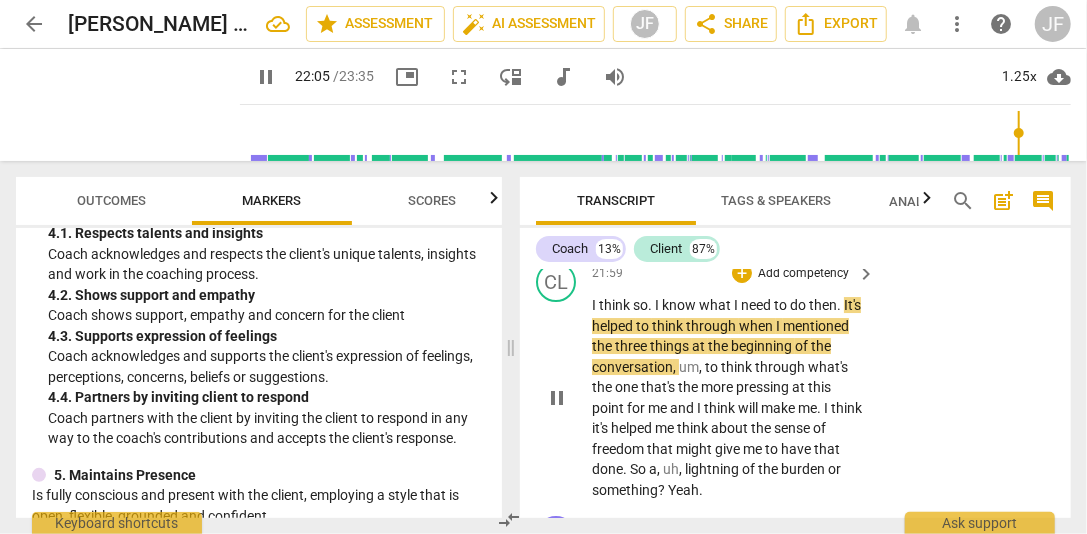 click on "pause" at bounding box center (557, 398) 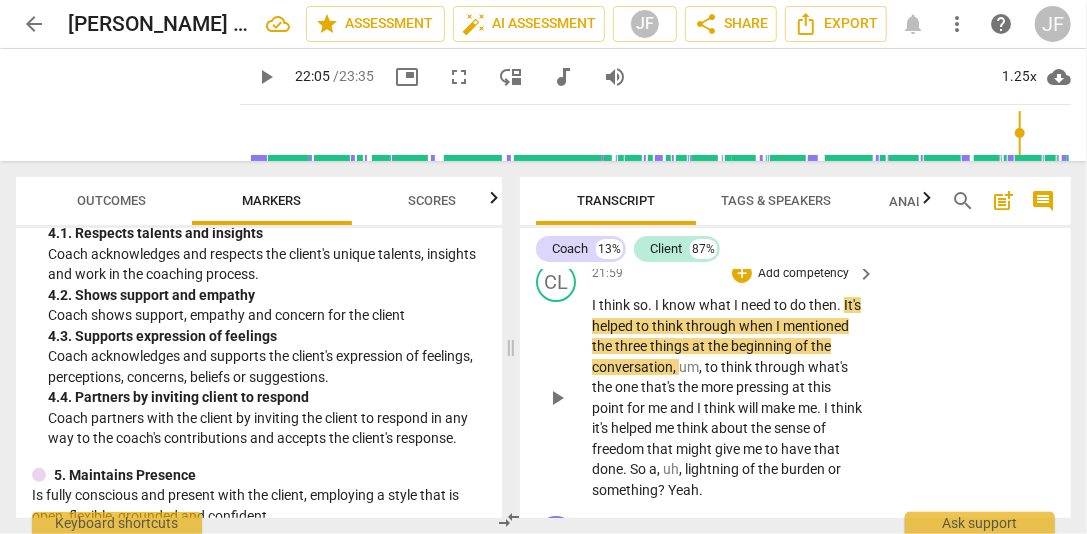 click on "do" at bounding box center (799, 305) 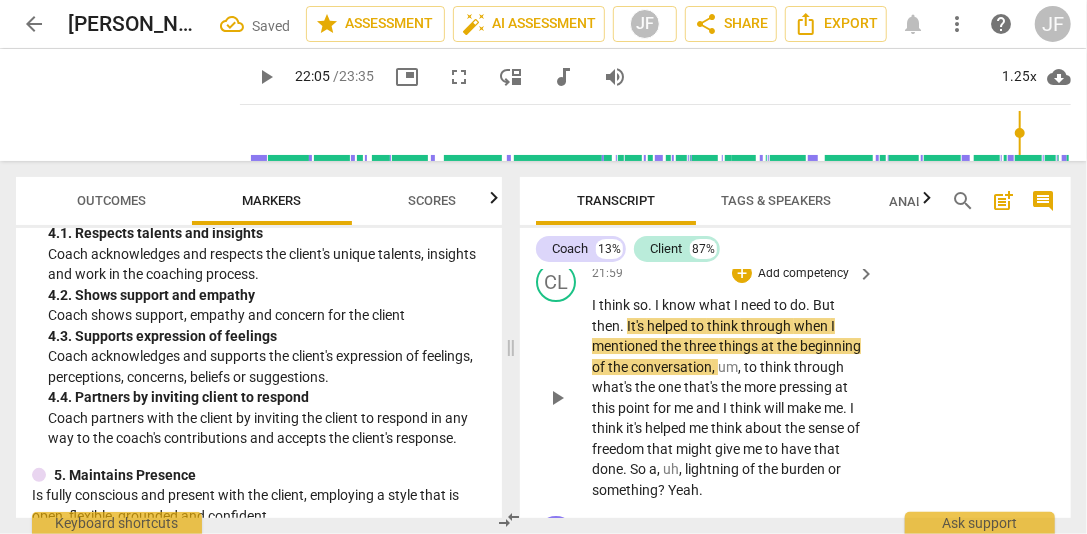 click on "." at bounding box center [623, 326] 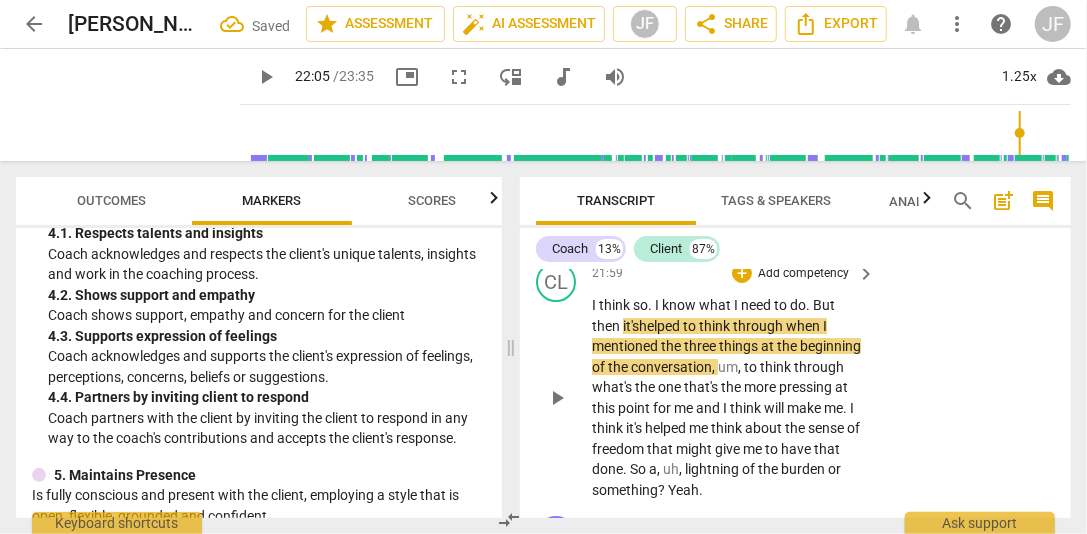 click on "play_arrow" at bounding box center (557, 398) 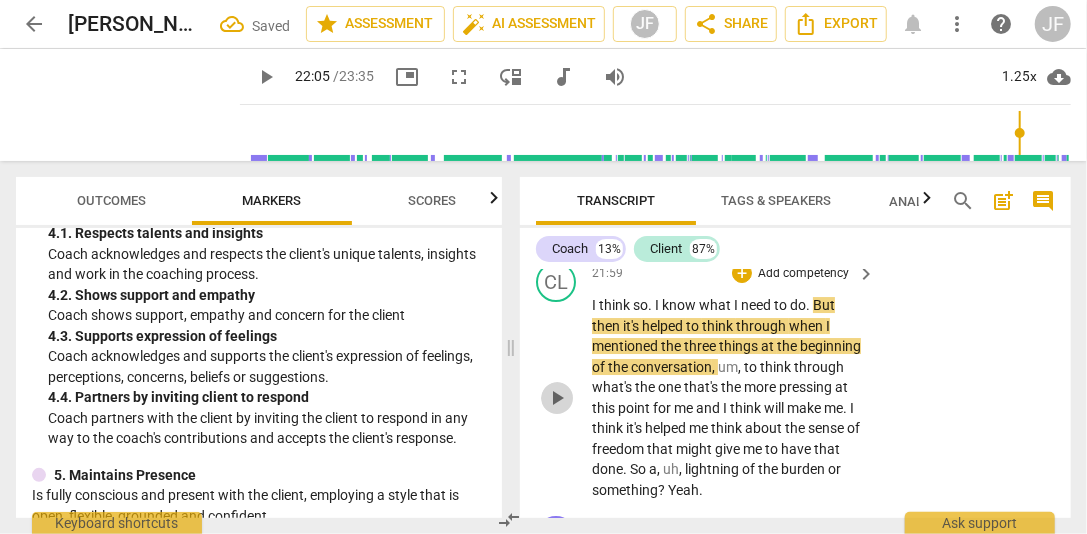 click on "play_arrow" at bounding box center (557, 398) 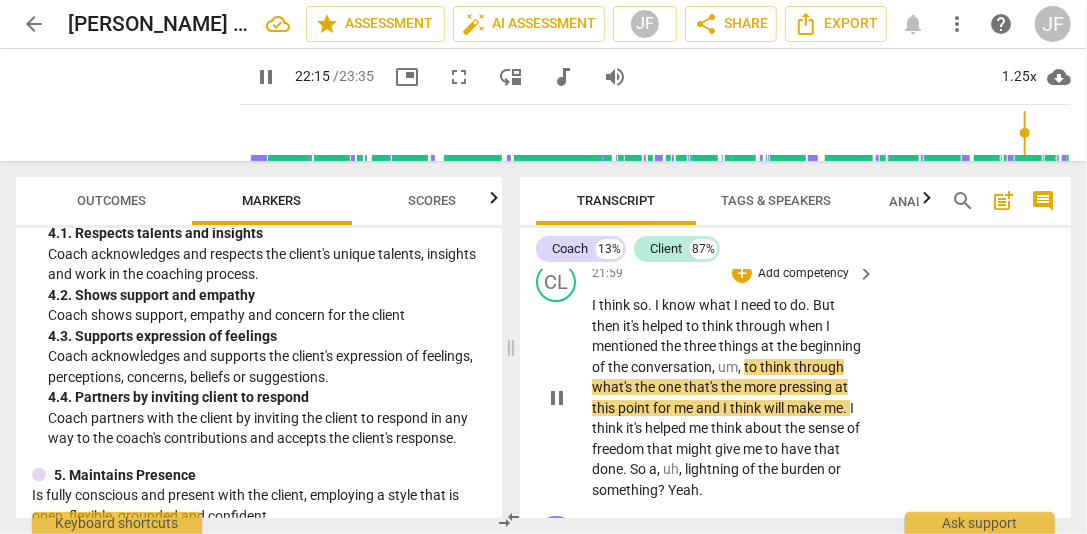 click on "I   think   so .   I   know   what   I   need   to   do .   But   then   it's   helped   to   think   through   when   I   mentioned   the   three   things   at   the   beginning   of   the   conversation ,   um ,   to   think   through   what's   the   one   that's   the   more   pressing   at   this   point   for   me   and   I   think   will   make   me .   I   think   it's   helped   me   think   about   the   sense   of   freedom   that   might   give   me   to   have   that   done .   So   a ,   uh ,   lightning   of   the   burden   or   something ?   Yeah ." at bounding box center [728, 397] 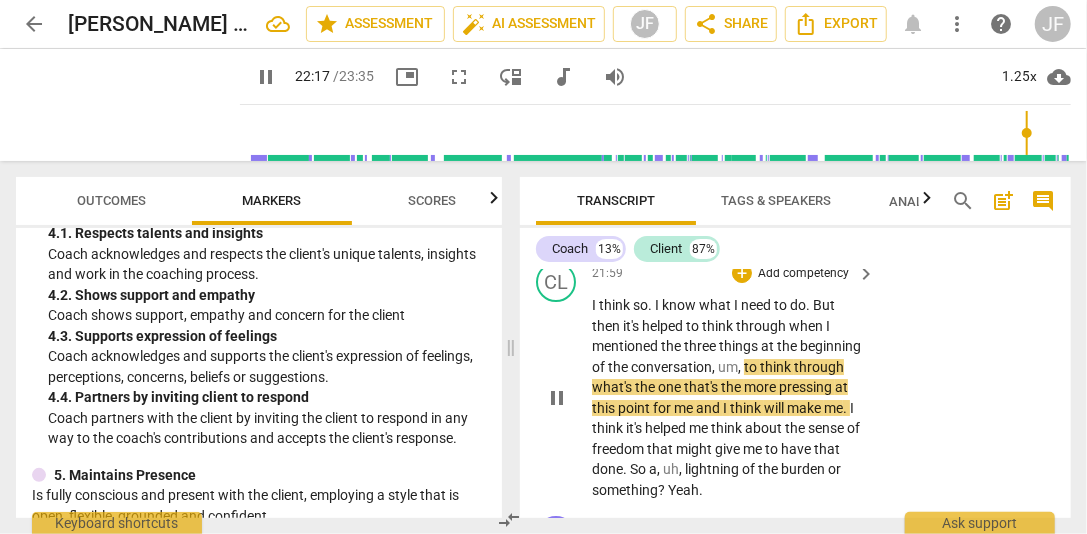 scroll, scrollTop: 9769, scrollLeft: 0, axis: vertical 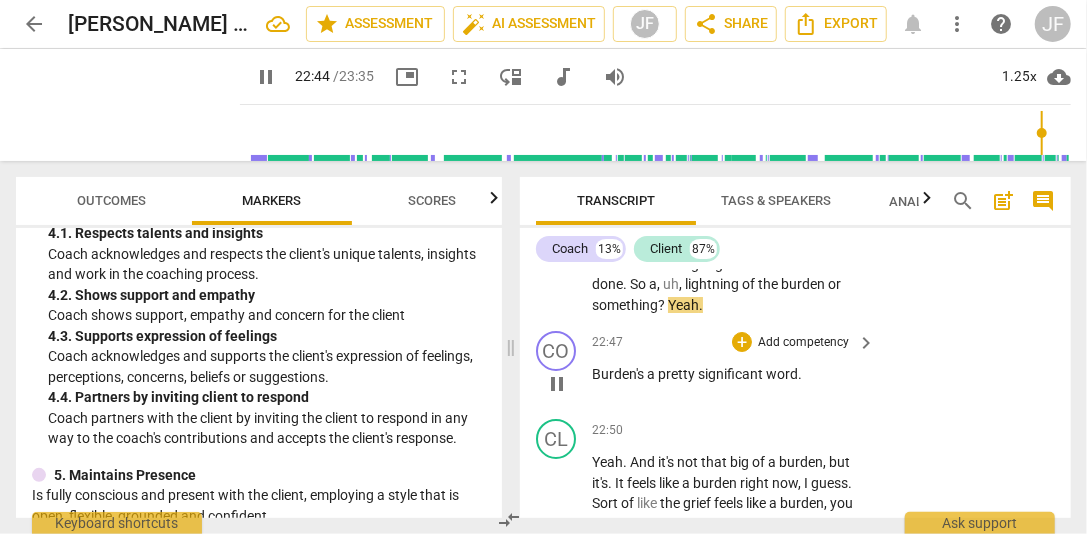 click on "pause" at bounding box center [557, 384] 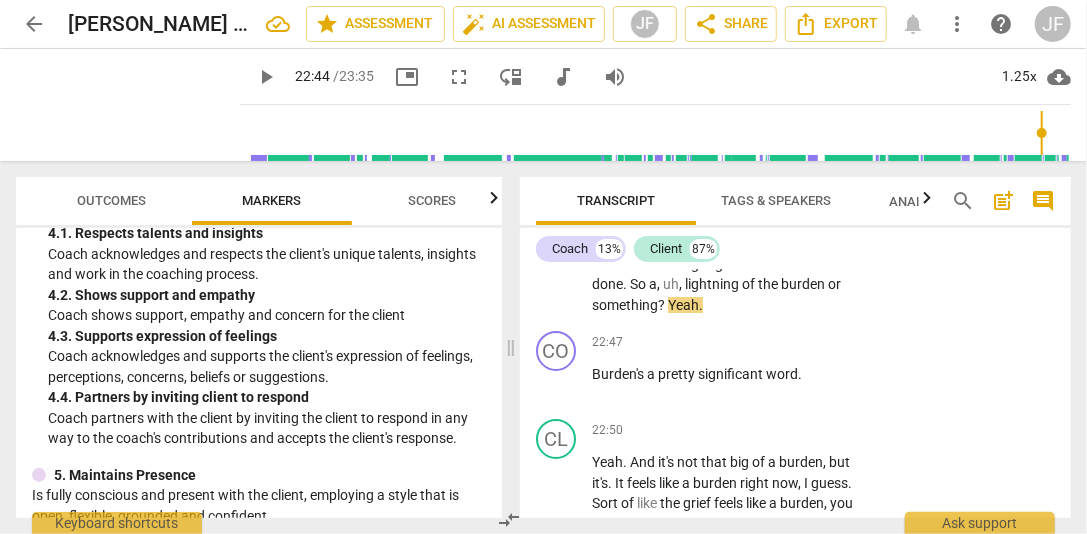 click on "lightning" at bounding box center [713, 284] 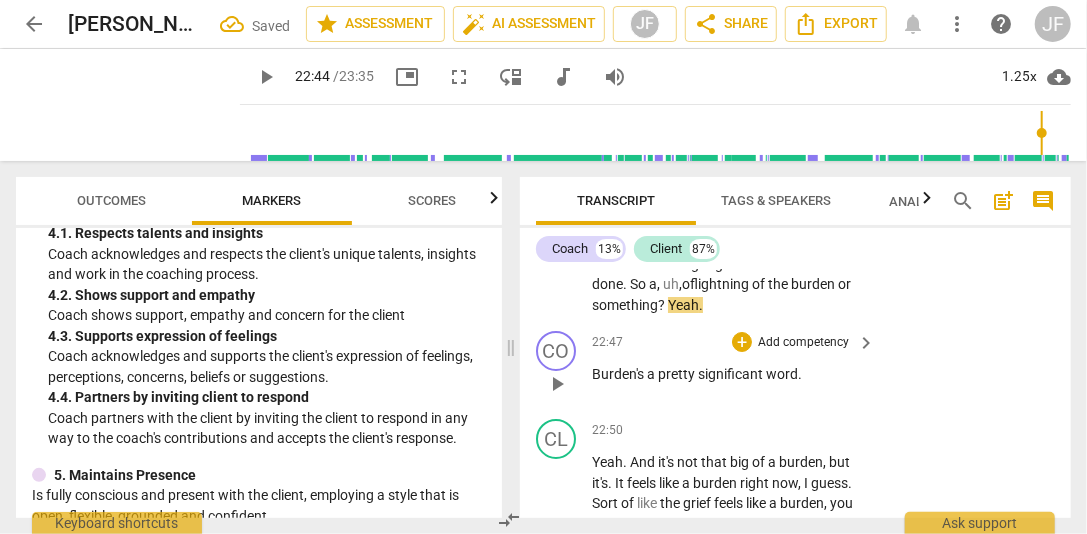 click on "play_arrow" at bounding box center (557, 384) 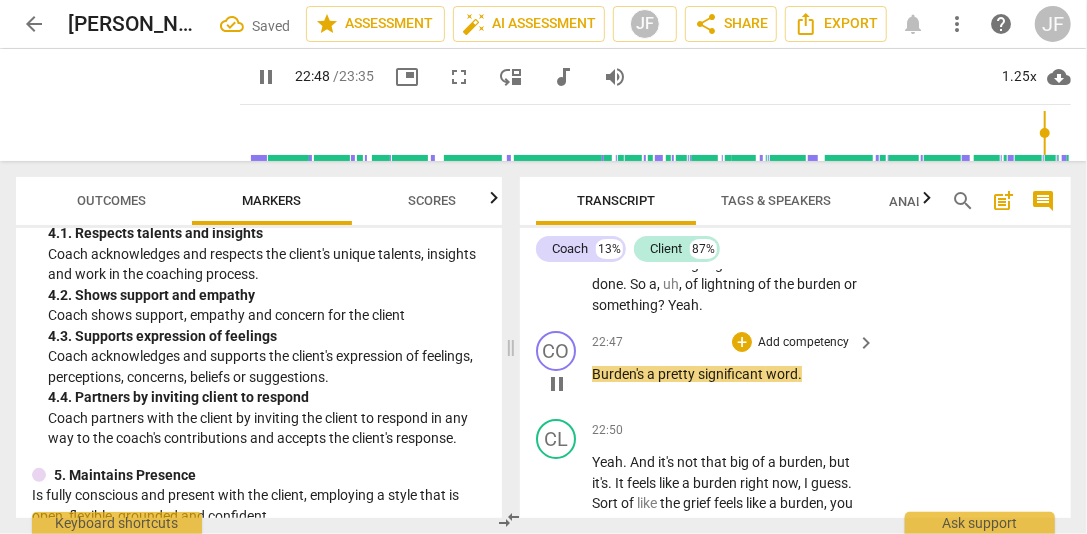 click on "pause" at bounding box center (557, 384) 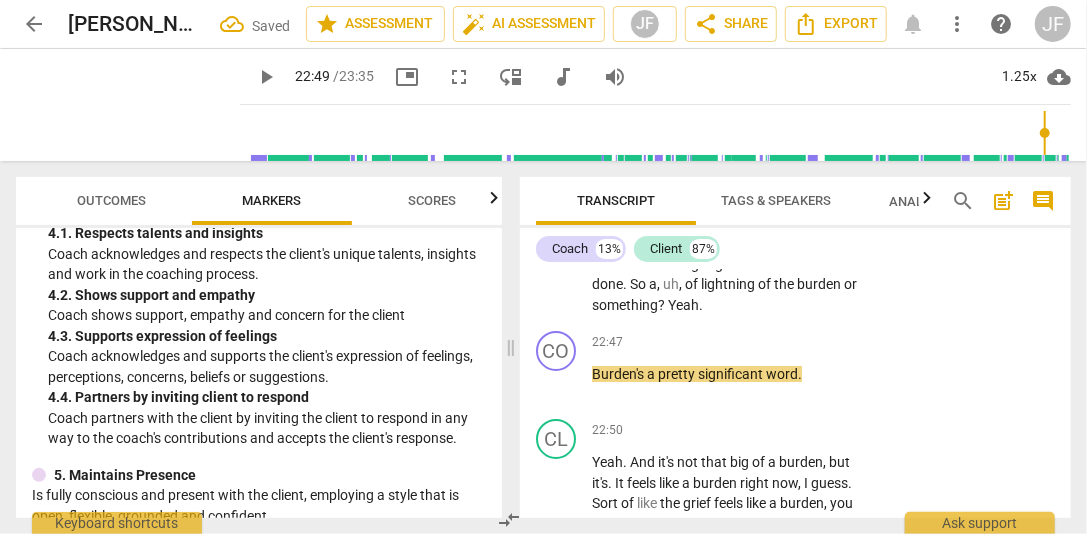 click on "?" at bounding box center (663, 305) 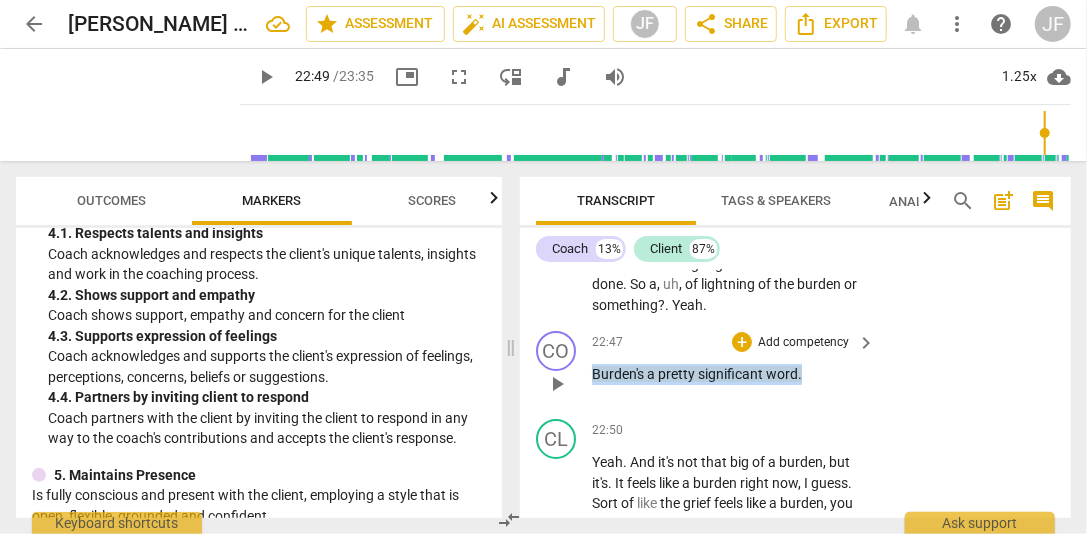 drag, startPoint x: 809, startPoint y: 397, endPoint x: 592, endPoint y: 389, distance: 217.14742 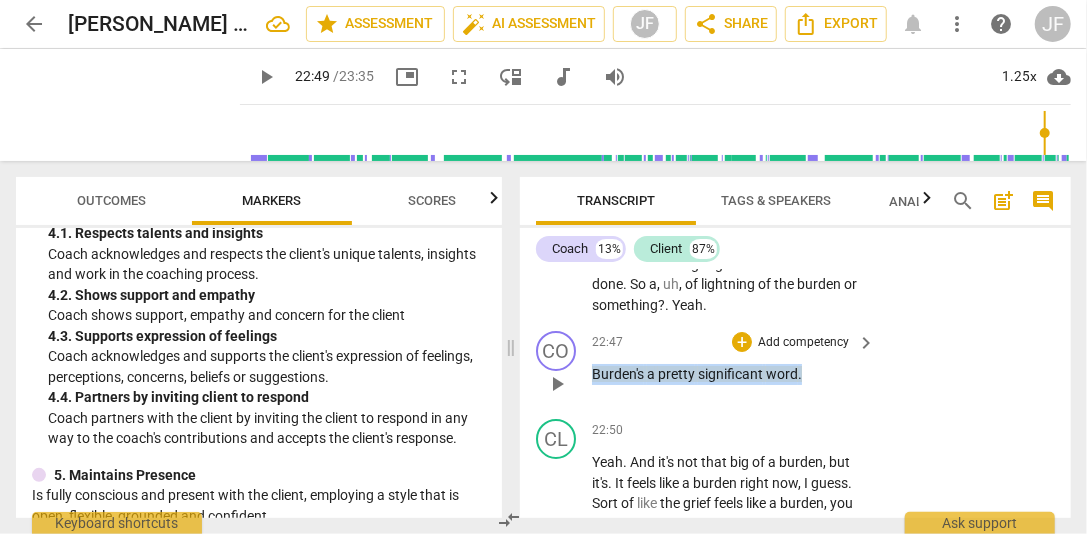 click on "Burden's   a   pretty   significant   word ." at bounding box center (728, 374) 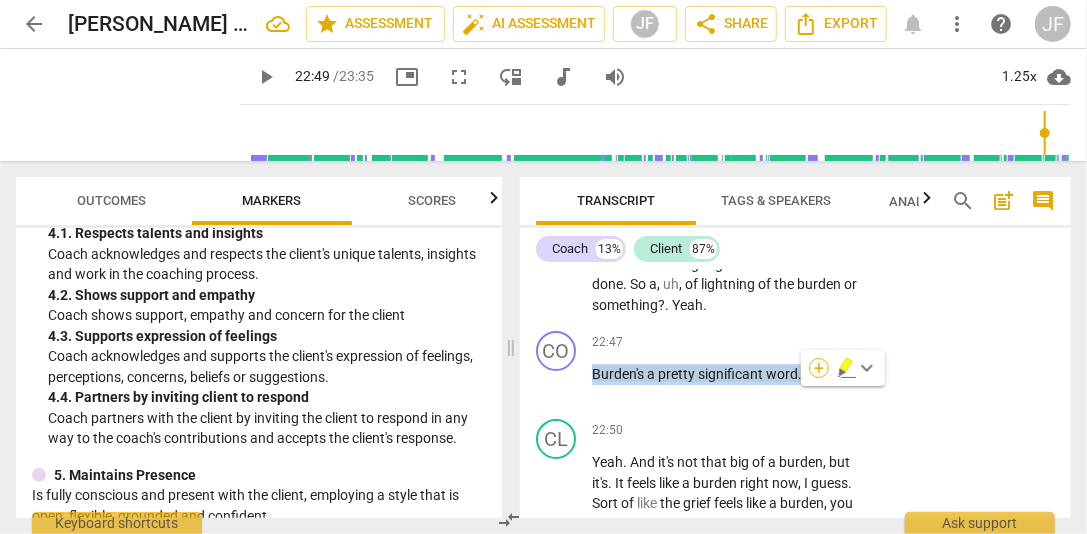click on "+" at bounding box center (819, 368) 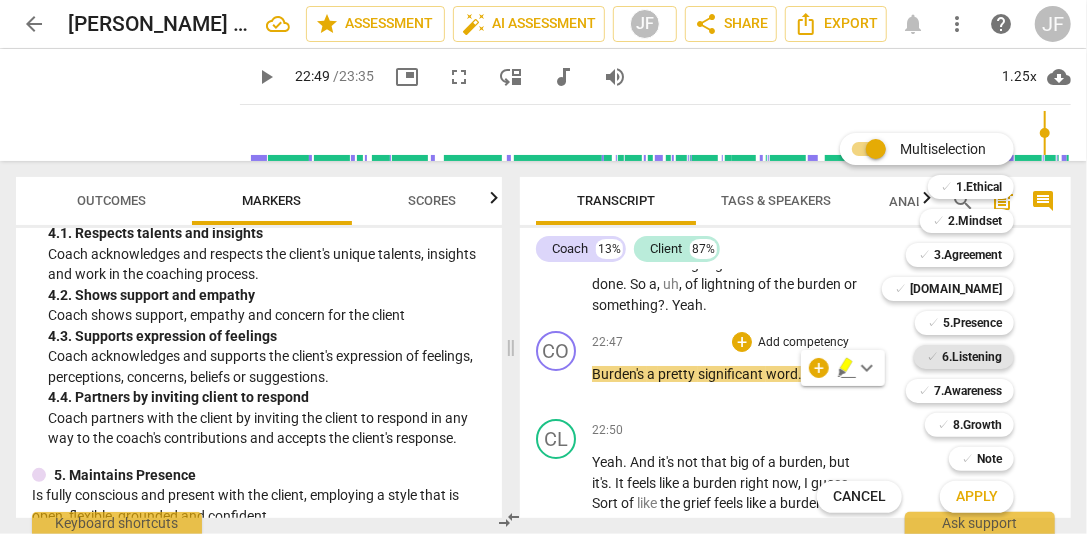 click on "6.Listening" at bounding box center [972, 357] 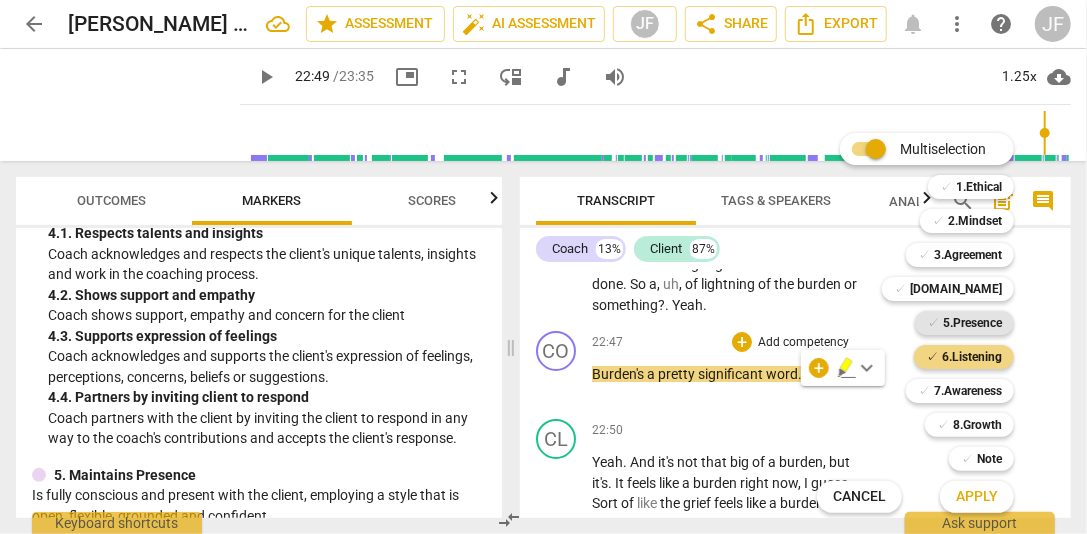 click on "5.Presence" at bounding box center (972, 323) 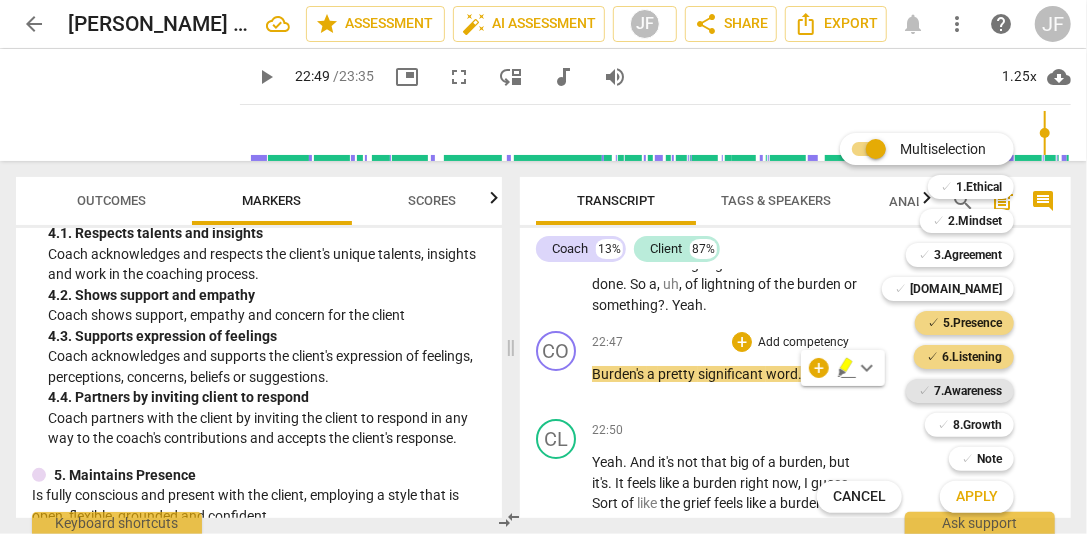 click on "7.Awareness" at bounding box center [968, 391] 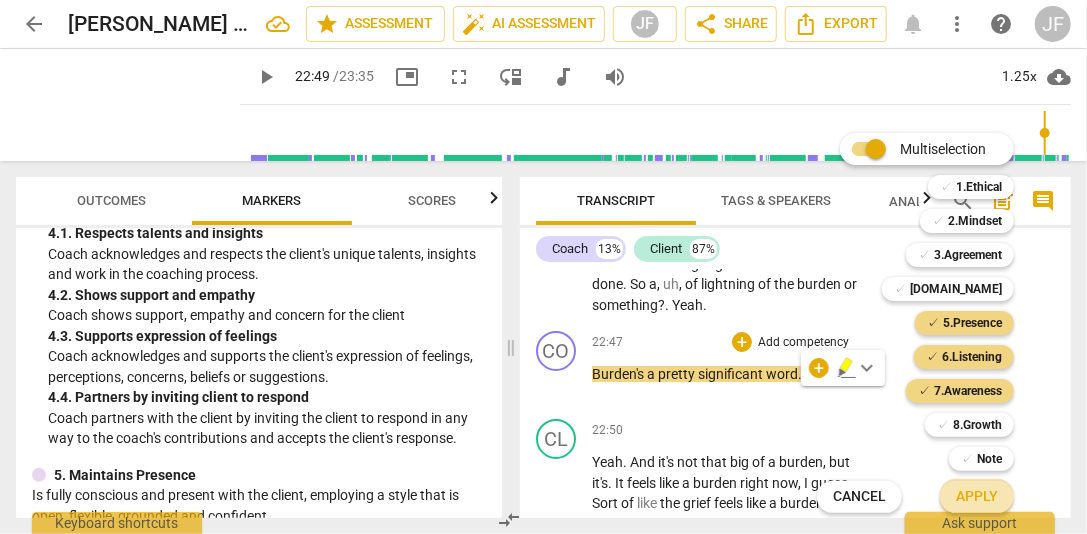click on "Apply" at bounding box center [977, 497] 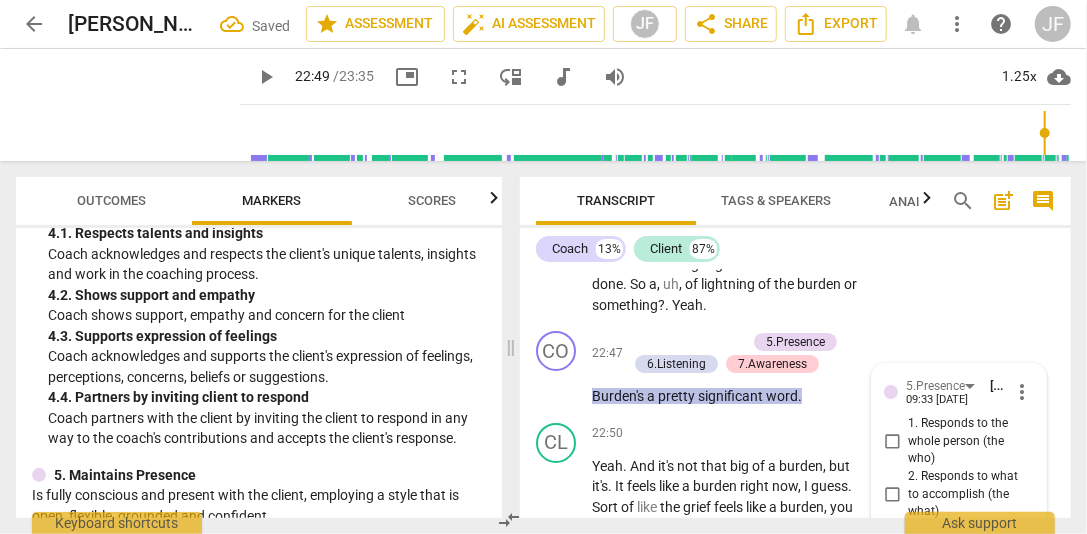 scroll, scrollTop: 10072, scrollLeft: 0, axis: vertical 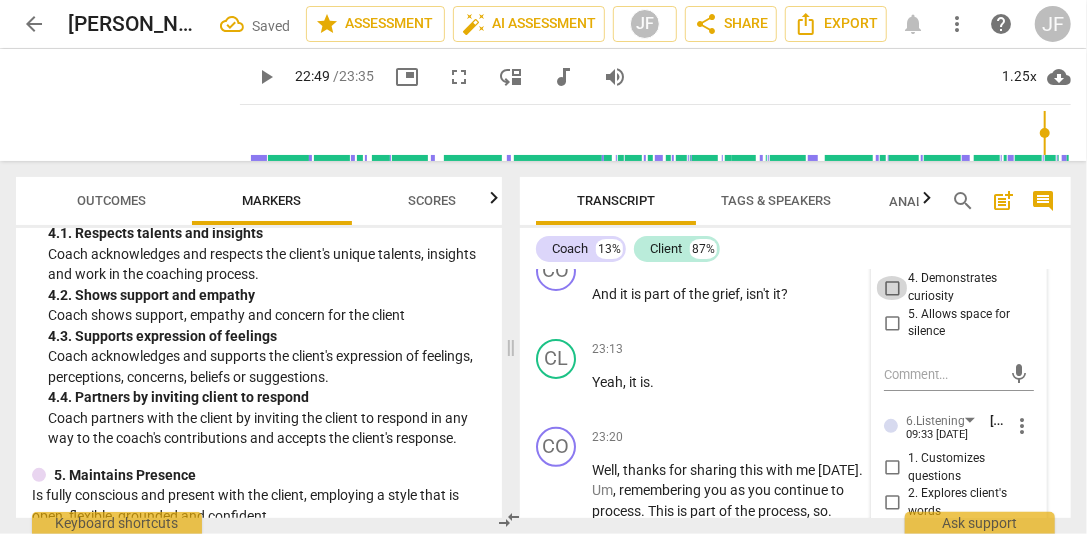 click on "4. Demonstrates curiosity" at bounding box center (892, 288) 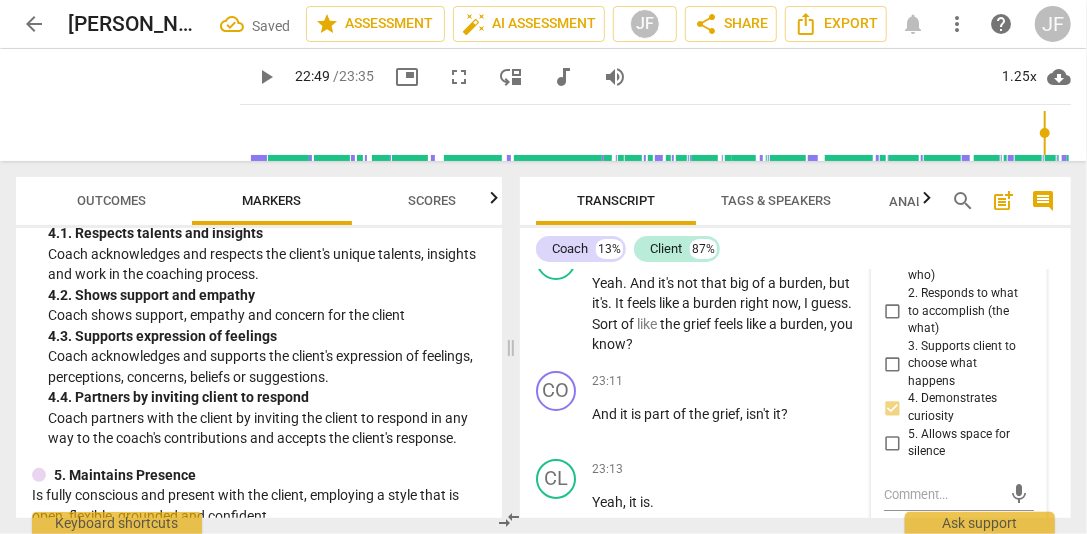scroll, scrollTop: 9912, scrollLeft: 0, axis: vertical 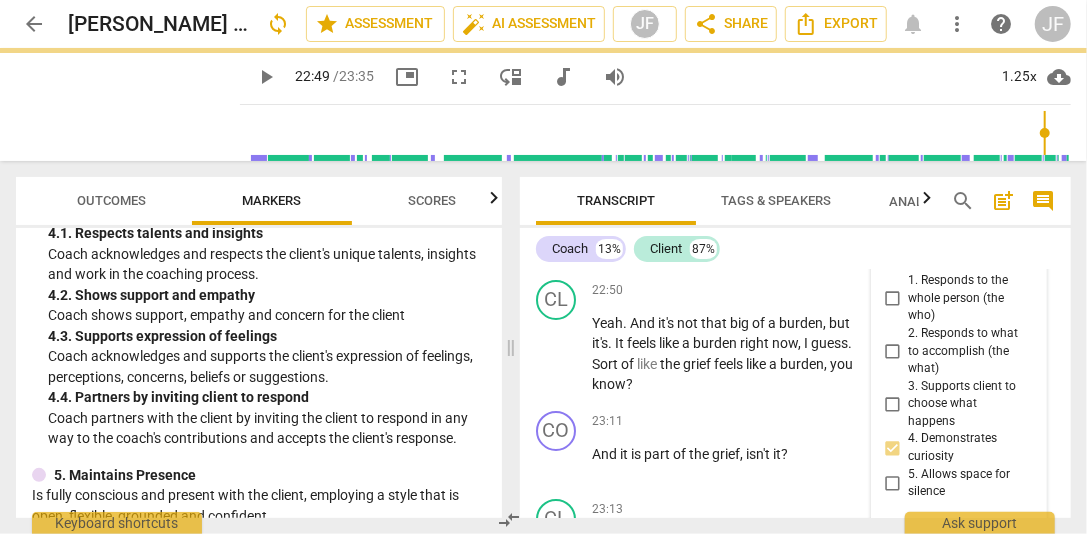 click on "1. Responds to the whole person (the who)" at bounding box center (892, 299) 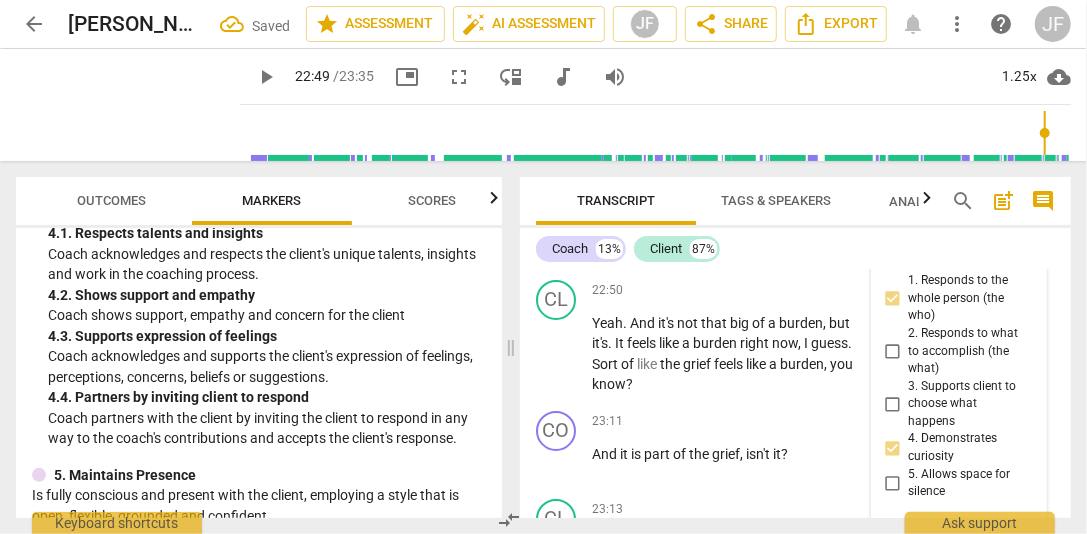 click on "4. Demonstrates curiosity" at bounding box center (959, 447) 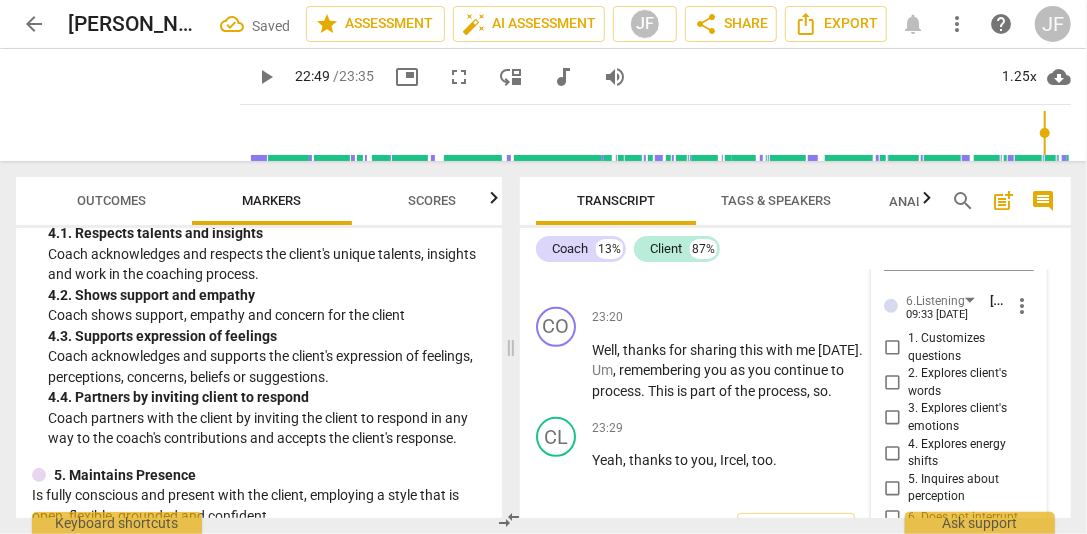 scroll, scrollTop: 10232, scrollLeft: 0, axis: vertical 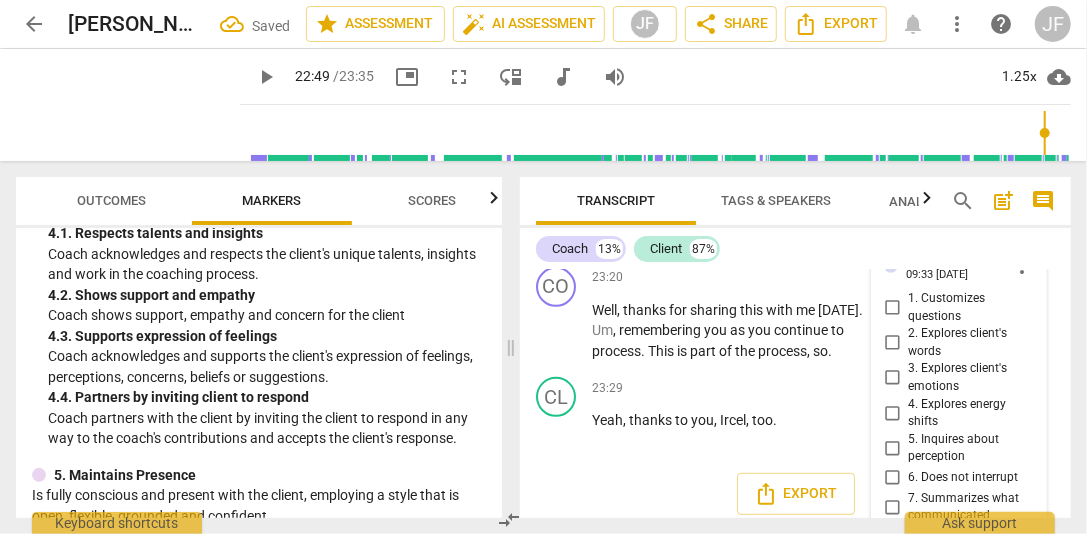 click on "2. Explores client's words" at bounding box center (892, 343) 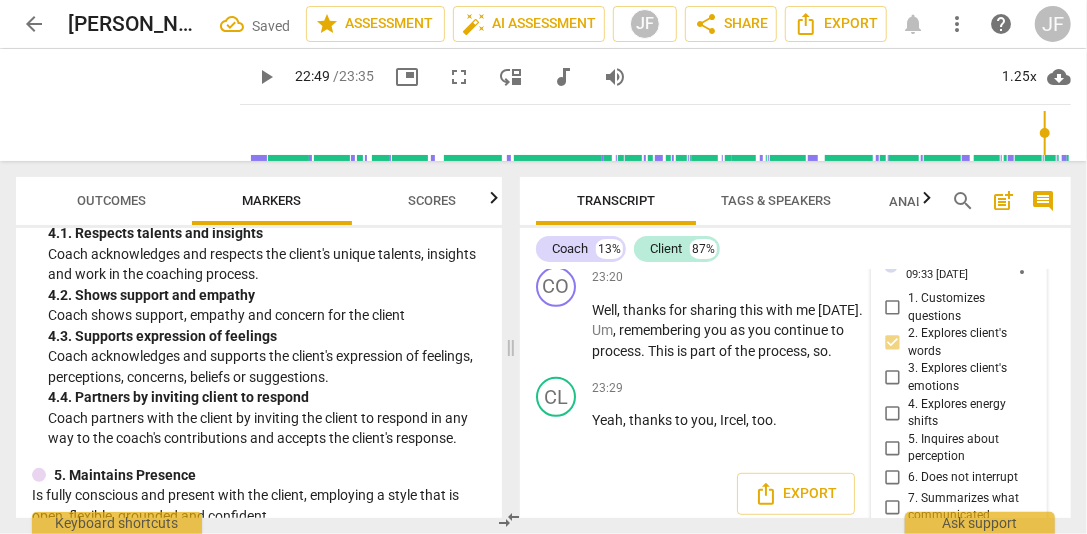 click on "5. Inquires about perception" at bounding box center (959, 448) 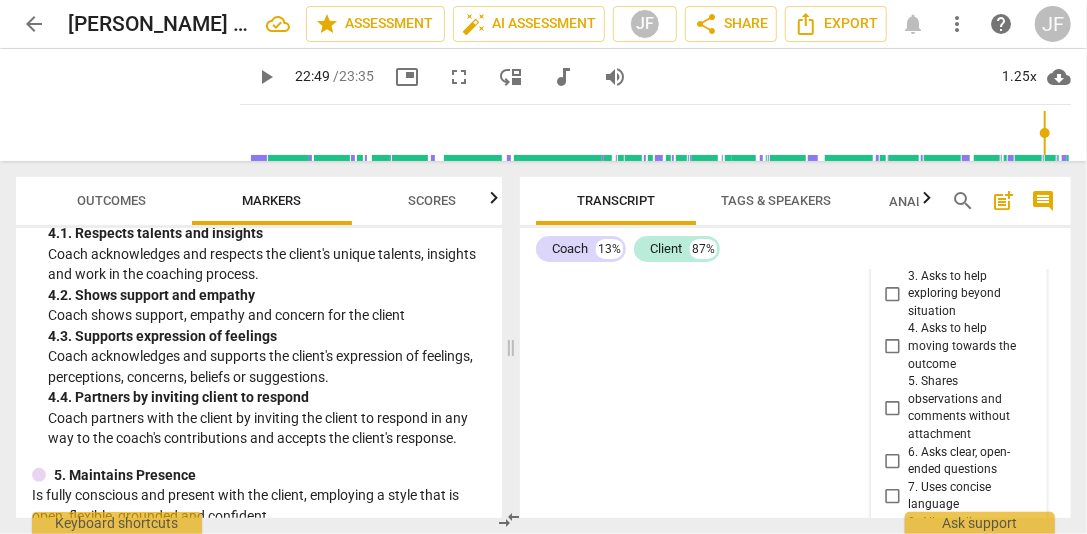 scroll, scrollTop: 10712, scrollLeft: 0, axis: vertical 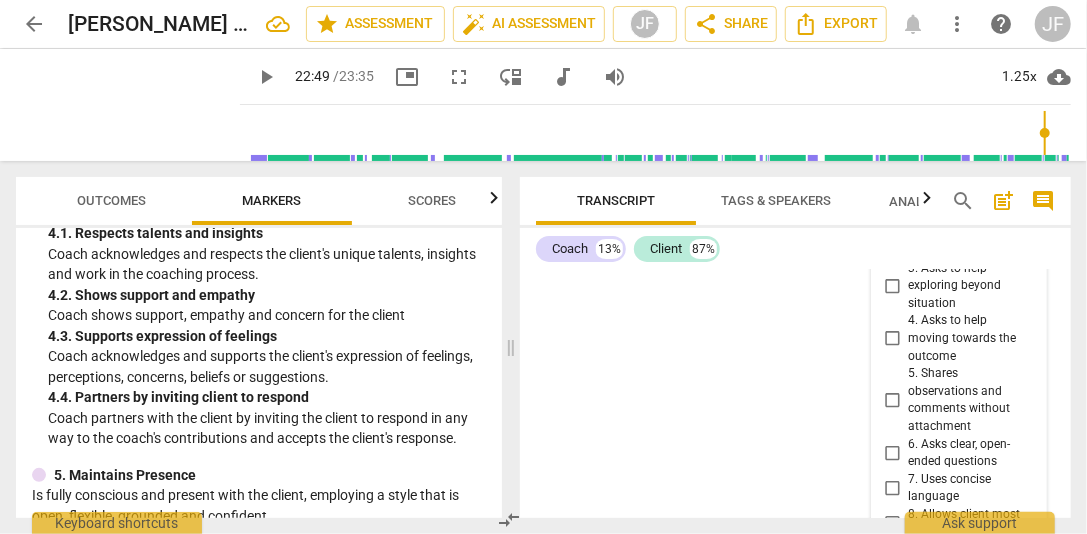 click on "5. Shares observations and comments without attachment" at bounding box center (892, 400) 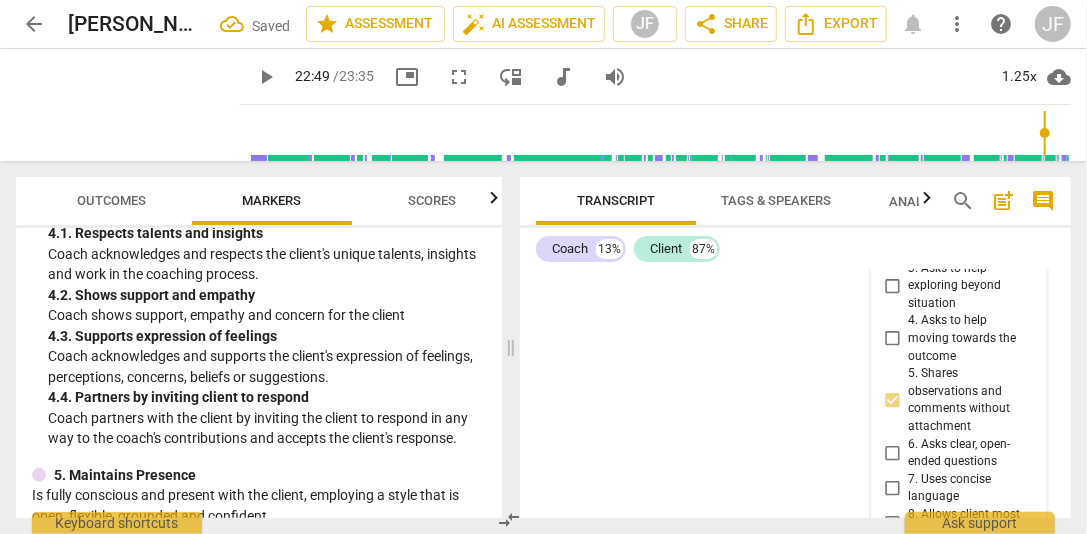 click on "7. Uses concise language" at bounding box center [892, 488] 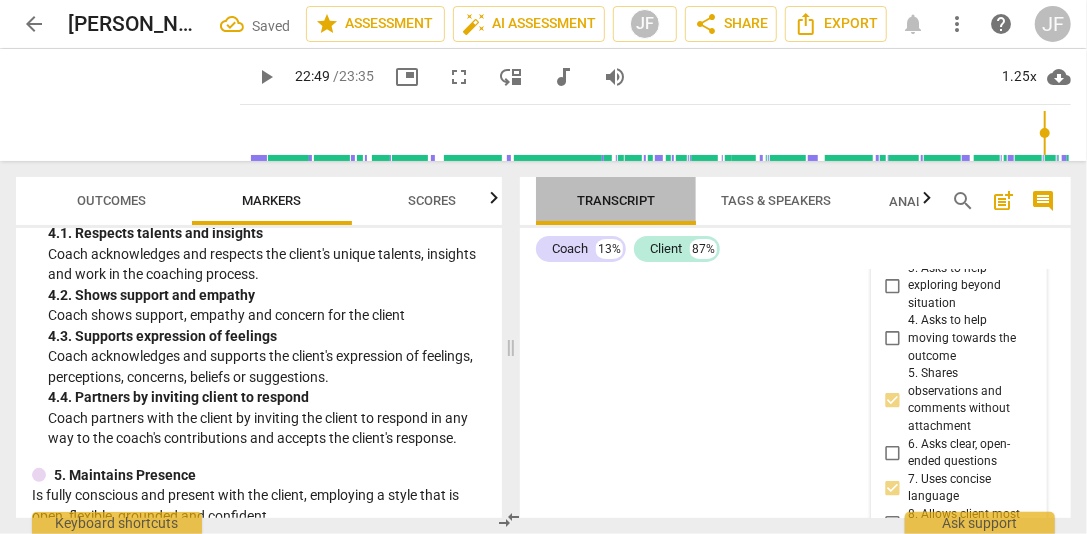 click on "Transcript" at bounding box center [616, 201] 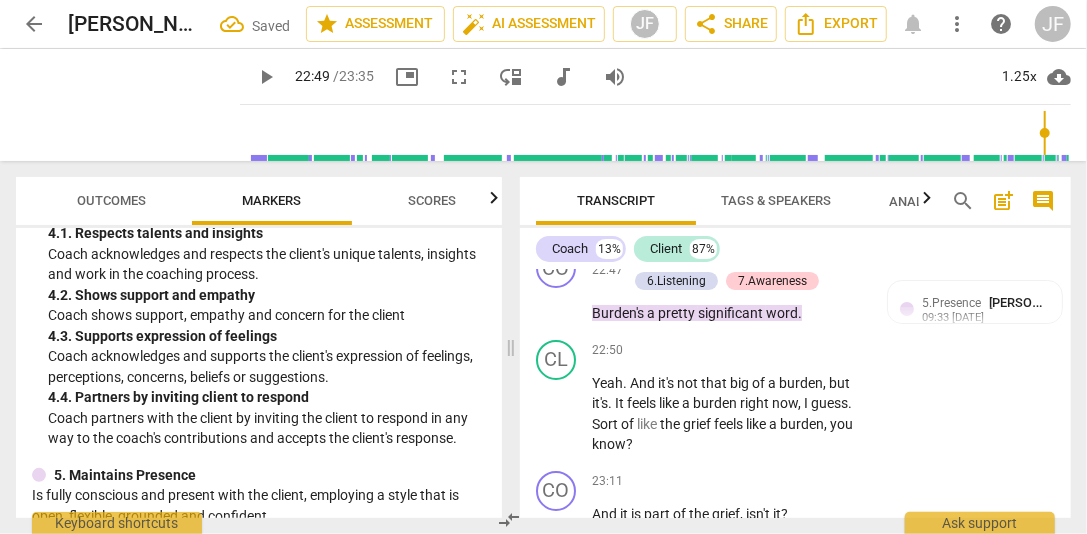 scroll, scrollTop: 9941, scrollLeft: 0, axis: vertical 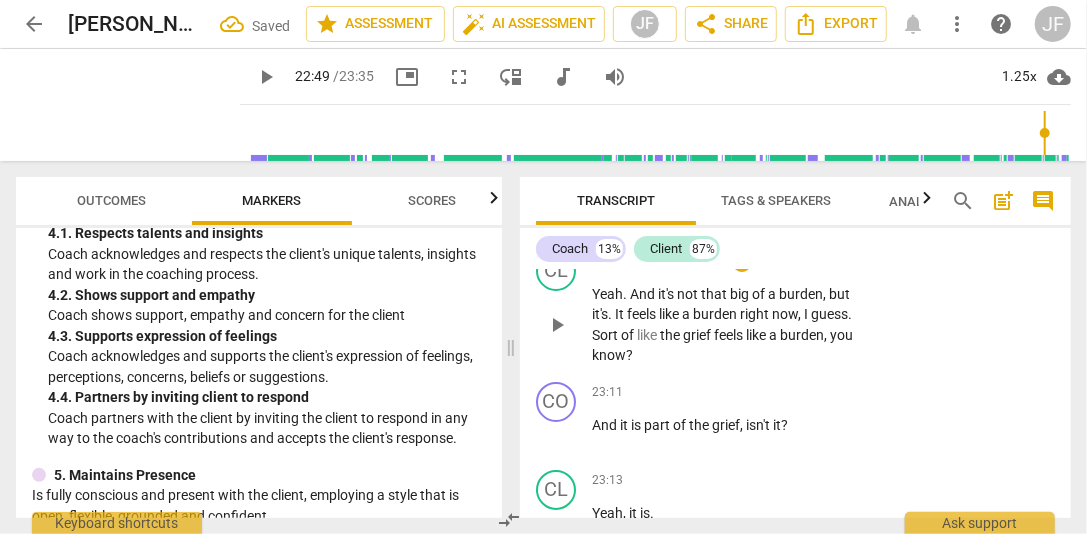 click on "play_arrow" at bounding box center [557, 325] 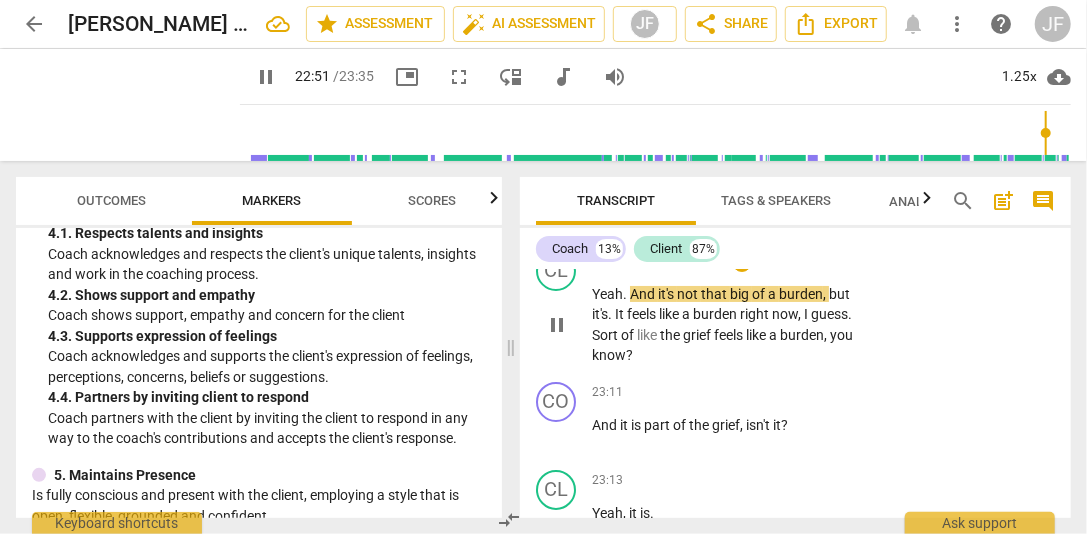 click on "." at bounding box center [611, 314] 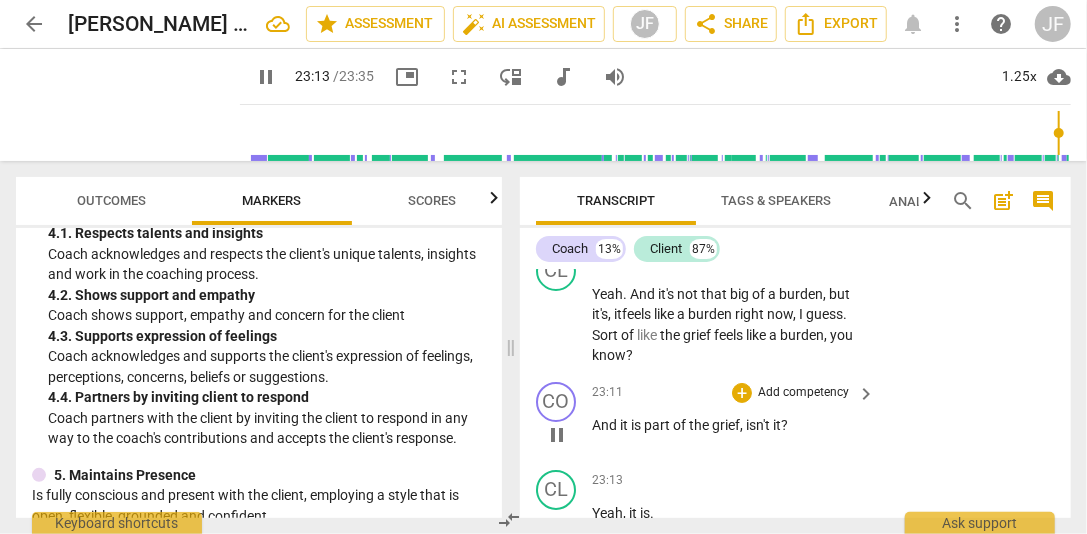 click on "pause" at bounding box center (557, 435) 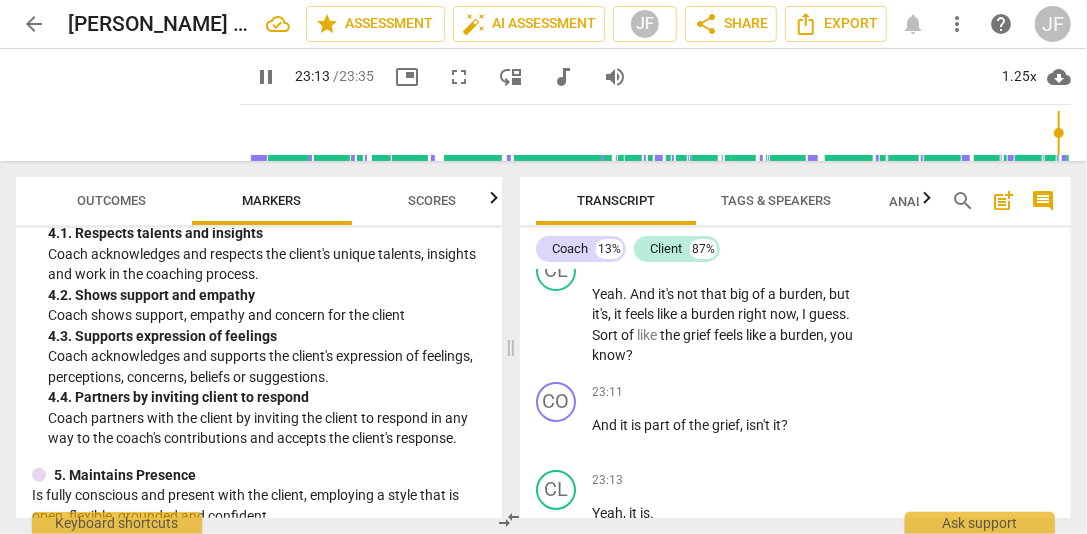 scroll, scrollTop: 10195, scrollLeft: 0, axis: vertical 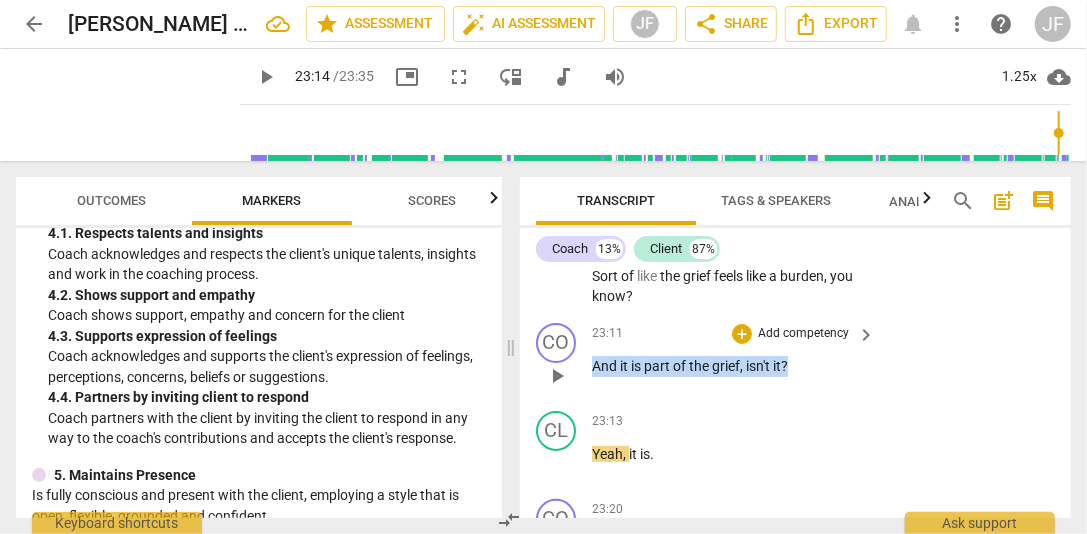 drag, startPoint x: 798, startPoint y: 383, endPoint x: 594, endPoint y: 399, distance: 204.6265 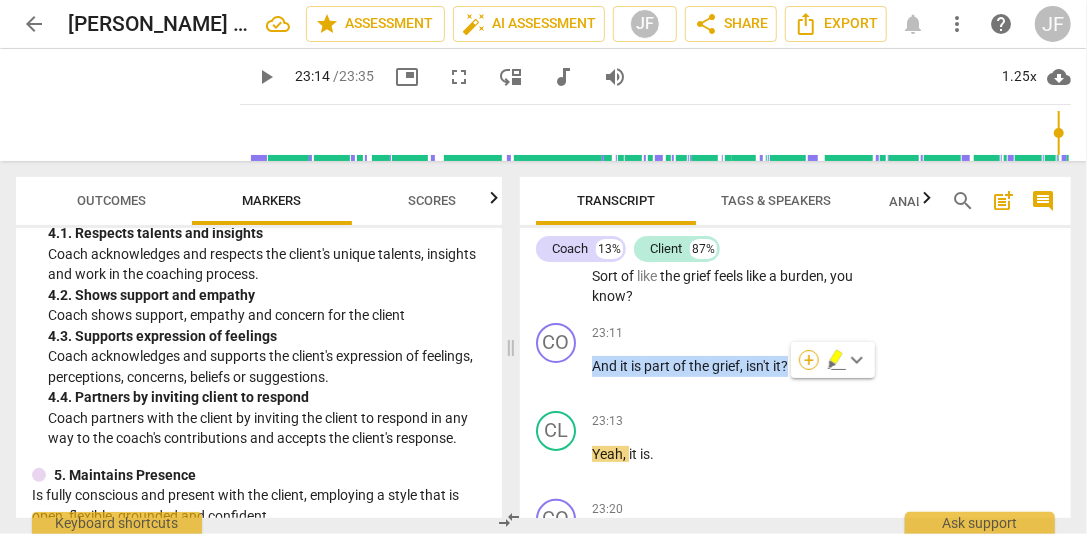 click on "+" at bounding box center [809, 360] 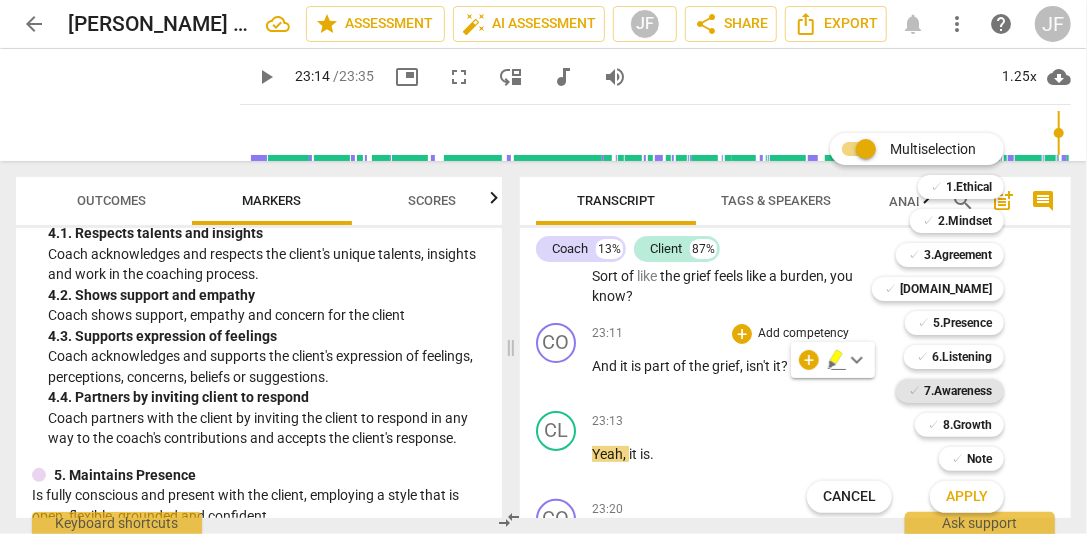 click on "7.Awareness" at bounding box center (958, 391) 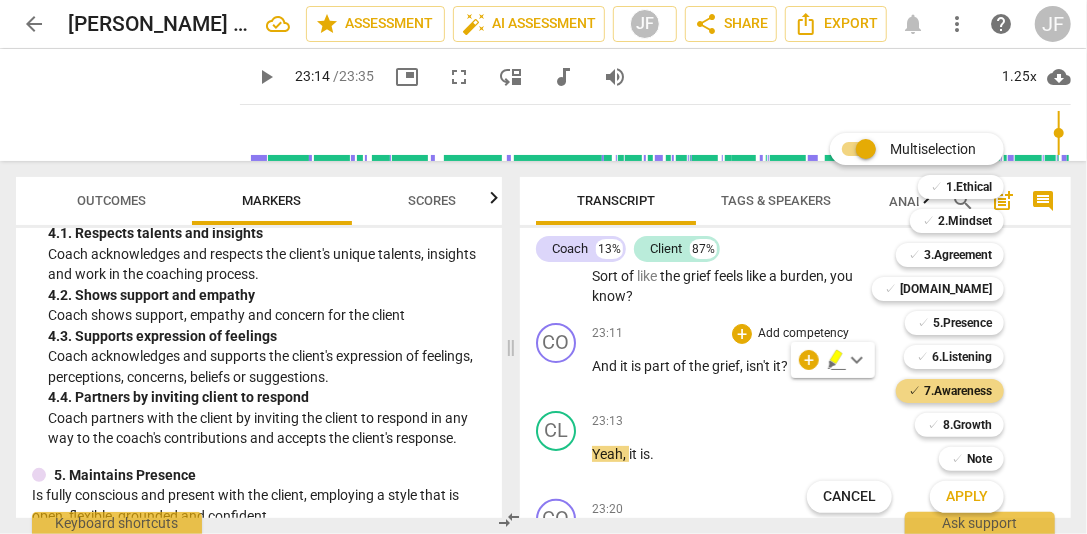 click on "Apply" at bounding box center (967, 497) 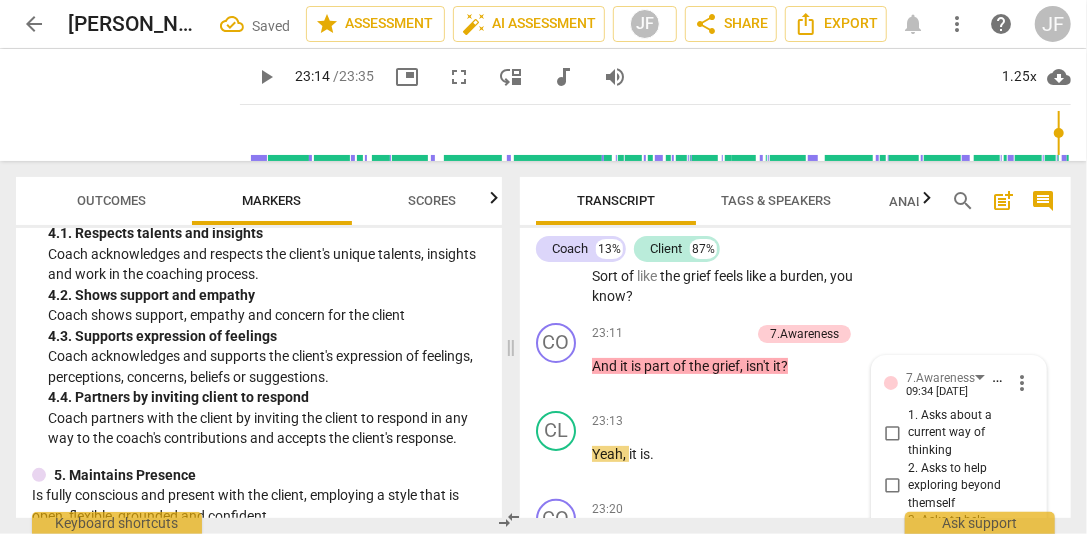 scroll, scrollTop: 10362, scrollLeft: 0, axis: vertical 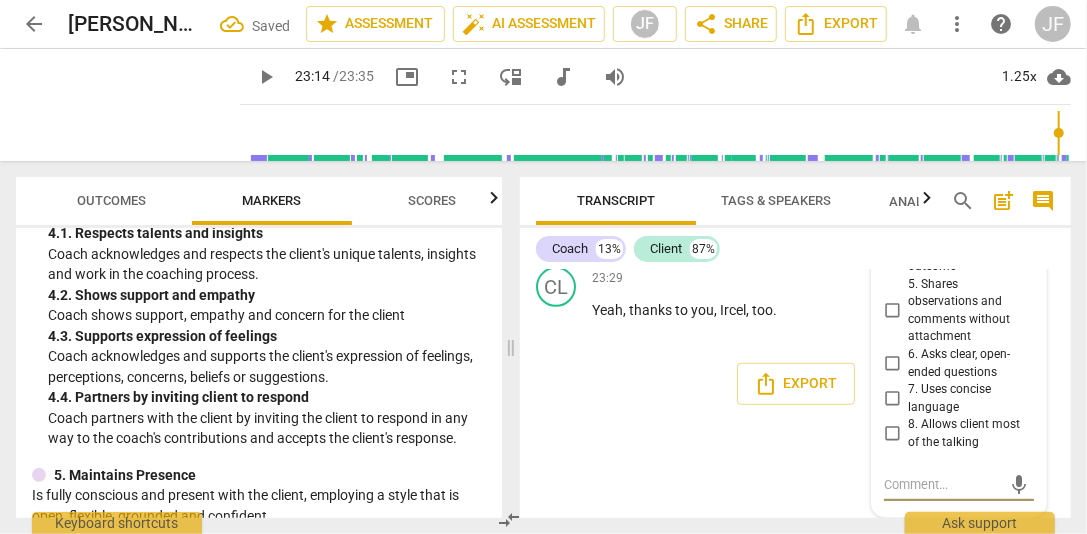 click on "5. Shares observations and comments without attachment" at bounding box center [892, 311] 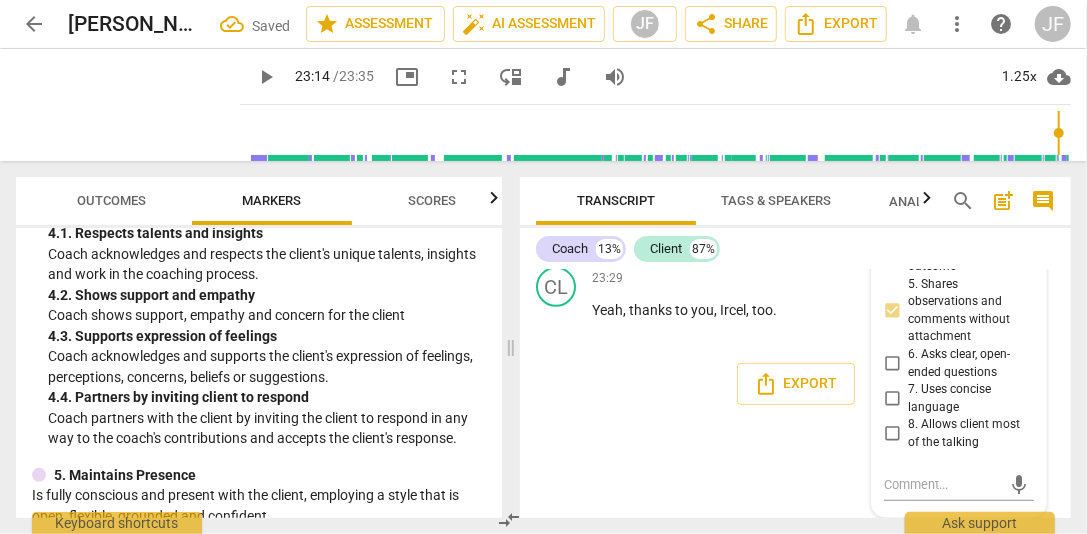 click on "Transcript" at bounding box center [616, 201] 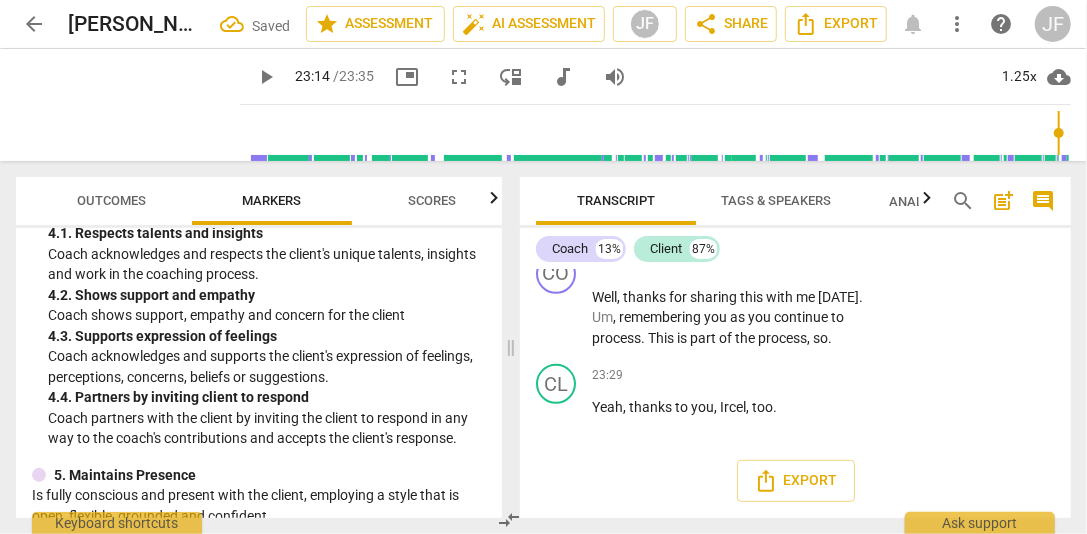 scroll, scrollTop: 10264, scrollLeft: 0, axis: vertical 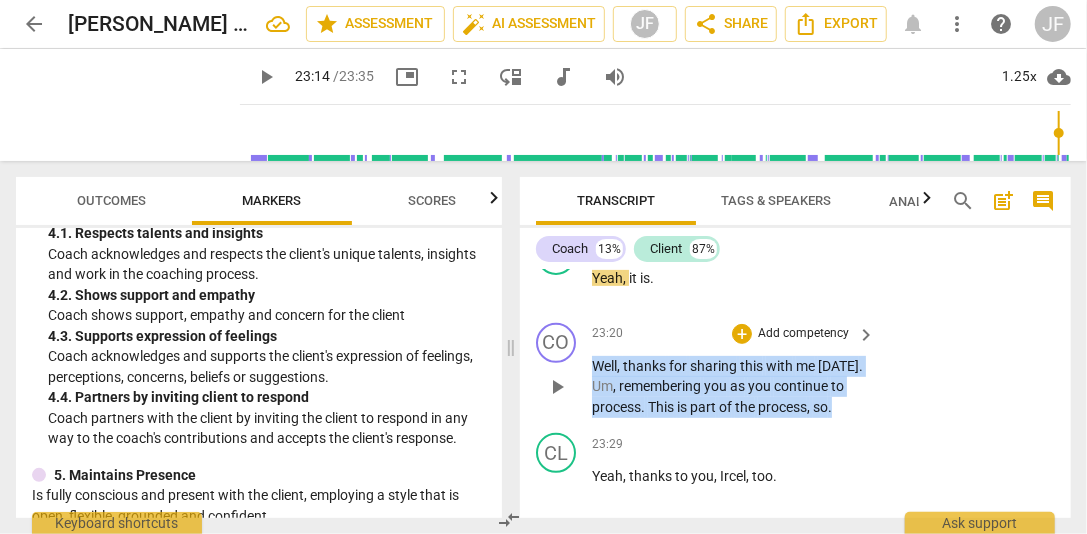 drag, startPoint x: 844, startPoint y: 427, endPoint x: 596, endPoint y: 378, distance: 252.79439 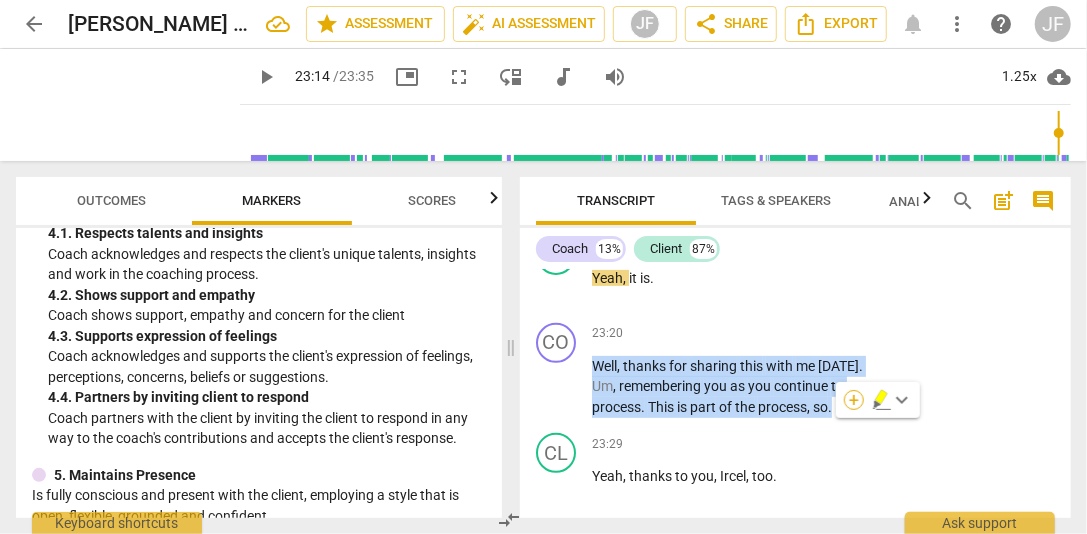 click on "+" at bounding box center [854, 400] 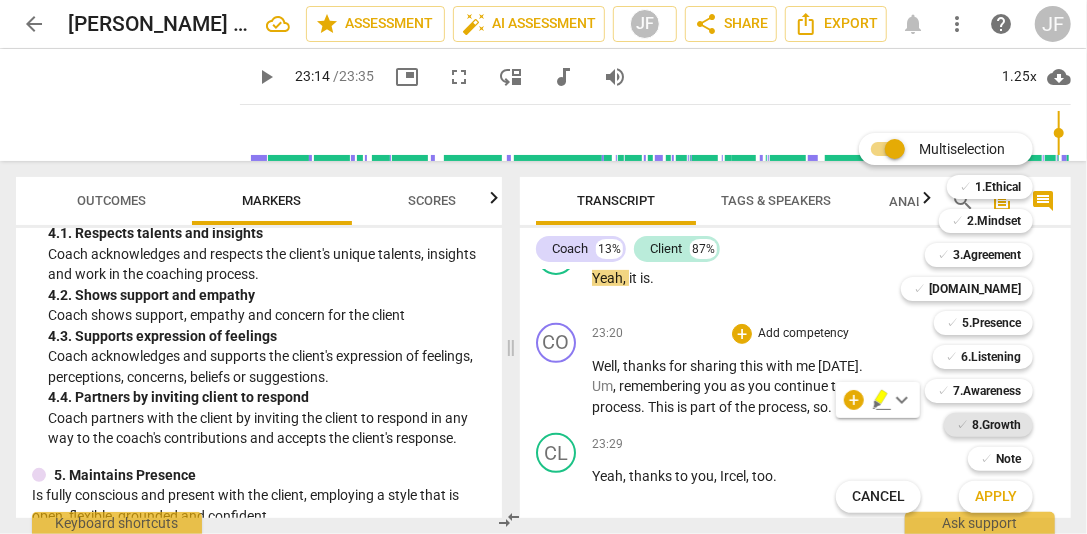 click on "8.Growth" at bounding box center [996, 425] 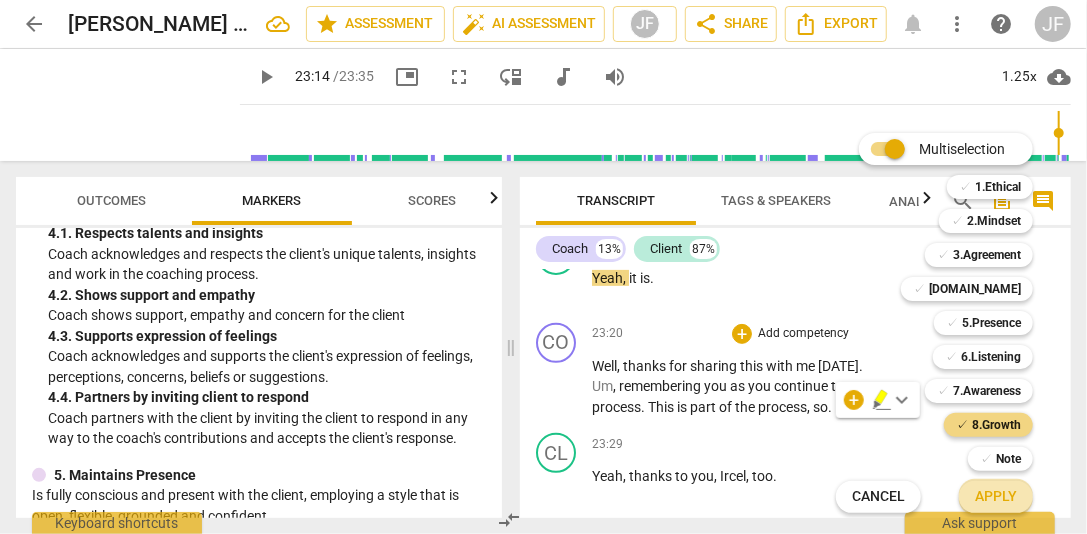 click on "Apply" at bounding box center [996, 497] 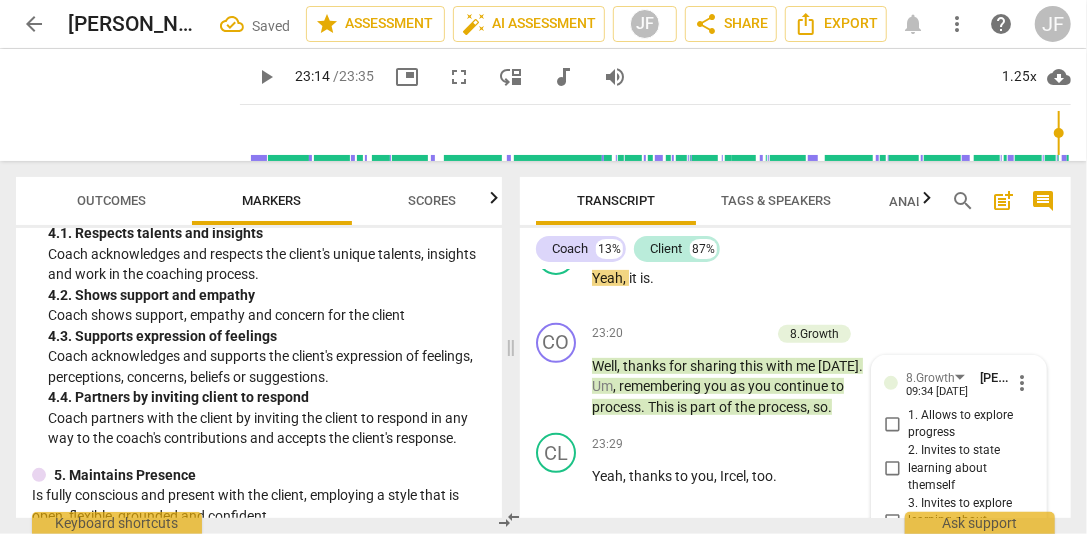 scroll, scrollTop: 10503, scrollLeft: 0, axis: vertical 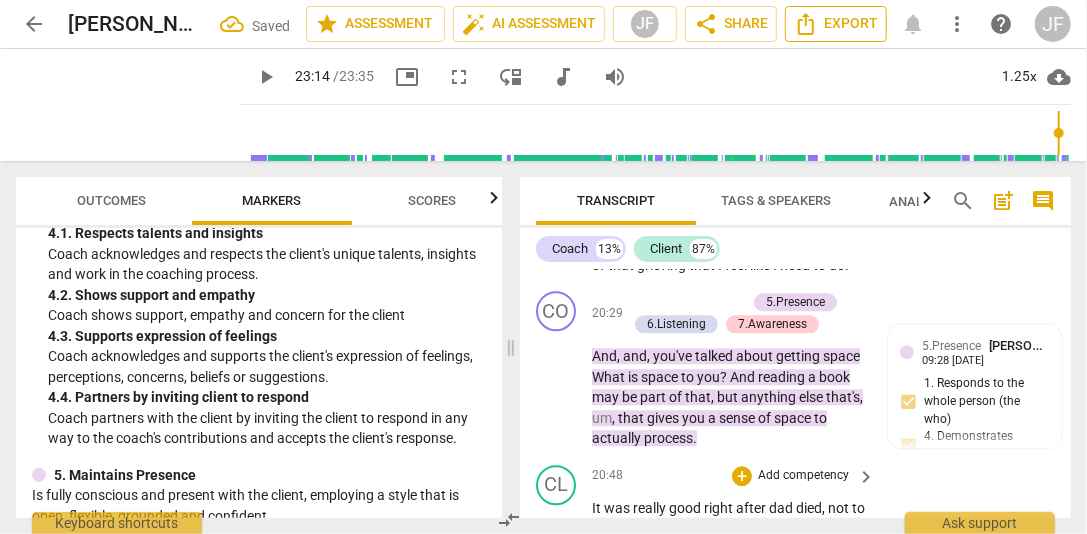 click on "Export" at bounding box center [836, 24] 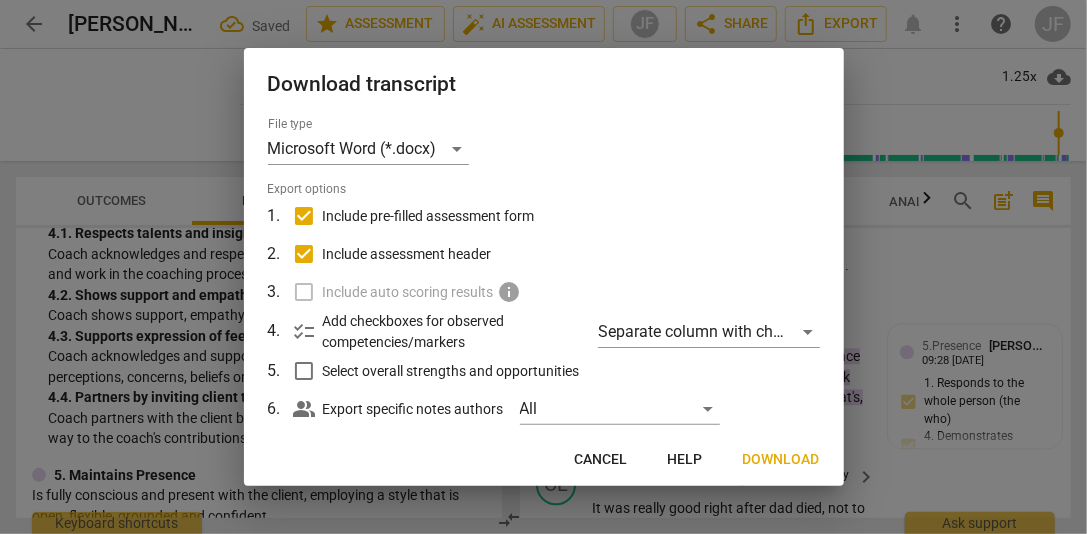 click on "Download" at bounding box center (781, 460) 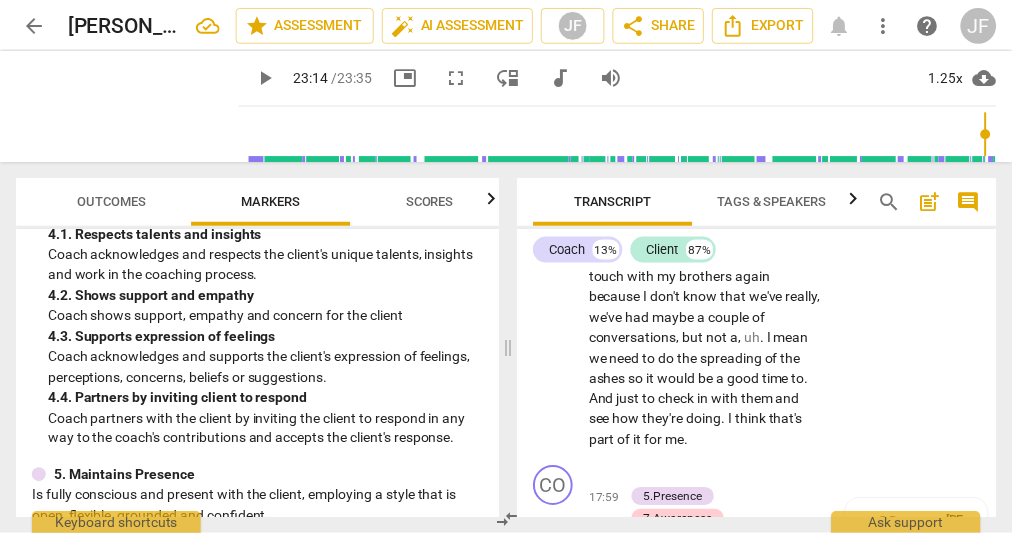 scroll, scrollTop: 10178, scrollLeft: 0, axis: vertical 